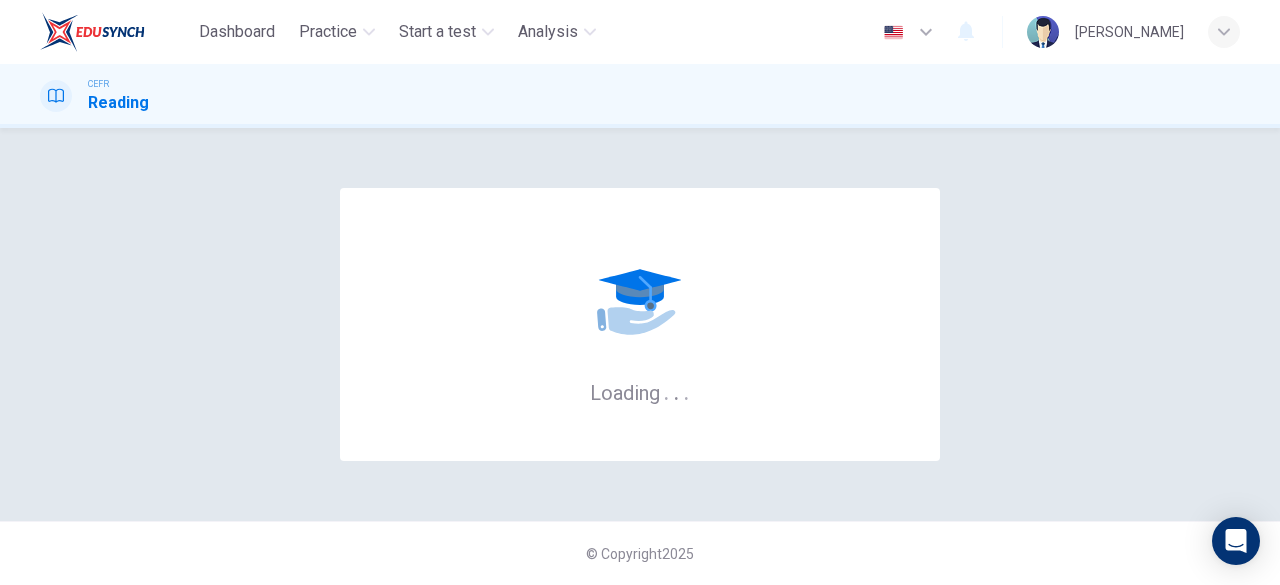 scroll, scrollTop: 0, scrollLeft: 0, axis: both 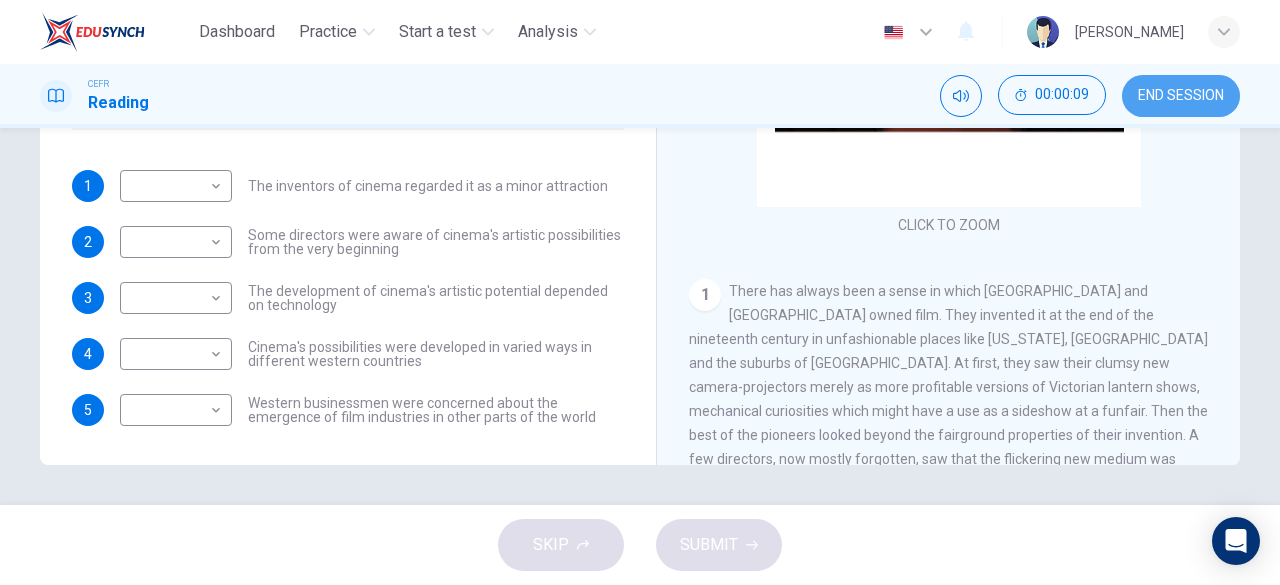 click on "END SESSION" at bounding box center (1181, 96) 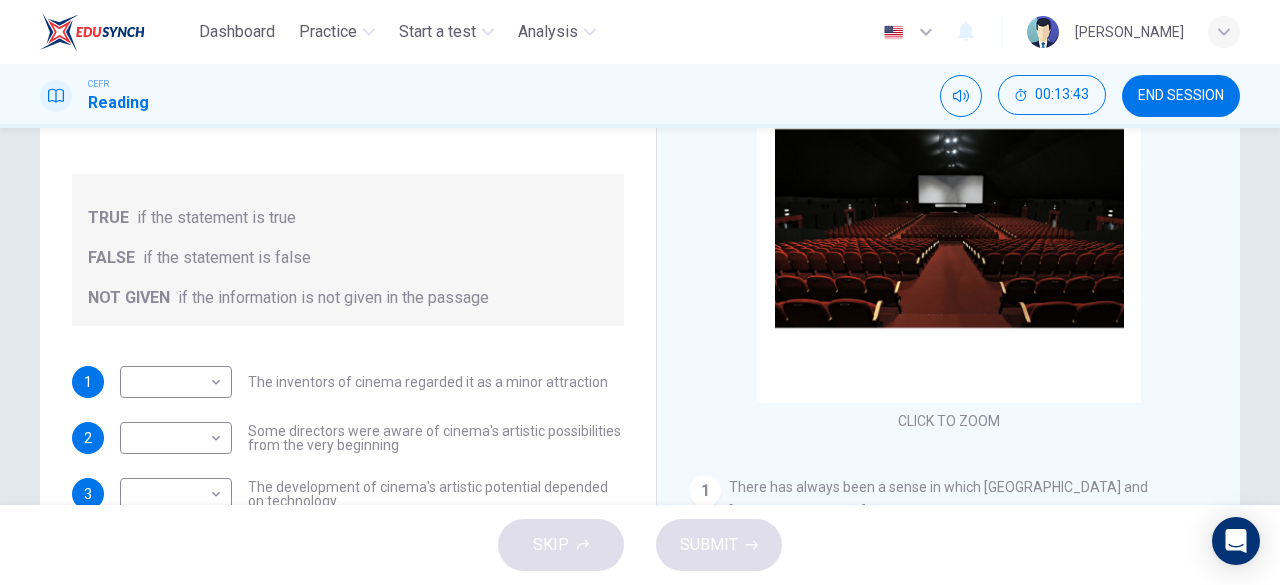 scroll, scrollTop: 206, scrollLeft: 0, axis: vertical 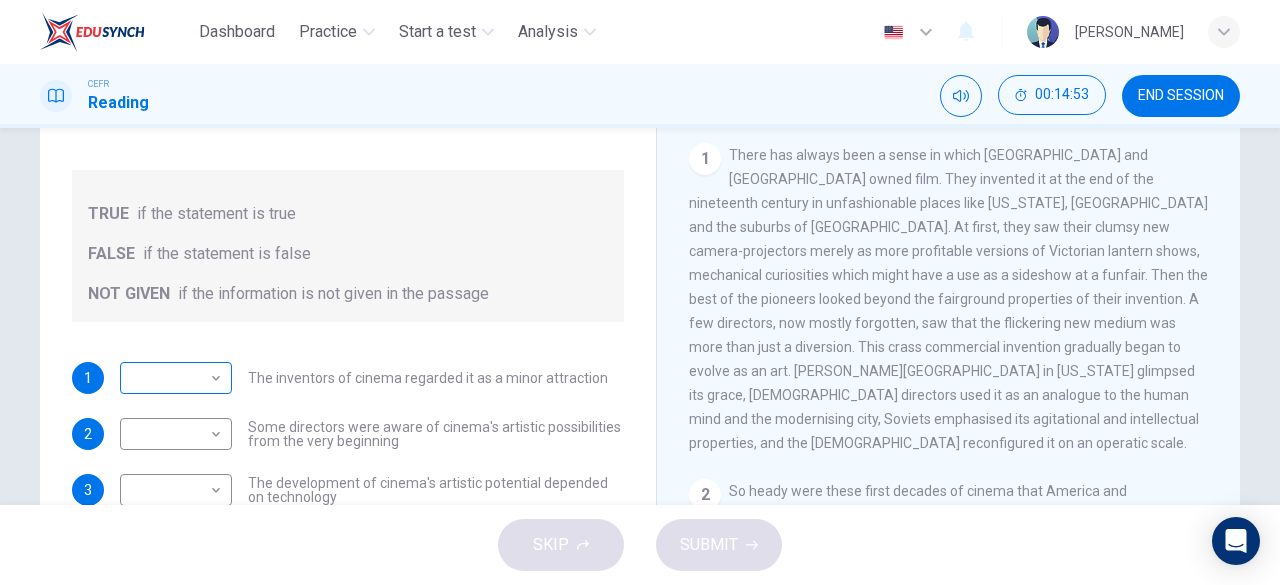 click on "​ ​" at bounding box center (176, 378) 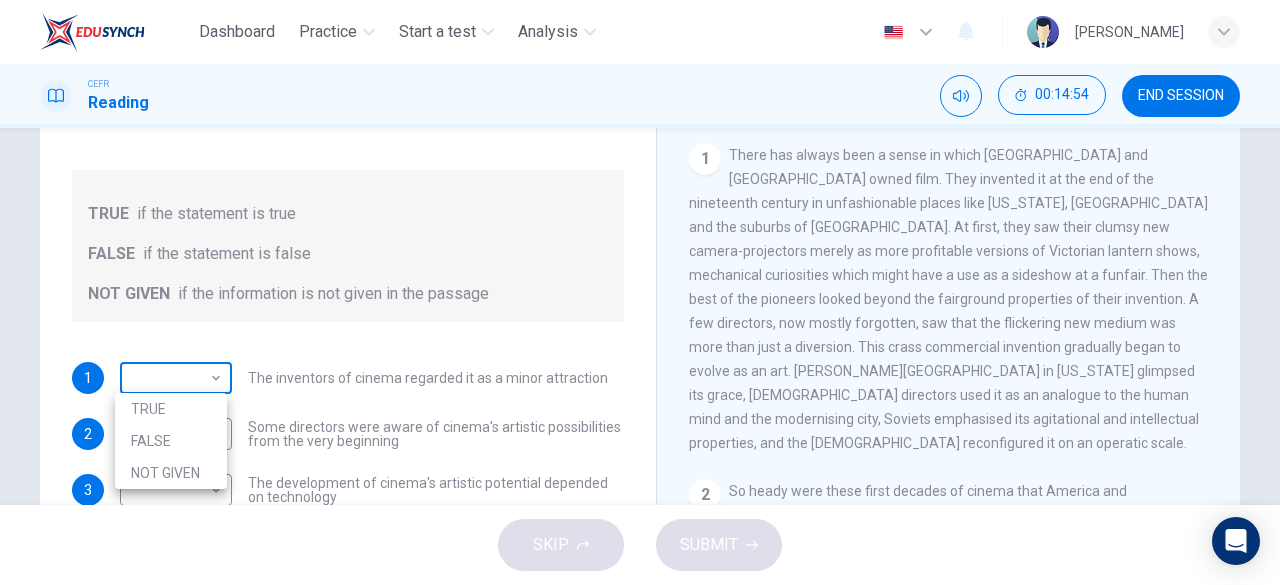 click on "Dashboard Practice Start a test Analysis English en ​ [PERSON_NAME] CEFR Reading 00:14:54 END SESSION Questions 1 - 5 Do the following statements agree with the information given in the Reading Passage?
In the boxes below write TRUE if the statement is true FALSE if the statement is false NOT GIVEN if the information is not given in the passage 1 ​ ​ The inventors of cinema regarded it as a minor attraction 2 ​ ​ Some directors were aware of cinema's artistic possibilities from the very beginning 3 ​ ​ The development of cinema's artistic potential depended on technology 4 ​ ​ Cinema's possibilities were developed in varied ways in different western countries 5 ​ ​ Western businessmen were concerned about the emergence of film industries in other parts of the world The History of Film CLICK TO ZOOM Click to Zoom 1 2 3 4 5 6 7 8 SKIP SUBMIT EduSynch - Online Language Proficiency Testing
Dashboard Practice Start a test Analysis Notifications © Copyright  2025 TRUE" at bounding box center [640, 292] 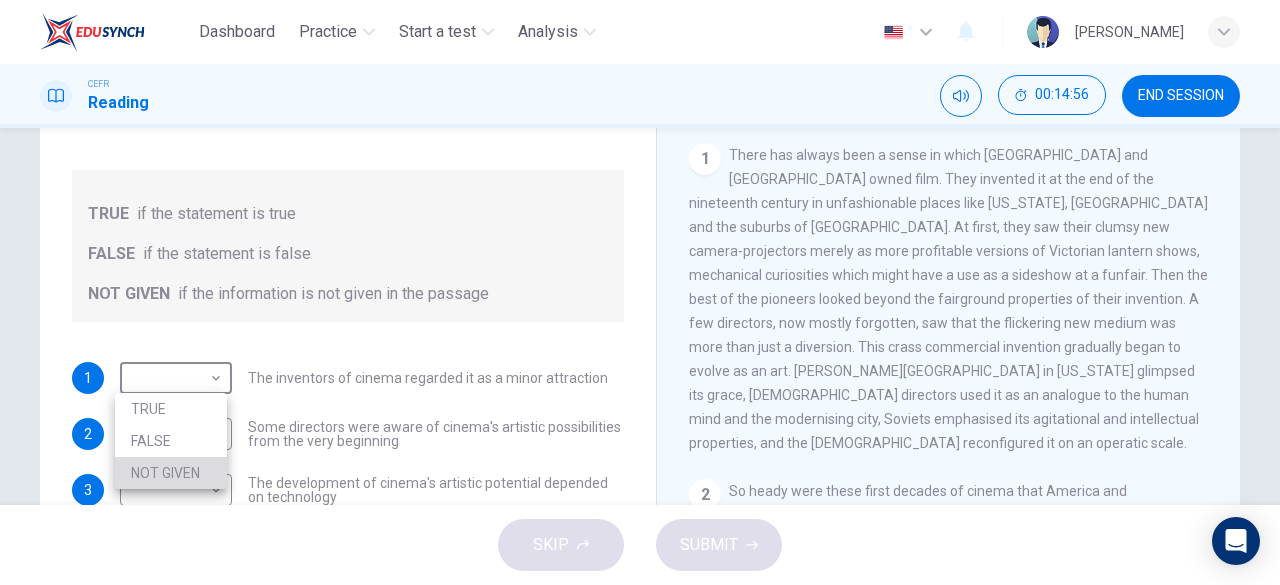 click on "NOT GIVEN" at bounding box center (171, 473) 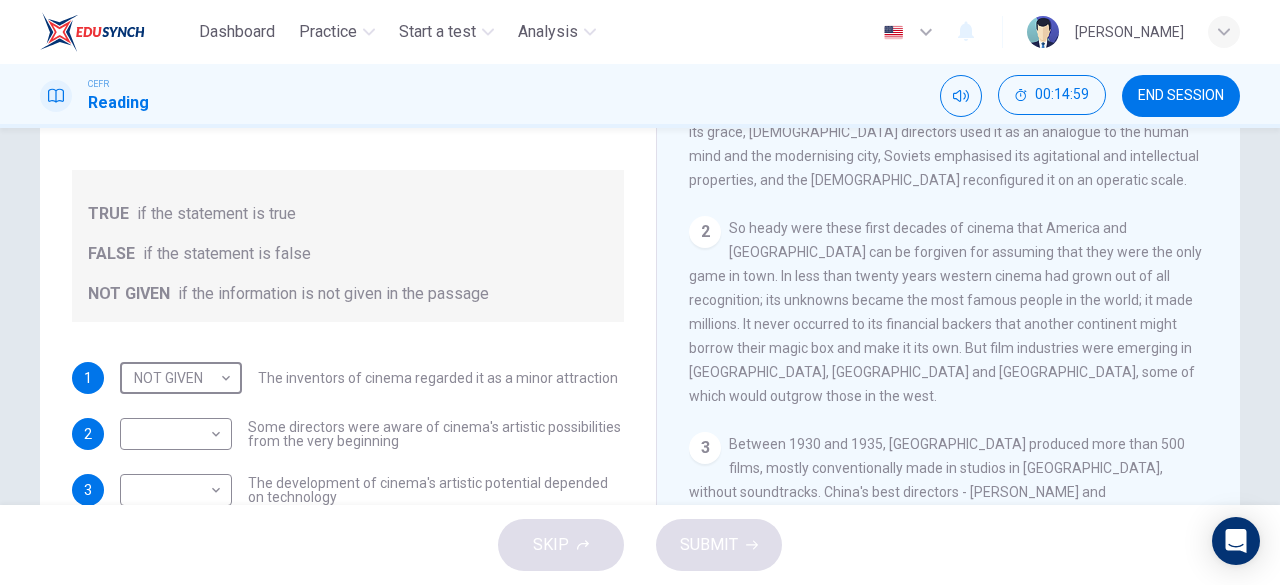 scroll, scrollTop: 592, scrollLeft: 0, axis: vertical 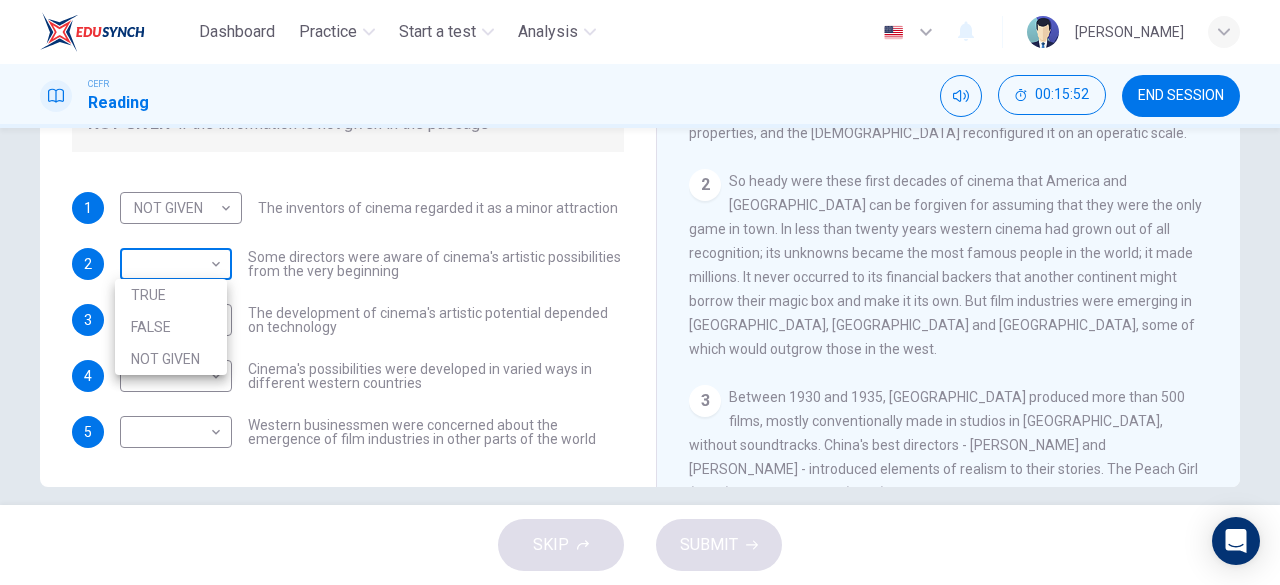 click on "Dashboard Practice Start a test Analysis English en ​ [PERSON_NAME] Reading 00:15:52 END SESSION Questions 1 - 5 Do the following statements agree with the information given in the Reading Passage?
In the boxes below write TRUE if the statement is true FALSE if the statement is false NOT GIVEN if the information is not given in the passage 1 NOT GIVEN NOT GIVEN ​ The inventors of cinema regarded it as a minor attraction 2 ​ ​ Some directors were aware of cinema's artistic possibilities from the very beginning 3 ​ ​ The development of cinema's artistic potential depended on technology 4 ​ ​ Cinema's possibilities were developed in varied ways in different western countries 5 ​ ​ Western businessmen were concerned about the emergence of film industries in other parts of the world The History of Film CLICK TO ZOOM Click to Zoom 1 2 3 4 5 6 7 8 SKIP SUBMIT EduSynch - Online Language Proficiency Testing
Dashboard Practice Start a test Analysis Notifications 2025 TRUE" at bounding box center (640, 292) 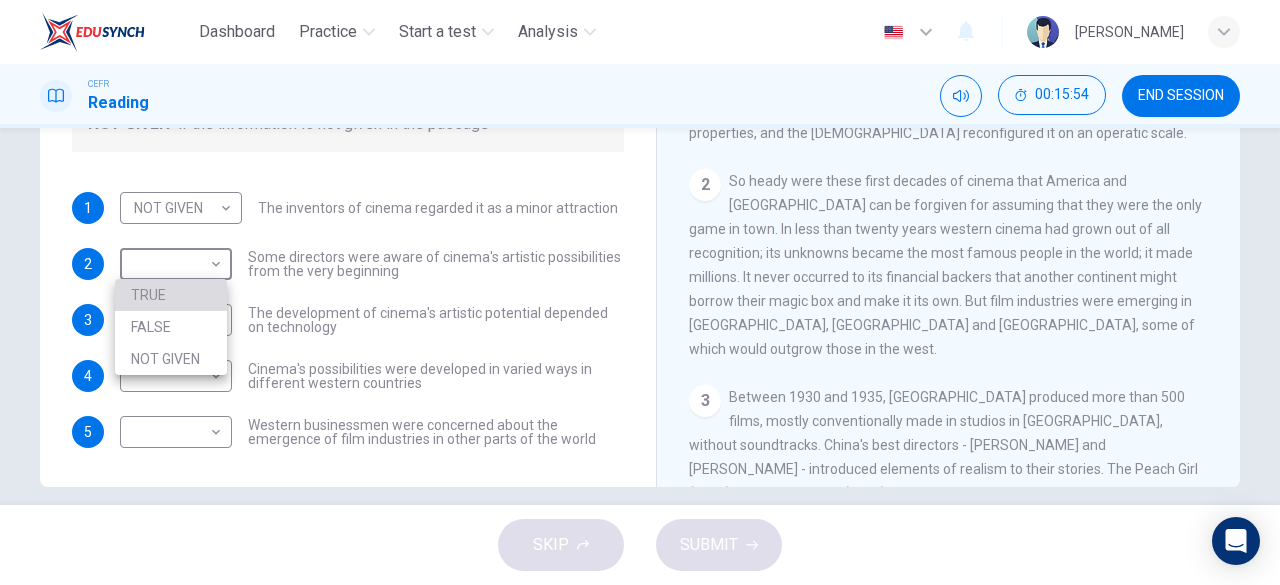 click on "TRUE" at bounding box center (171, 295) 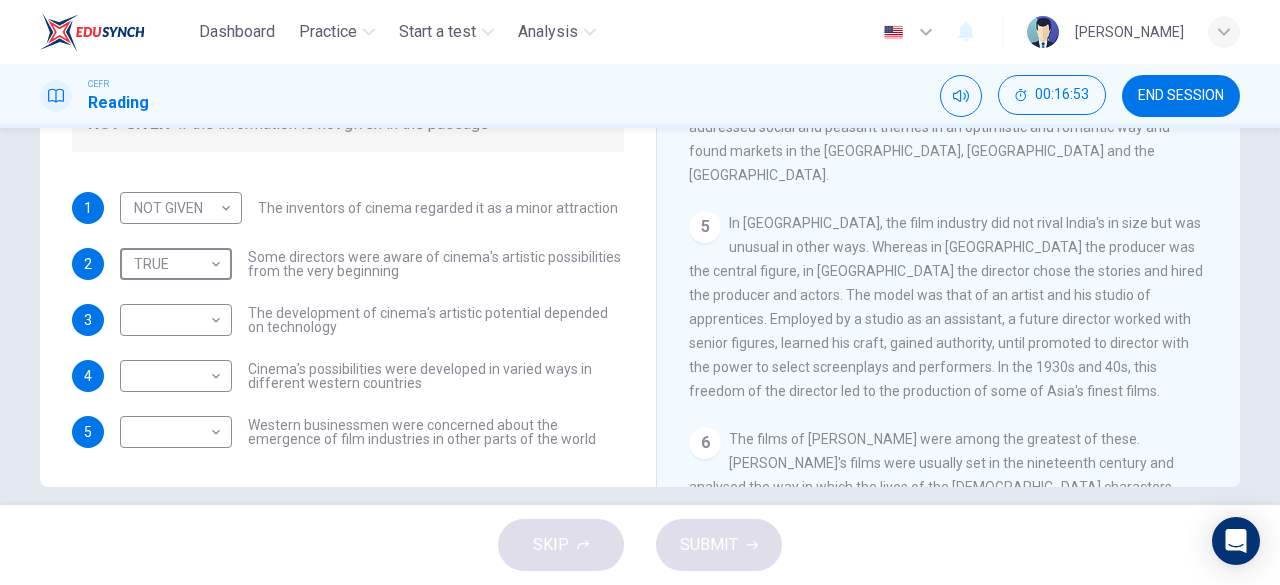 scroll, scrollTop: 1124, scrollLeft: 0, axis: vertical 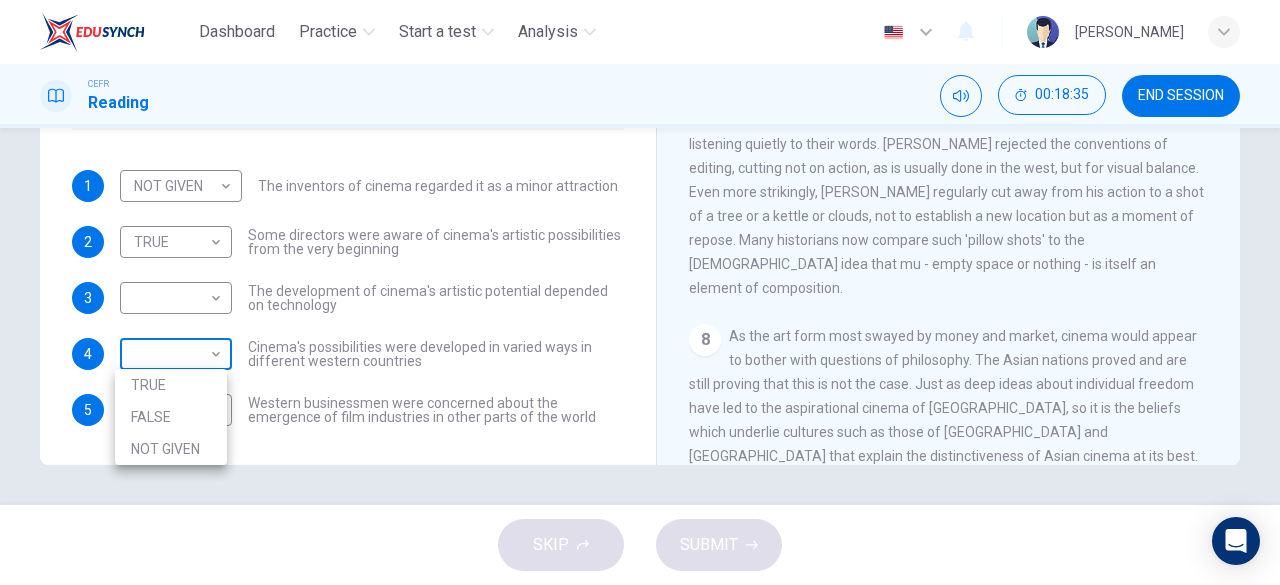 click on "Dashboard Practice Start a test Analysis English en ​ [PERSON_NAME] CEFR Reading 00:18:35 END SESSION Questions 1 - 5 Do the following statements agree with the information given in the Reading Passage?
In the boxes below write TRUE if the statement is true FALSE if the statement is false NOT GIVEN if the information is not given in the passage 1 NOT GIVEN NOT GIVEN ​ The inventors of cinema regarded it as a minor attraction 2 TRUE TRUE ​ Some directors were aware of cinema's artistic possibilities from the very beginning 3 ​ ​ The development of cinema's artistic potential depended on technology 4 ​ ​ Cinema's possibilities were developed in varied ways in different western countries 5 ​ ​ Western businessmen were concerned about the emergence of film industries in other parts of the world The History of Film CLICK TO ZOOM Click to Zoom 1 2 3 4 5 6 7 8 SKIP SUBMIT EduSynch - Online Language Proficiency Testing
Dashboard Practice Start a test Analysis Notifications" at bounding box center (640, 292) 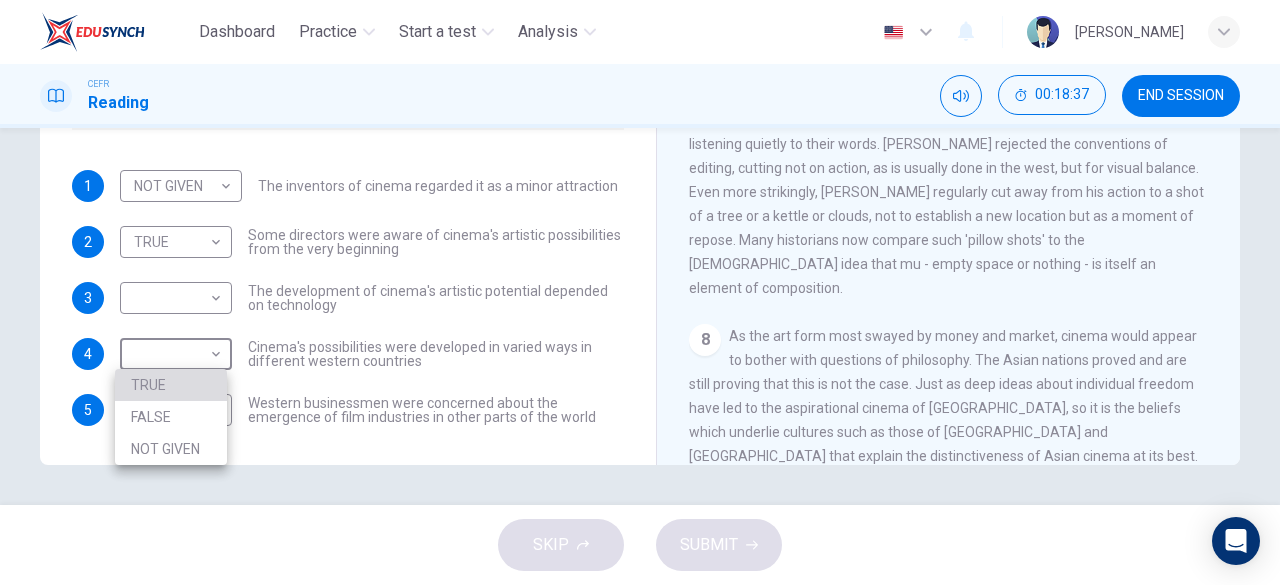 click on "TRUE" at bounding box center (171, 385) 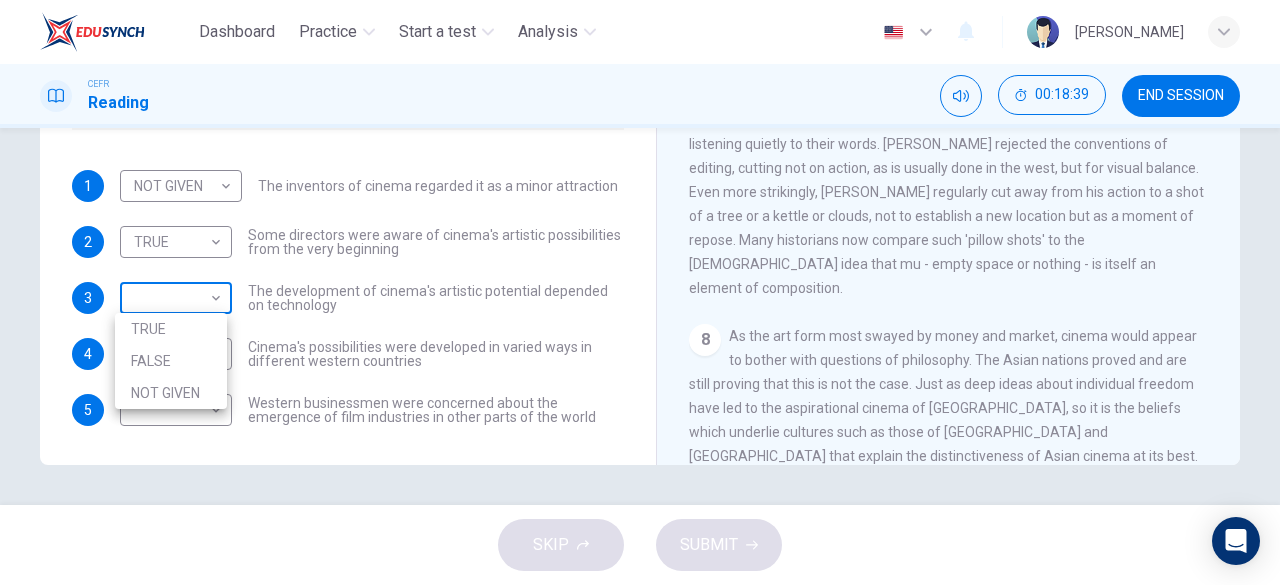 click on "Dashboard Practice Start a test Analysis English en ​ [PERSON_NAME] CEFR Reading 00:18:39 END SESSION Questions 1 - 5 Do the following statements agree with the information given in the Reading Passage?
In the boxes below write TRUE if the statement is true FALSE if the statement is false NOT GIVEN if the information is not given in the passage 1 NOT GIVEN NOT GIVEN ​ The inventors of cinema regarded it as a minor attraction 2 TRUE TRUE ​ Some directors were aware of cinema's artistic possibilities from the very beginning 3 ​ ​ The development of cinema's artistic potential depended on technology 4 TRUE TRUE ​ Cinema's possibilities were developed in varied ways in different western countries 5 ​ ​ Western businessmen were concerned about the emergence of film industries in other parts of the world The History of Film CLICK TO ZOOM Click to Zoom 1 2 3 4 5 6 7 8 SKIP SUBMIT EduSynch - Online Language Proficiency Testing
Dashboard Practice Start a test Analysis 2025 TRUE" at bounding box center [640, 292] 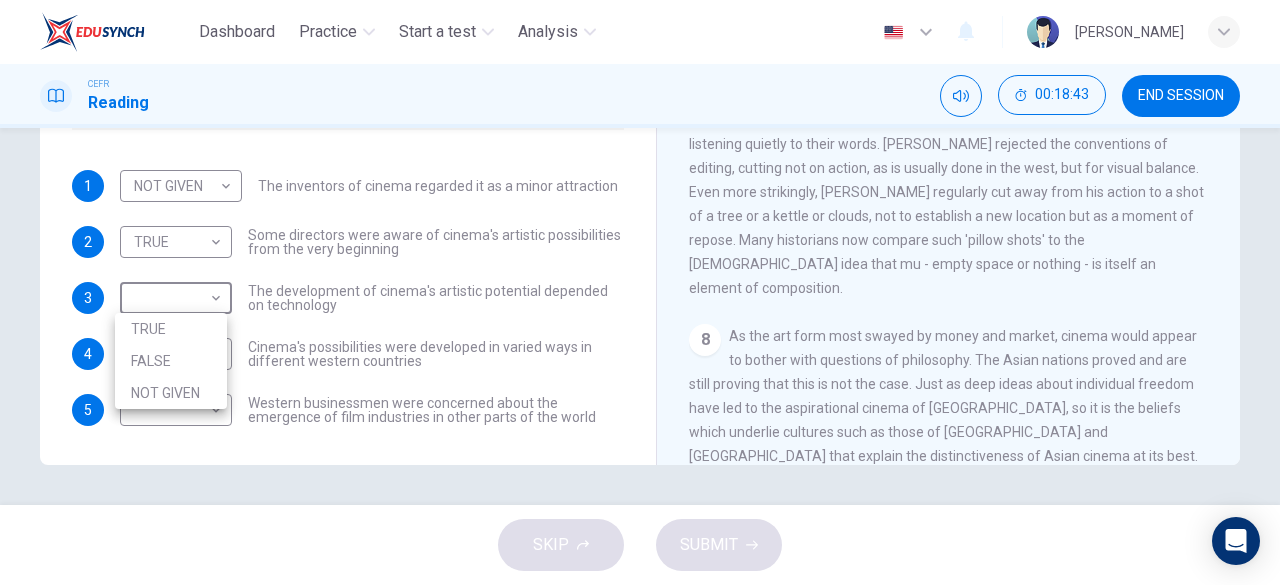 click on "FALSE" at bounding box center (171, 361) 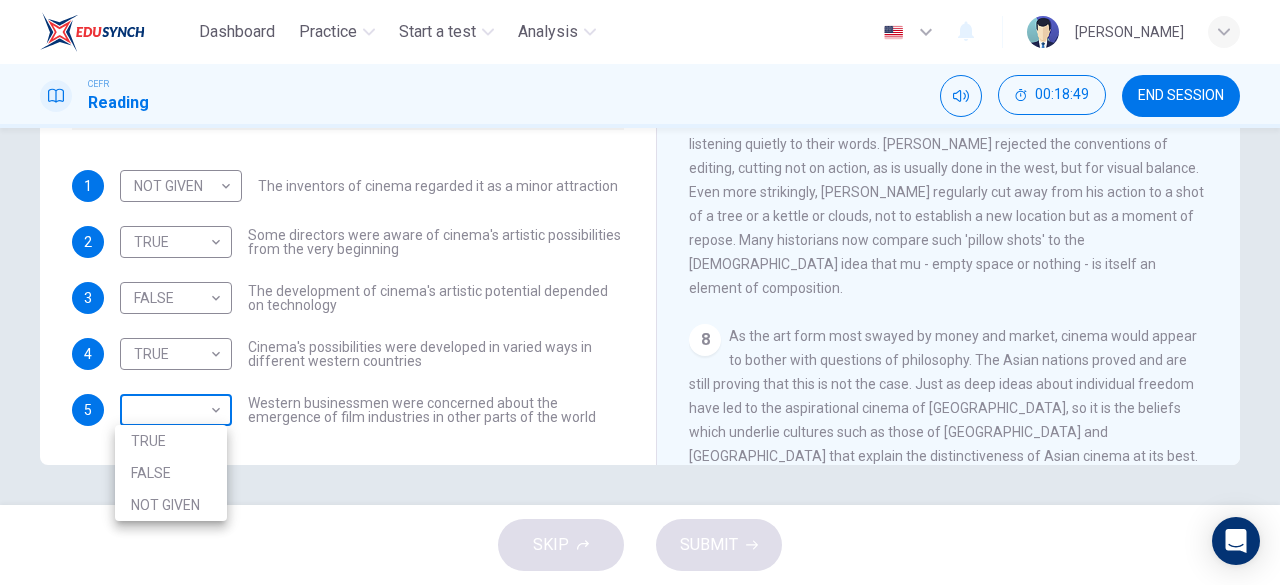 click on "Dashboard Practice Start a test Analysis English en ​ [PERSON_NAME] CEFR Reading 00:18:49 END SESSION Questions 1 - 5 Do the following statements agree with the information given in the Reading Passage?
In the boxes below write TRUE if the statement is true FALSE if the statement is false NOT GIVEN if the information is not given in the passage 1 NOT GIVEN NOT GIVEN ​ The inventors of cinema regarded it as a minor attraction 2 TRUE TRUE ​ Some directors were aware of cinema's artistic possibilities from the very beginning 3 FALSE FALSE ​ The development of cinema's artistic potential depended on technology 4 TRUE TRUE ​ Cinema's possibilities were developed in varied ways in different western countries 5 ​ ​ Western businessmen were concerned about the emergence of film industries in other parts of the world The History of Film CLICK TO ZOOM Click to Zoom 1 2 3 4 5 6 7 8 SKIP SUBMIT EduSynch - Online Language Proficiency Testing
Dashboard Practice Start a test Analysis" at bounding box center (640, 292) 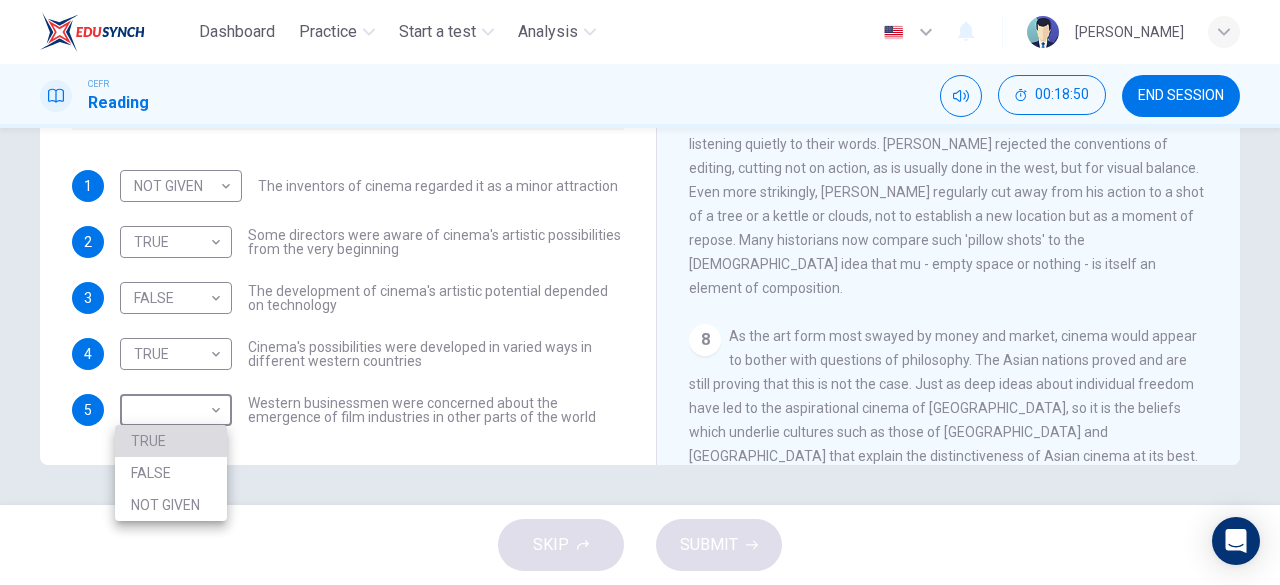 click on "TRUE" at bounding box center (171, 441) 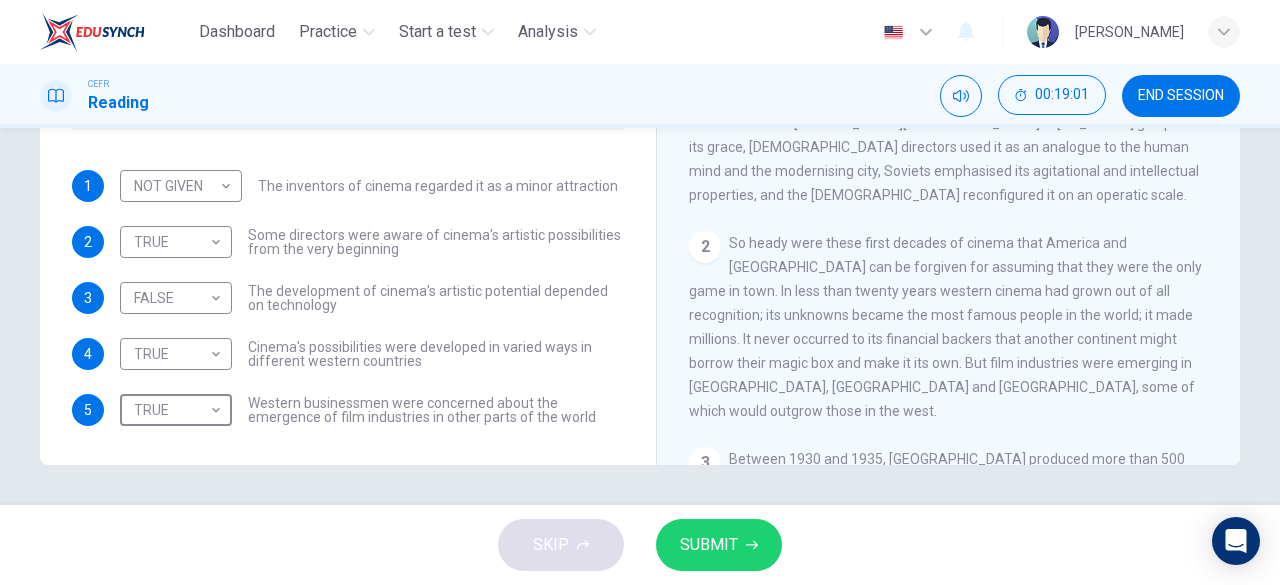 scroll, scrollTop: 382, scrollLeft: 0, axis: vertical 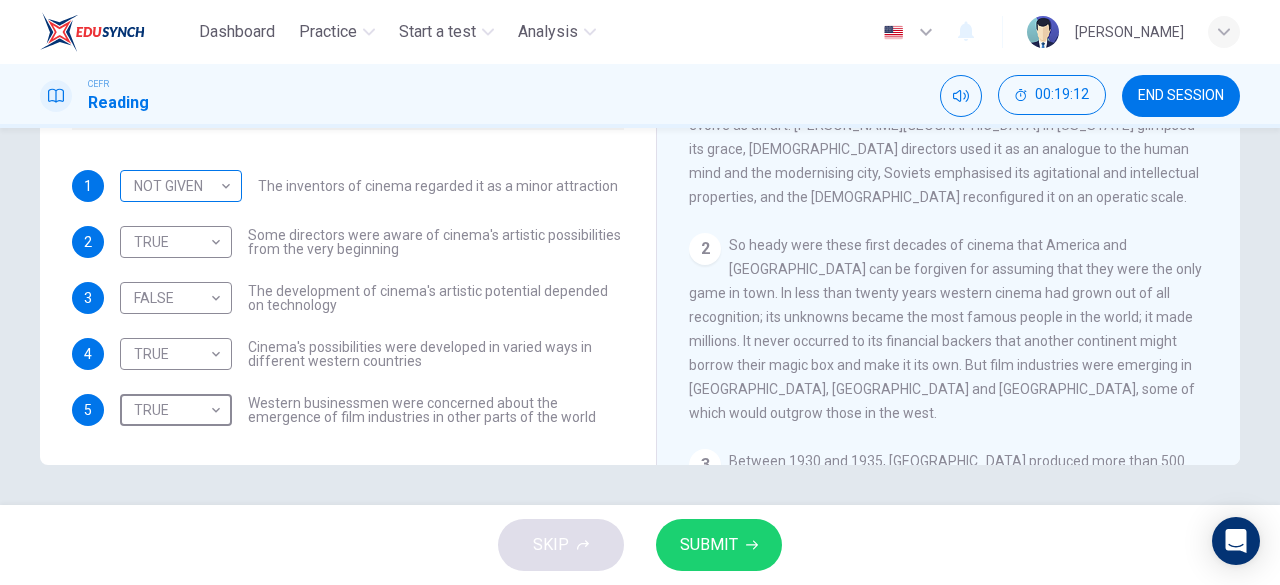 click on "Dashboard Practice Start a test Analysis English en ​ [PERSON_NAME] Reading 00:19:12 END SESSION Questions 1 - 5 Do the following statements agree with the information given in the Reading Passage?
In the boxes below write TRUE if the statement is true FALSE if the statement is false NOT GIVEN if the information is not given in the passage 1 NOT GIVEN NOT GIVEN ​ The inventors of cinema regarded it as a minor attraction 2 TRUE TRUE ​ Some directors were aware of cinema's artistic possibilities from the very beginning 3 FALSE FALSE ​ The development of cinema's artistic potential depended on technology 4 TRUE TRUE ​ Cinema's possibilities were developed in varied ways in different western countries 5 TRUE TRUE ​ Western businessmen were concerned about the emergence of film industries in other parts of the world The History of Film CLICK TO ZOOM Click to Zoom 1 2 3 4 5 6 7 8 SKIP SUBMIT EduSynch - Online Language Proficiency Testing
Dashboard Practice Start a test 2025" at bounding box center [640, 292] 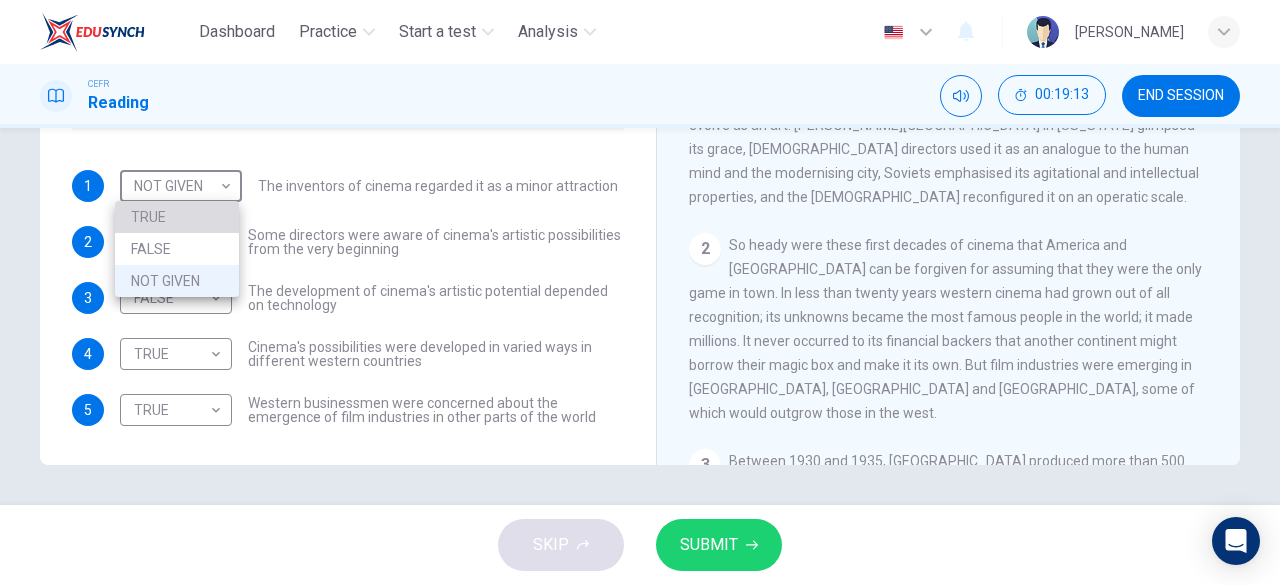 click on "TRUE" at bounding box center [177, 217] 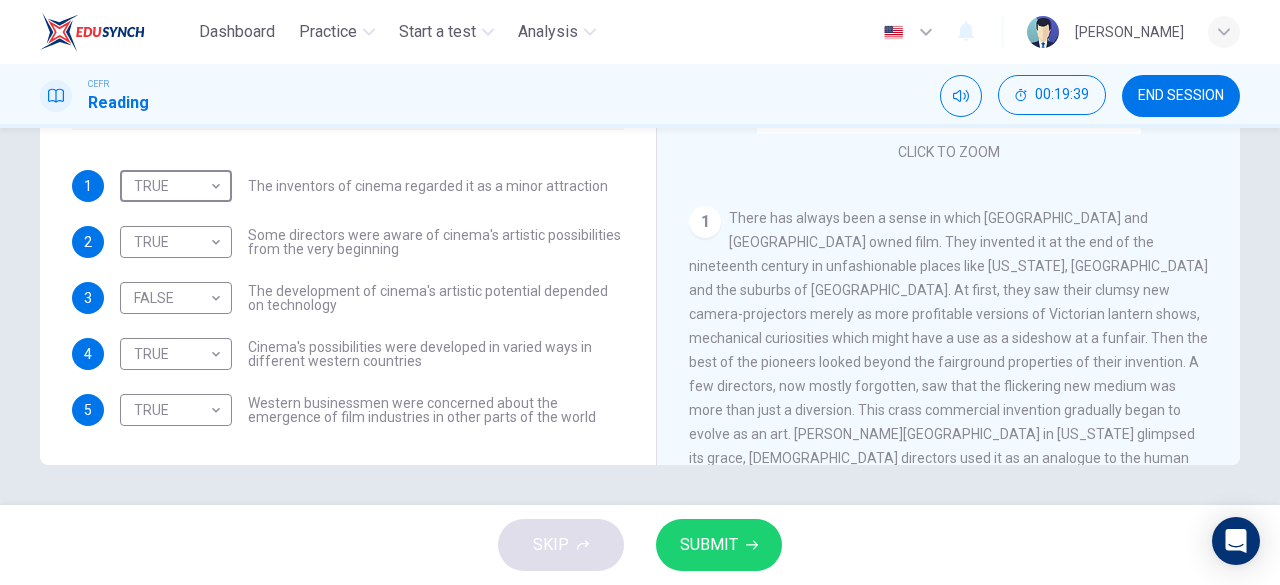 scroll, scrollTop: 157, scrollLeft: 0, axis: vertical 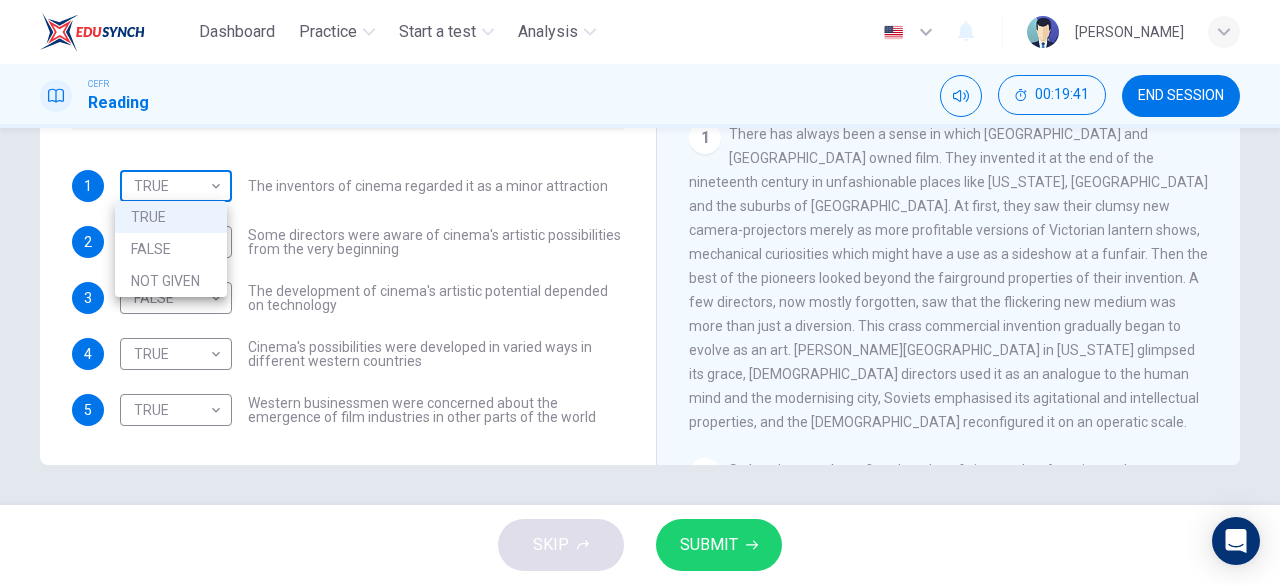 click on "Dashboard Practice Start a test Analysis English en ​ [PERSON_NAME] CEFR Reading 00:19:41 END SESSION Questions 1 - 5 Do the following statements agree with the information given in the Reading Passage?
In the boxes below write TRUE if the statement is true FALSE if the statement is false NOT GIVEN if the information is not given in the passage 1 TRUE TRUE ​ The inventors of cinema regarded it as a minor attraction 2 TRUE TRUE ​ Some directors were aware of cinema's artistic possibilities from the very beginning 3 FALSE FALSE ​ The development of cinema's artistic potential depended on technology 4 TRUE TRUE ​ Cinema's possibilities were developed in varied ways in different western countries 5 TRUE TRUE ​ Western businessmen were concerned about the emergence of film industries in other parts of the world The History of Film CLICK TO ZOOM Click to Zoom 1 2 3 4 5 6 7 8 SKIP SUBMIT EduSynch - Online Language Proficiency Testing
Dashboard Practice Start a test Analysis 2025" at bounding box center (640, 292) 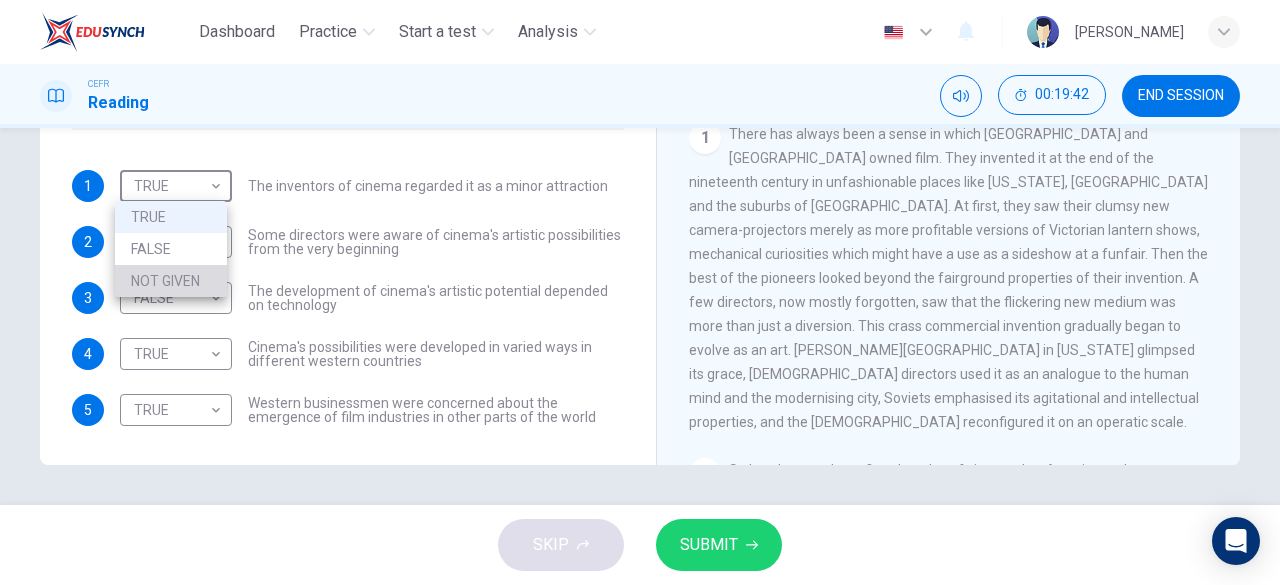 click on "NOT GIVEN" at bounding box center (171, 281) 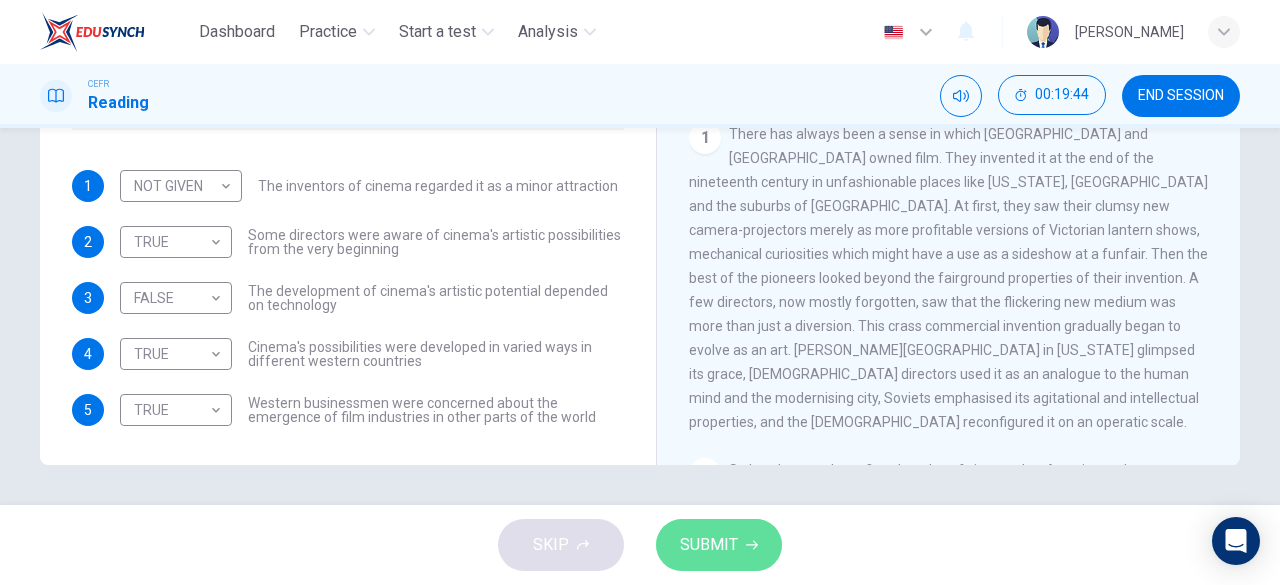 click on "SUBMIT" at bounding box center (709, 545) 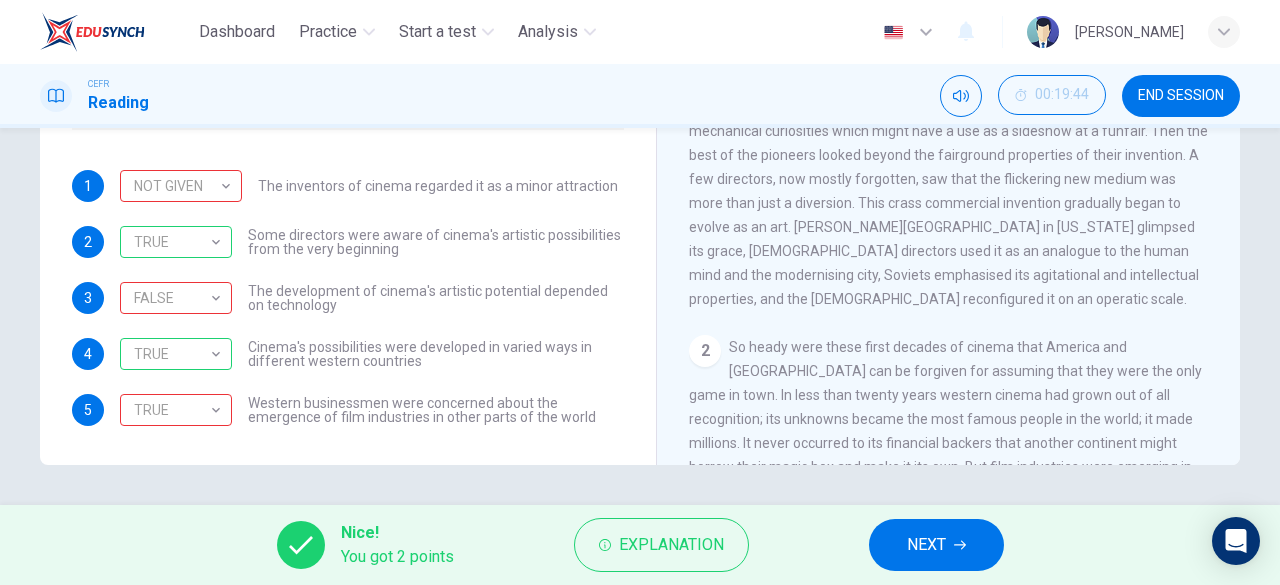 scroll, scrollTop: 274, scrollLeft: 0, axis: vertical 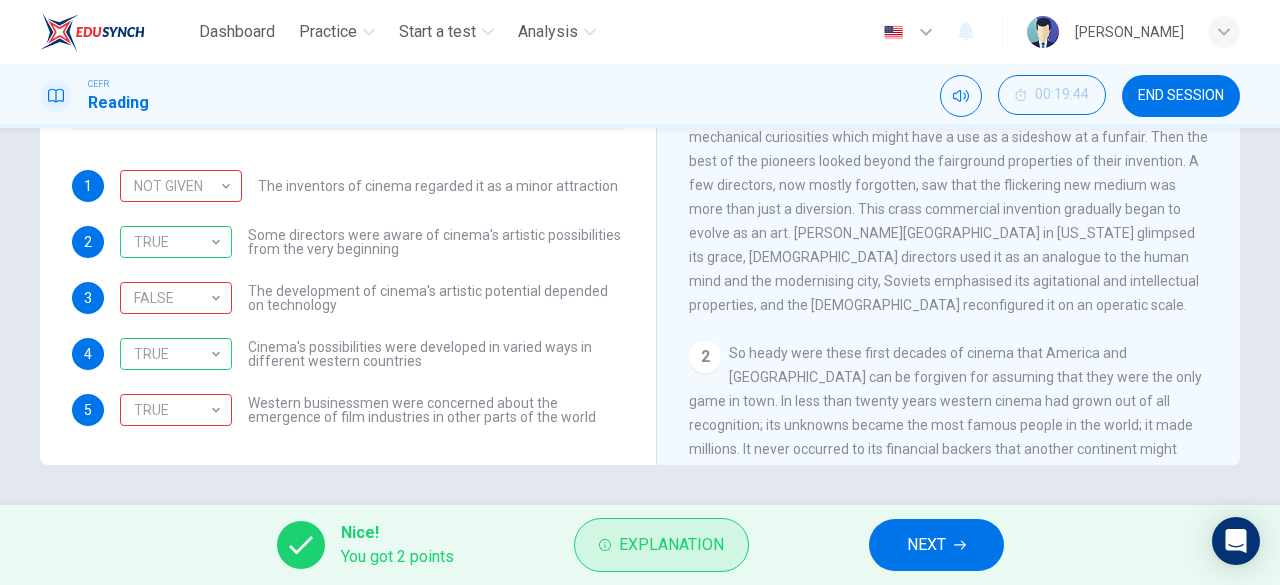 click on "Explanation" at bounding box center [671, 545] 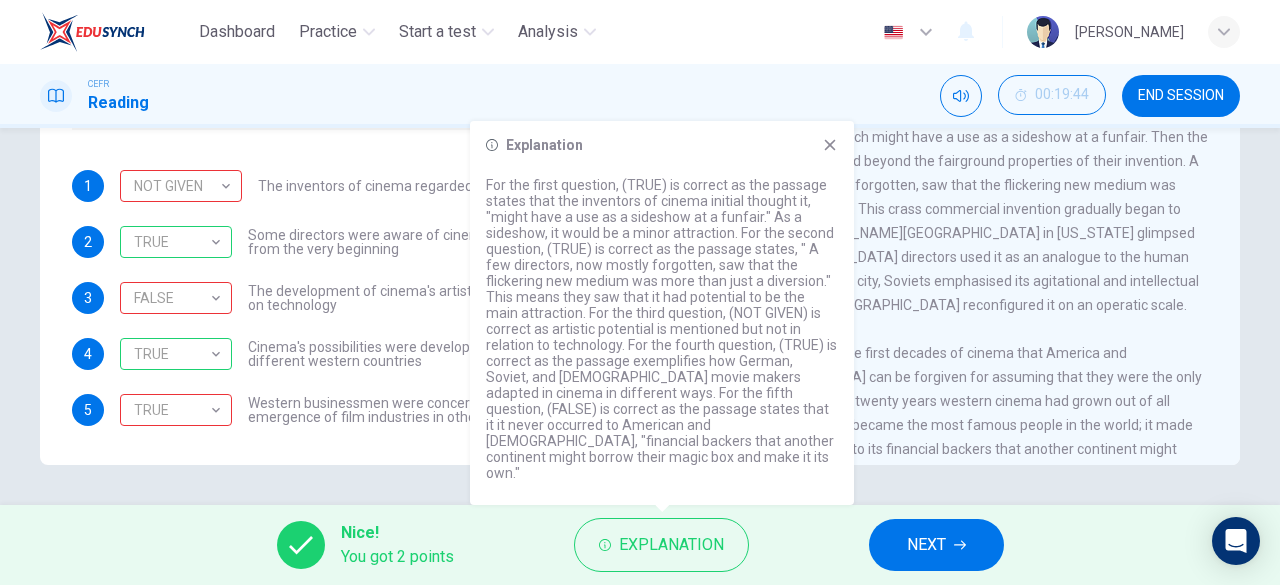 click 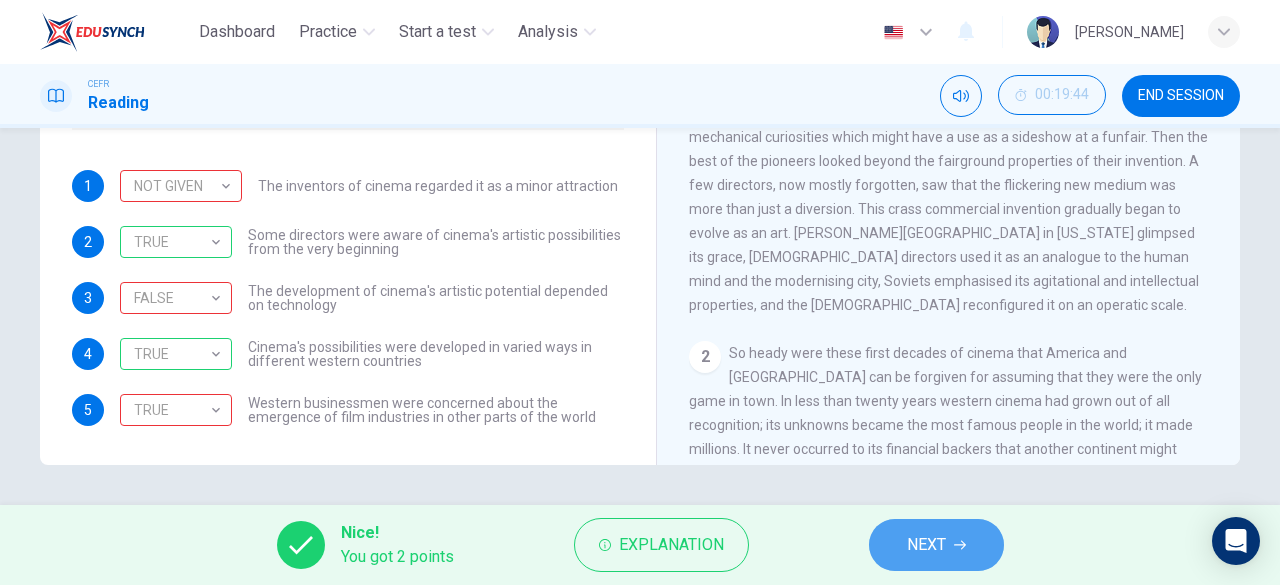 click on "NEXT" at bounding box center (936, 545) 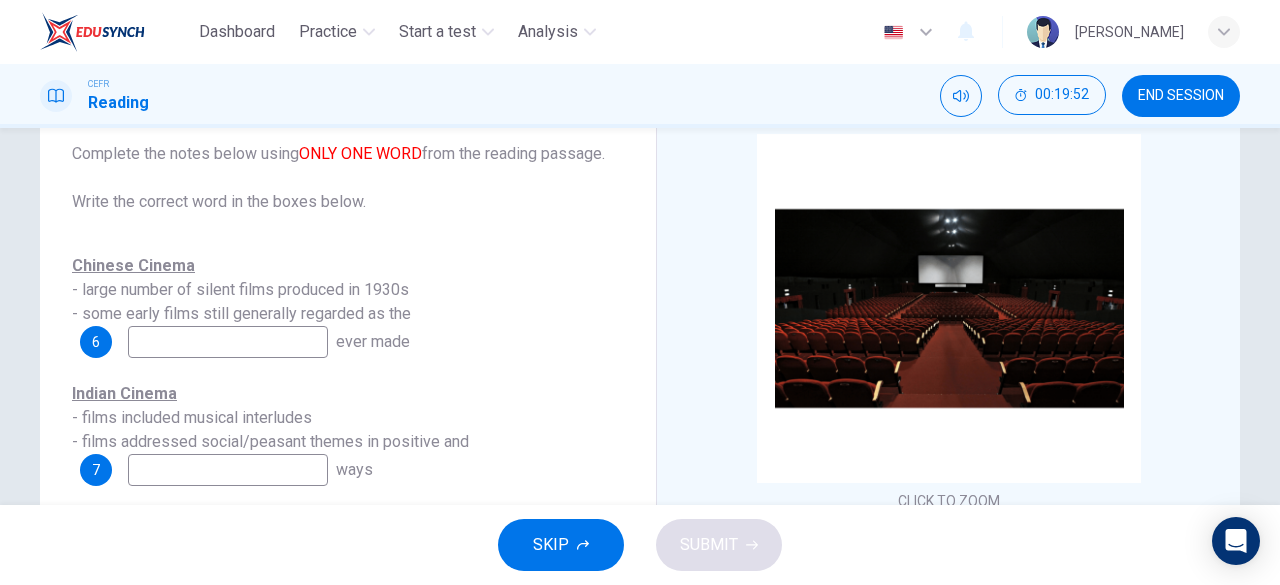 scroll, scrollTop: 91, scrollLeft: 0, axis: vertical 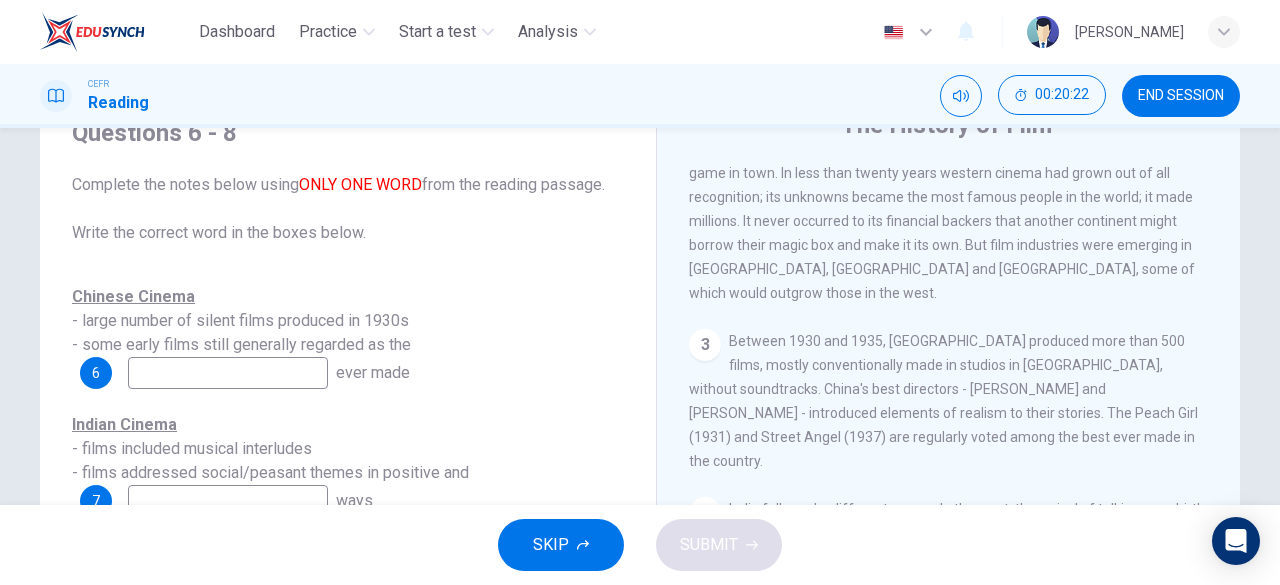 click at bounding box center [228, 373] 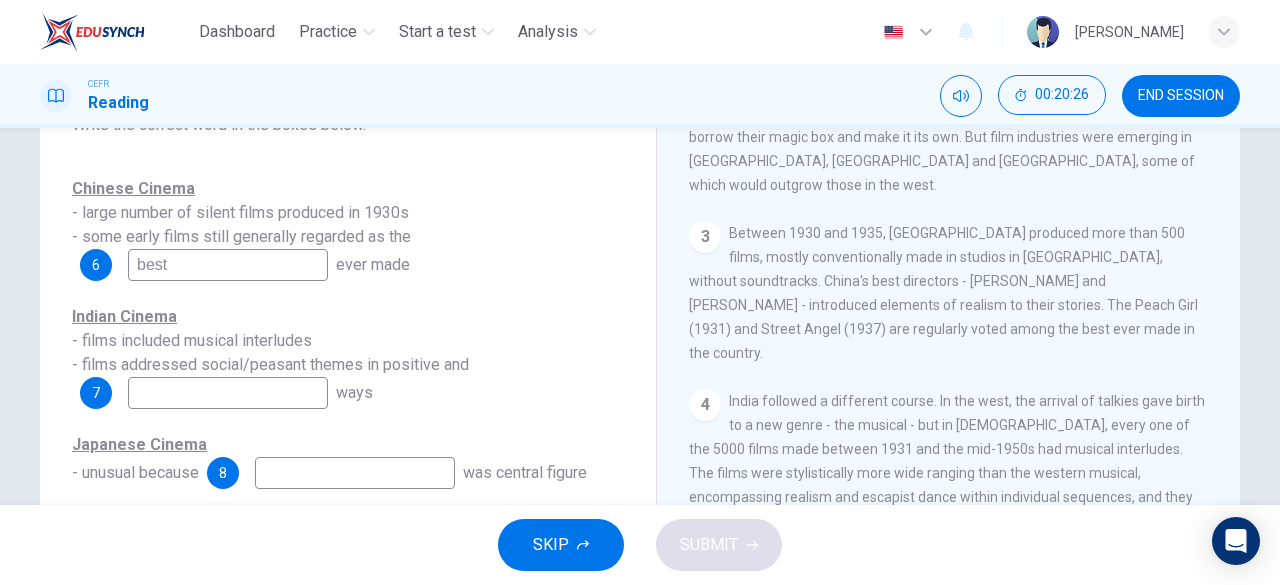 scroll, scrollTop: 203, scrollLeft: 0, axis: vertical 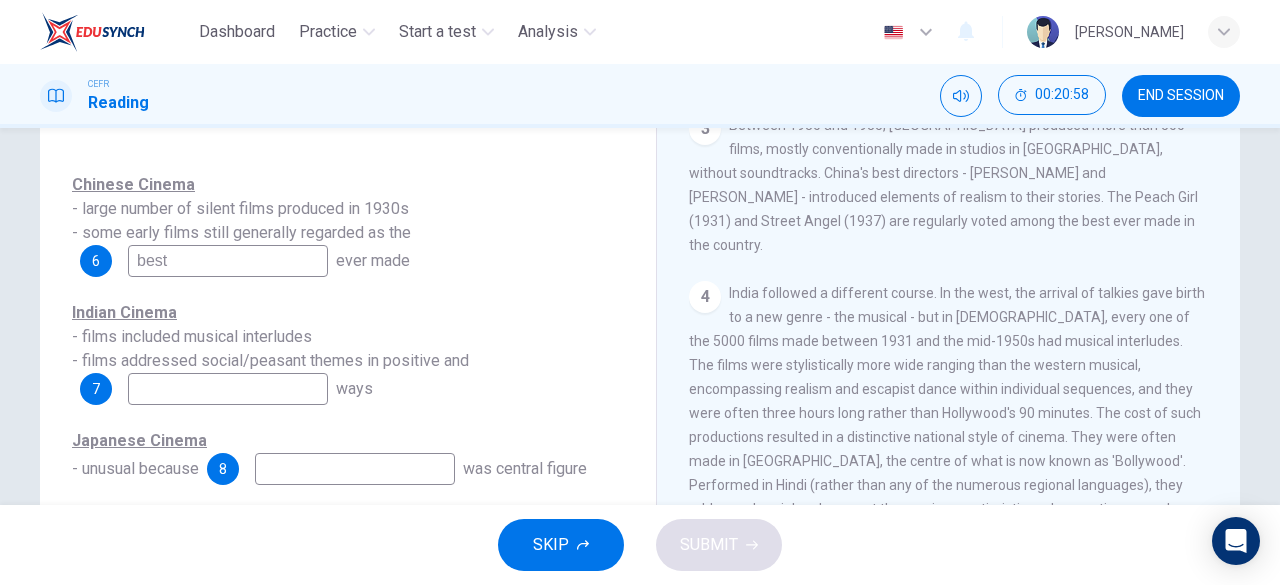 type on "best" 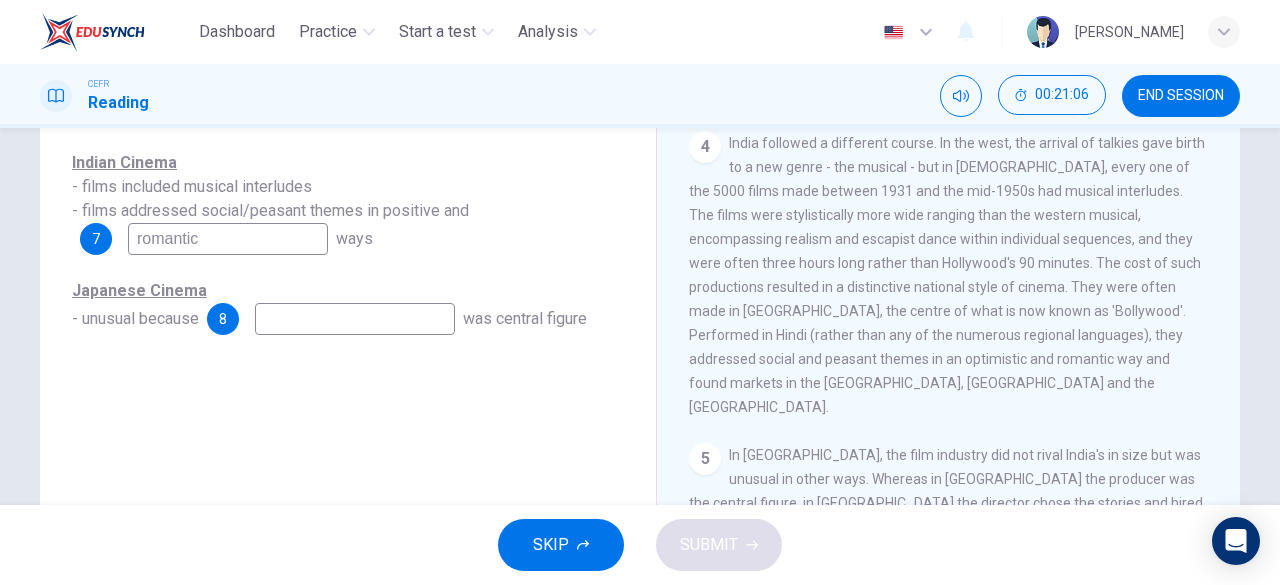 scroll, scrollTop: 385, scrollLeft: 0, axis: vertical 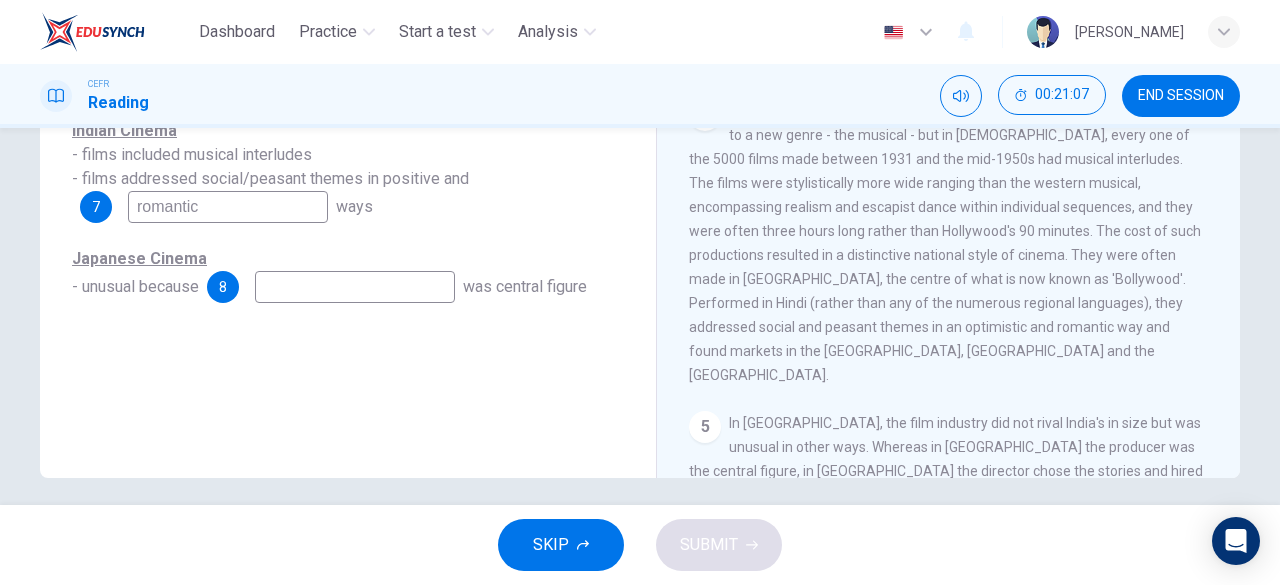type on "romantic" 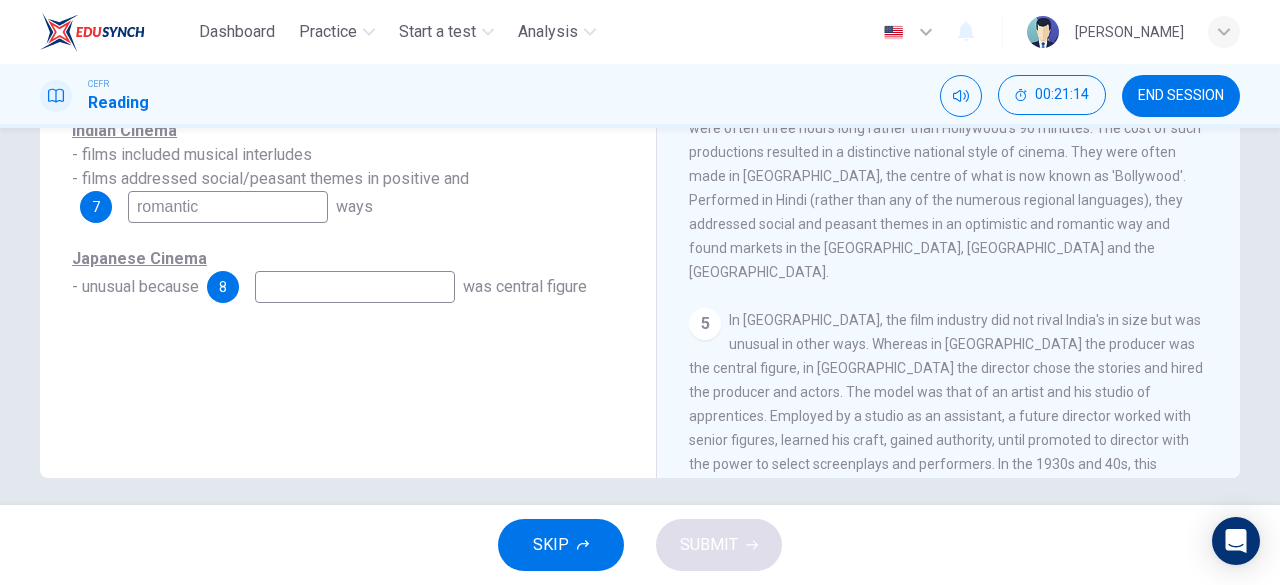 scroll, scrollTop: 1017, scrollLeft: 0, axis: vertical 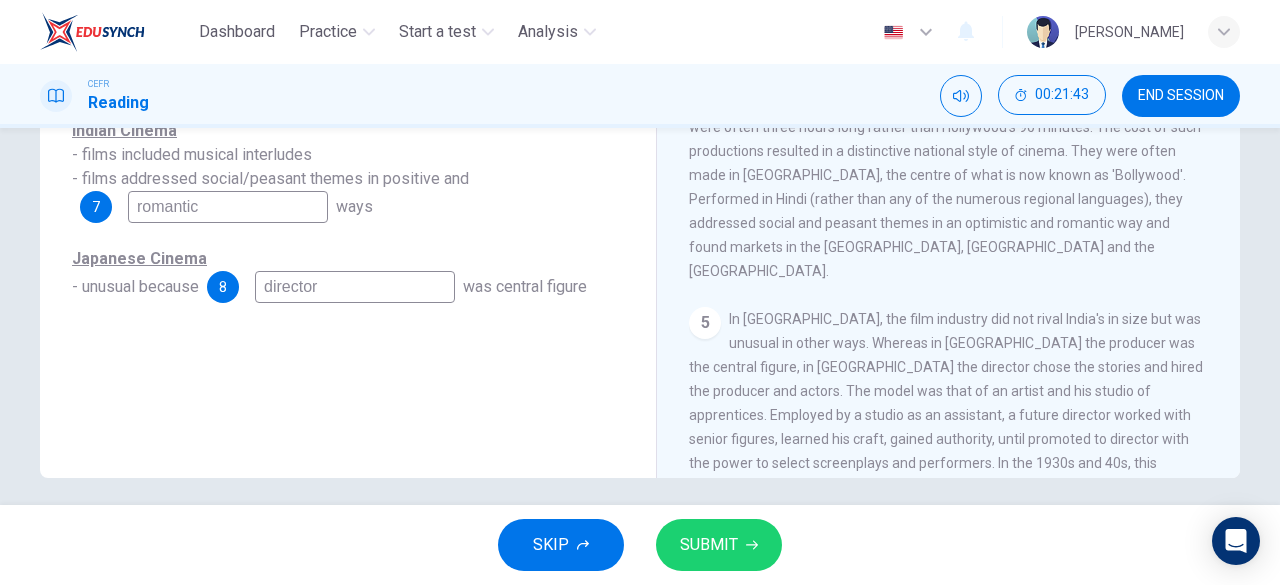 type on "director" 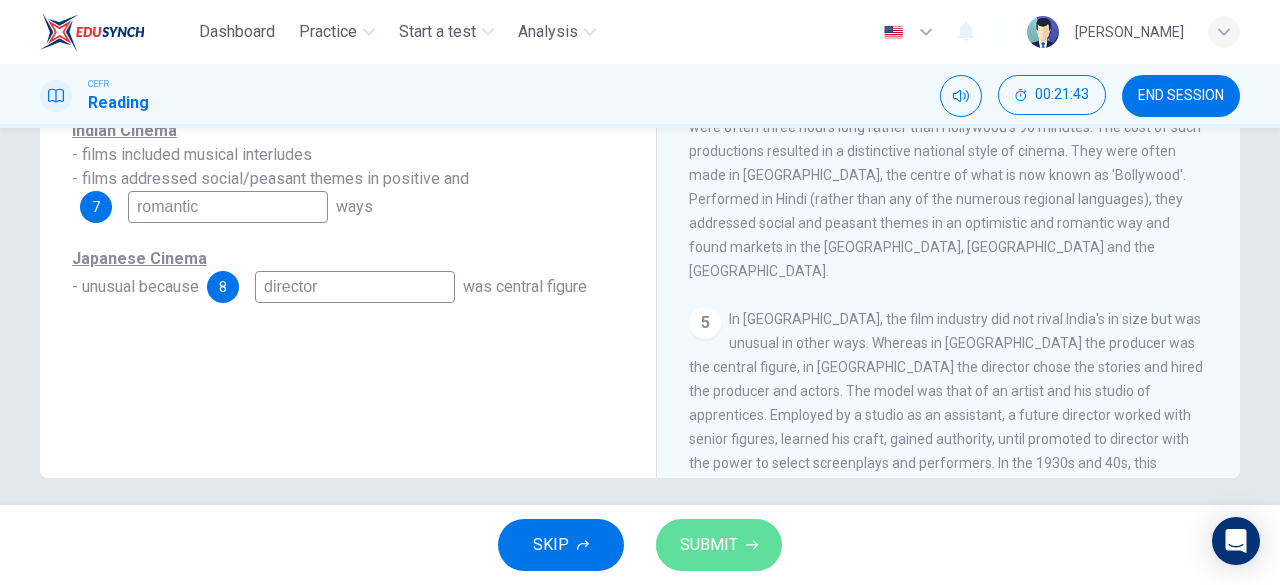 click on "SUBMIT" at bounding box center (709, 545) 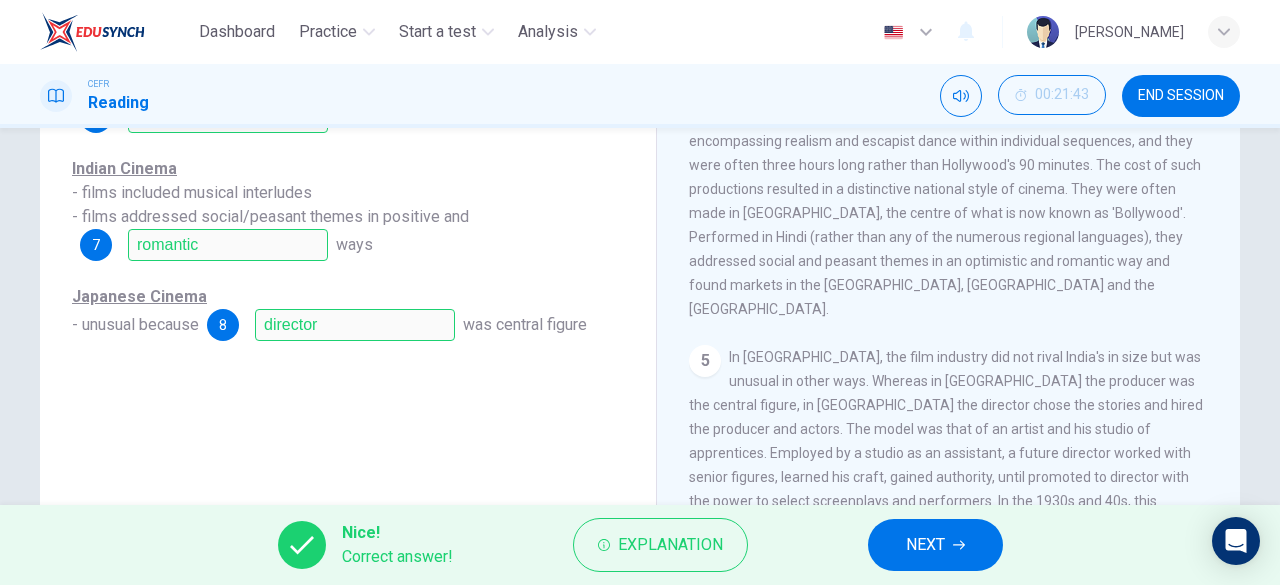 scroll, scrollTop: 359, scrollLeft: 0, axis: vertical 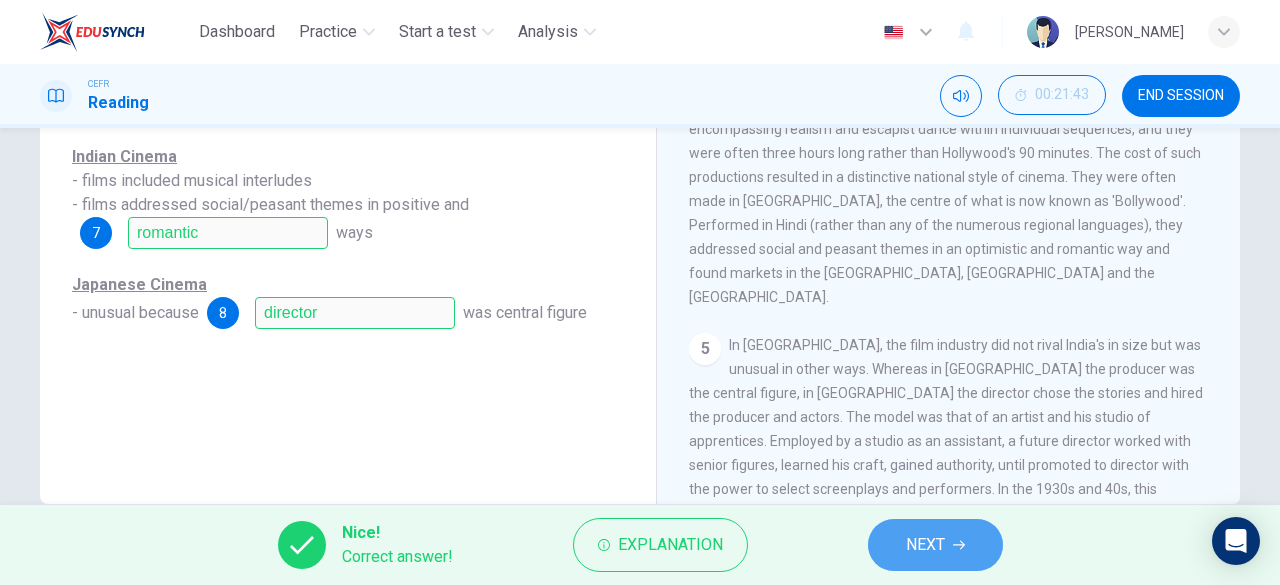 click 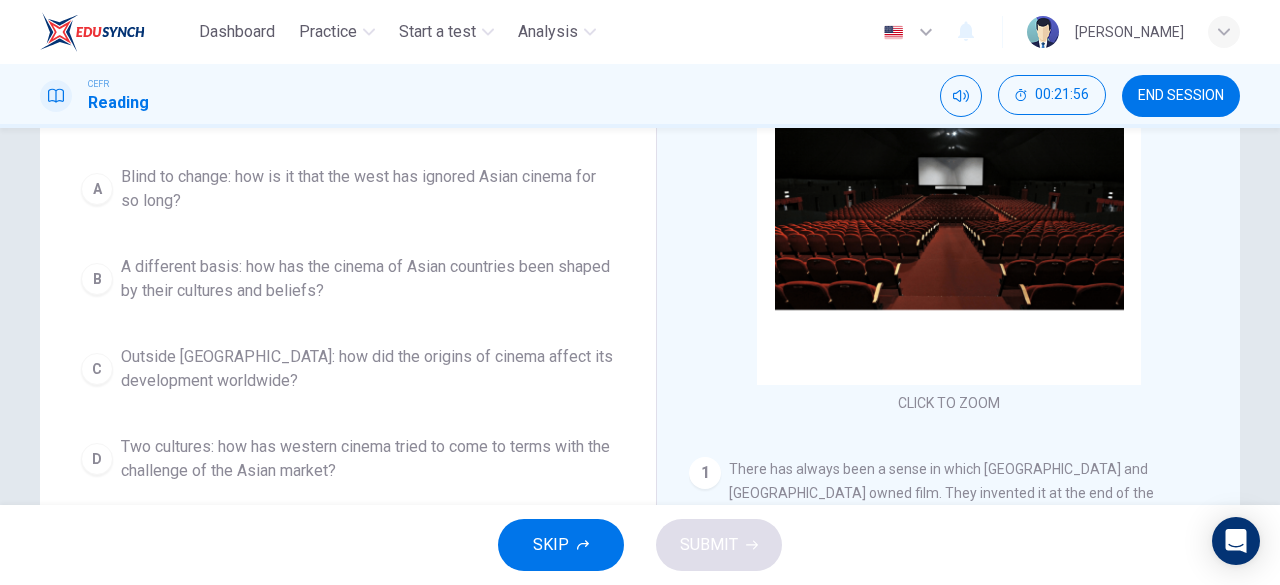 scroll, scrollTop: 222, scrollLeft: 0, axis: vertical 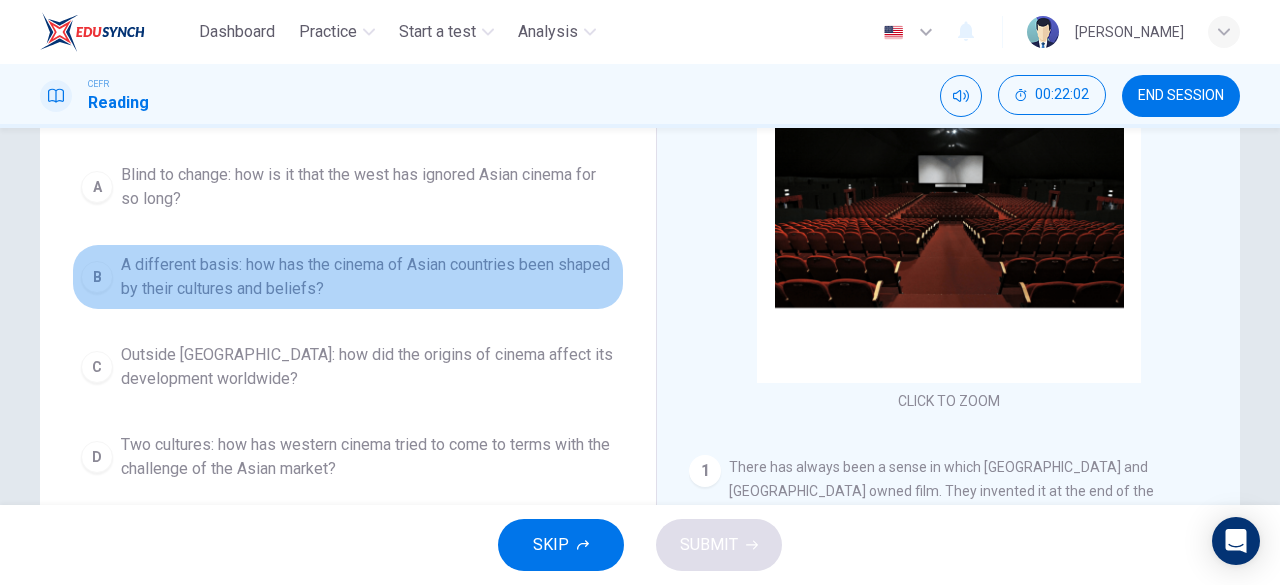 click on "B" at bounding box center [97, 277] 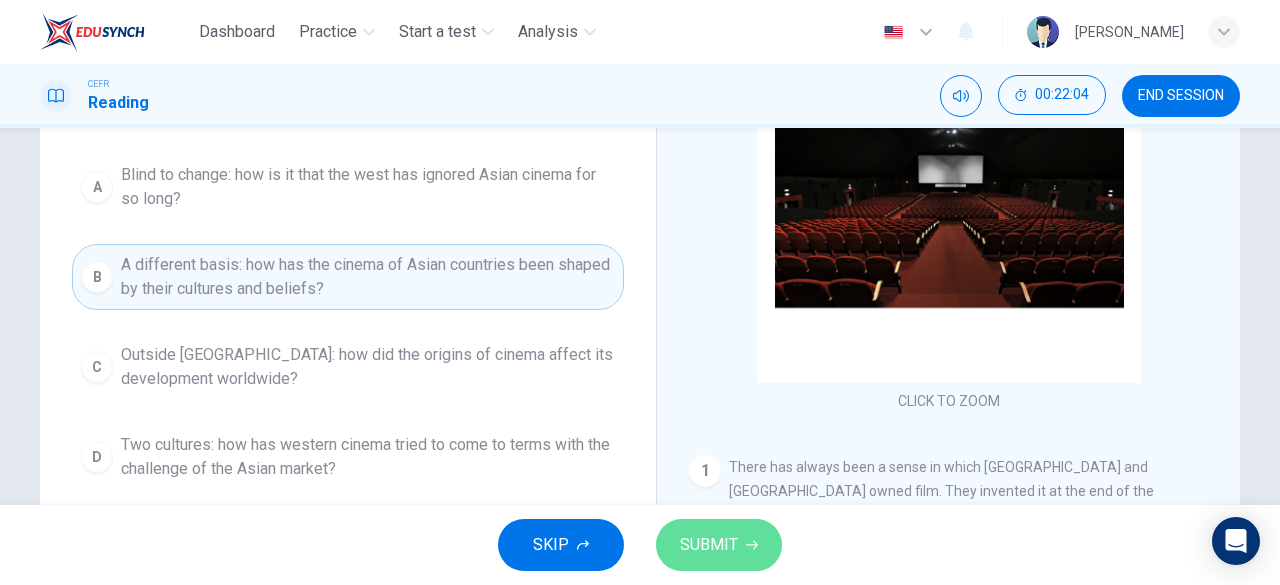click on "SUBMIT" at bounding box center [709, 545] 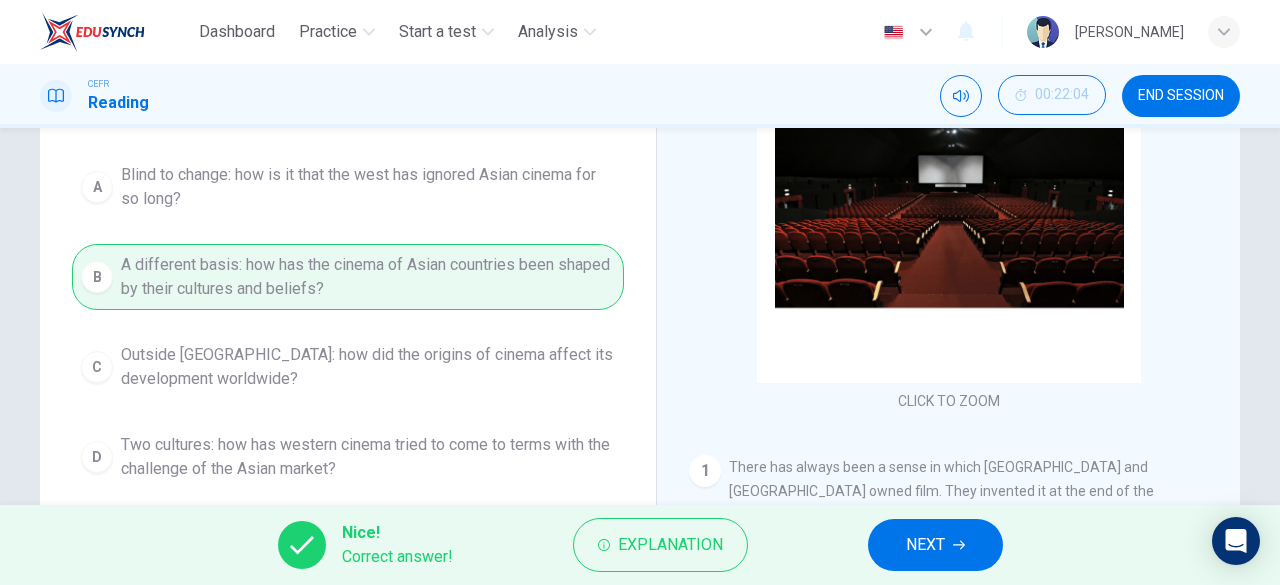click on "NEXT" at bounding box center (925, 545) 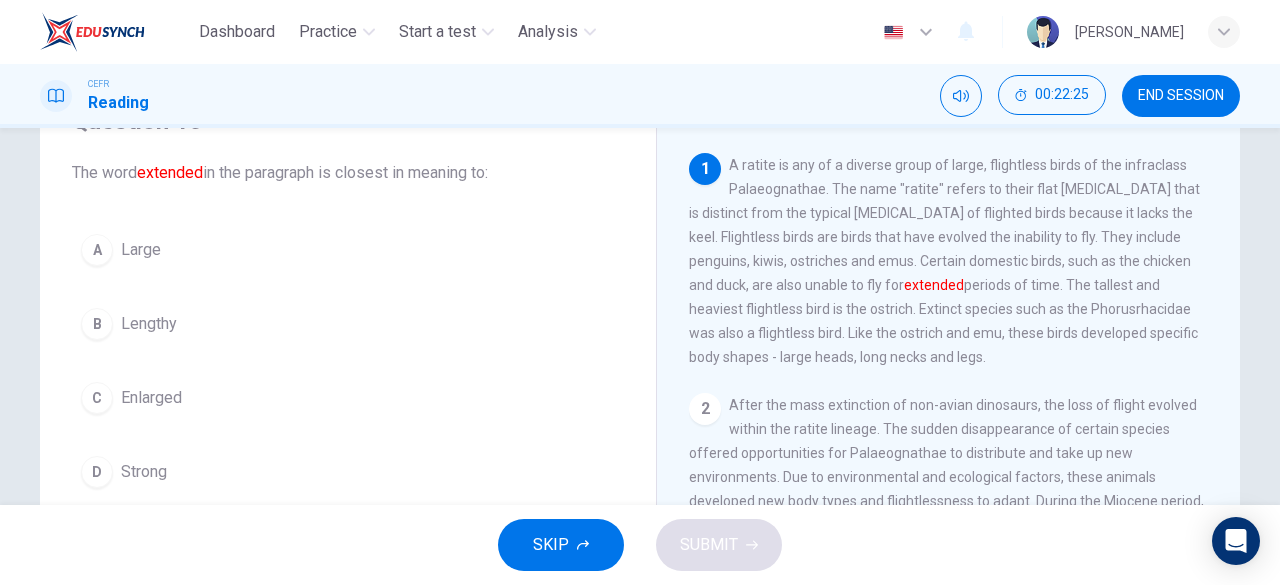 scroll, scrollTop: 104, scrollLeft: 0, axis: vertical 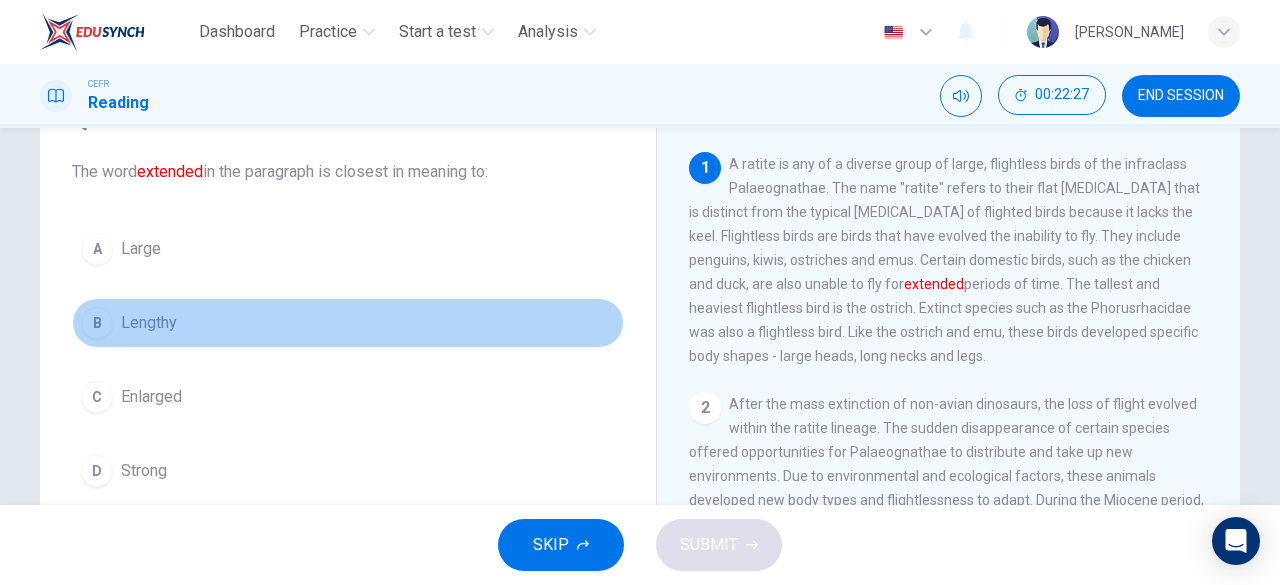 click on "B" at bounding box center [97, 323] 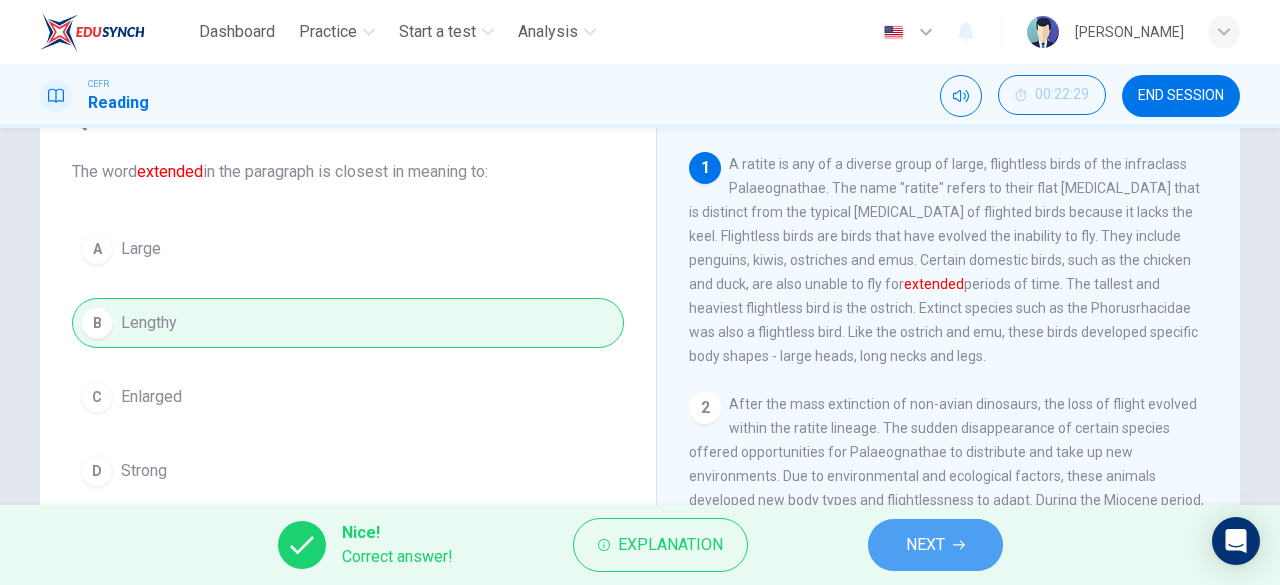 click on "NEXT" at bounding box center [935, 545] 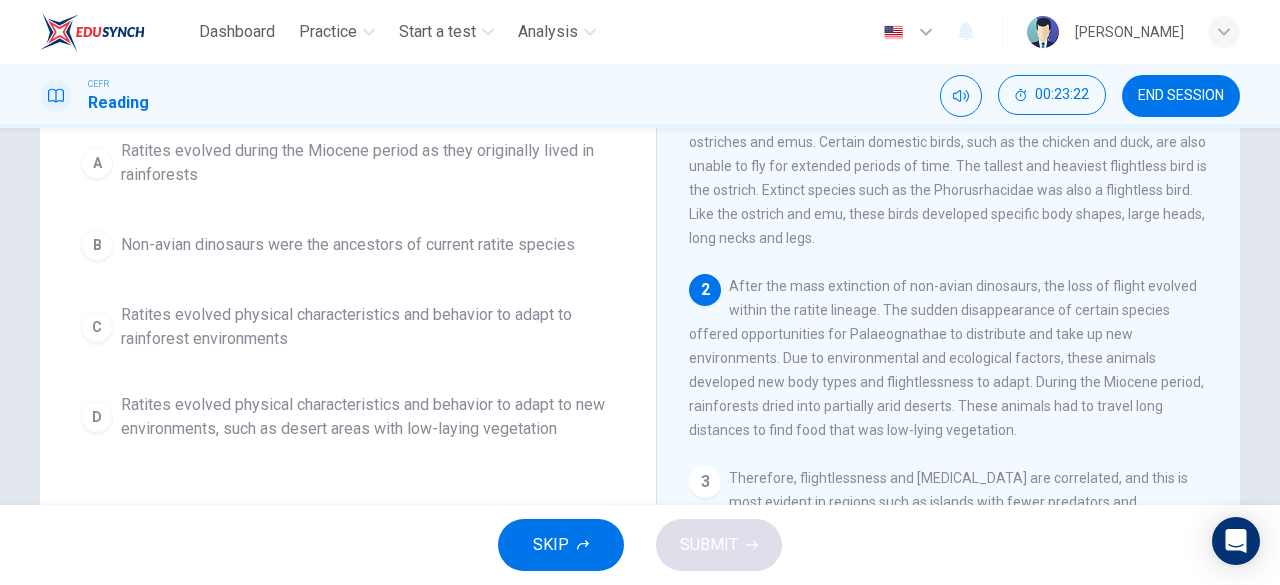 scroll, scrollTop: 223, scrollLeft: 0, axis: vertical 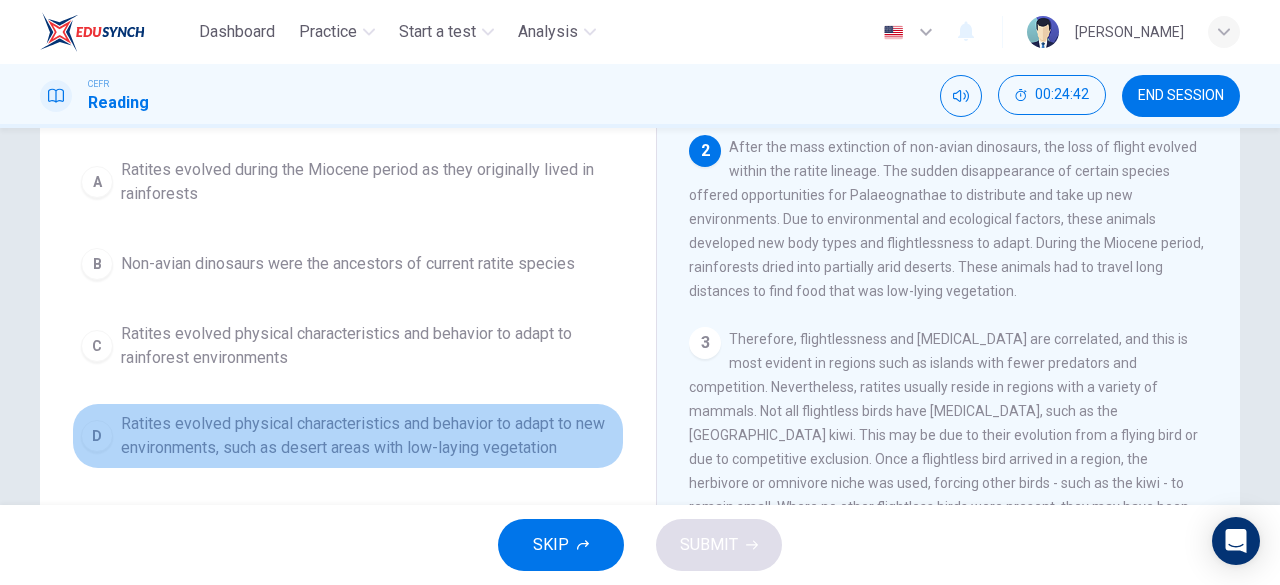 click on "D" at bounding box center (97, 436) 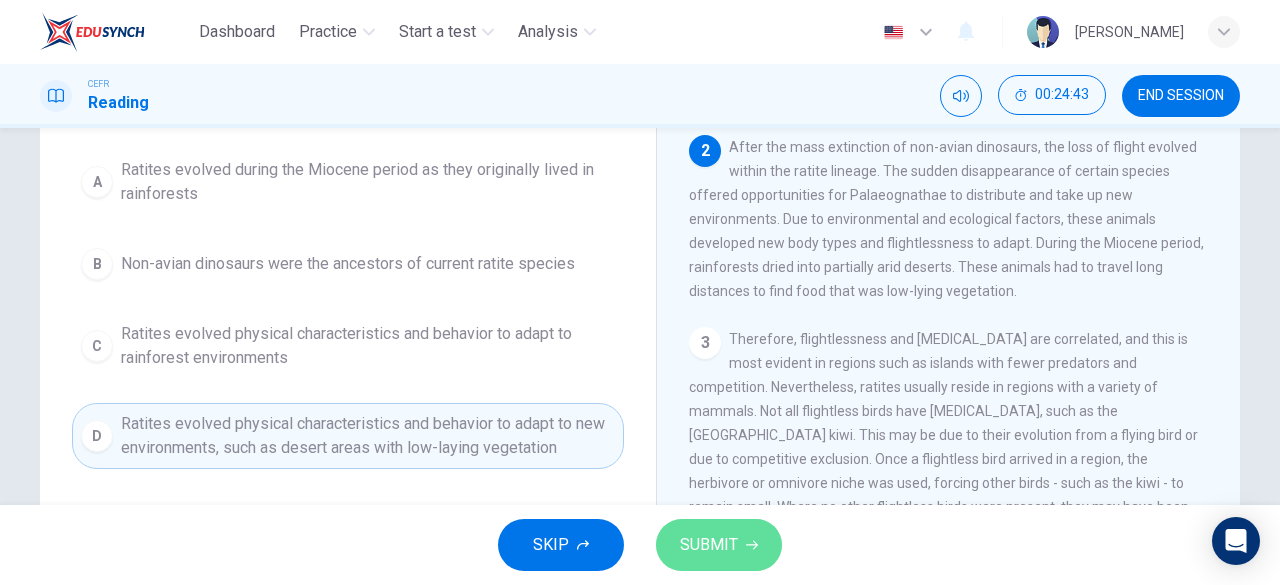 click on "SUBMIT" at bounding box center (719, 545) 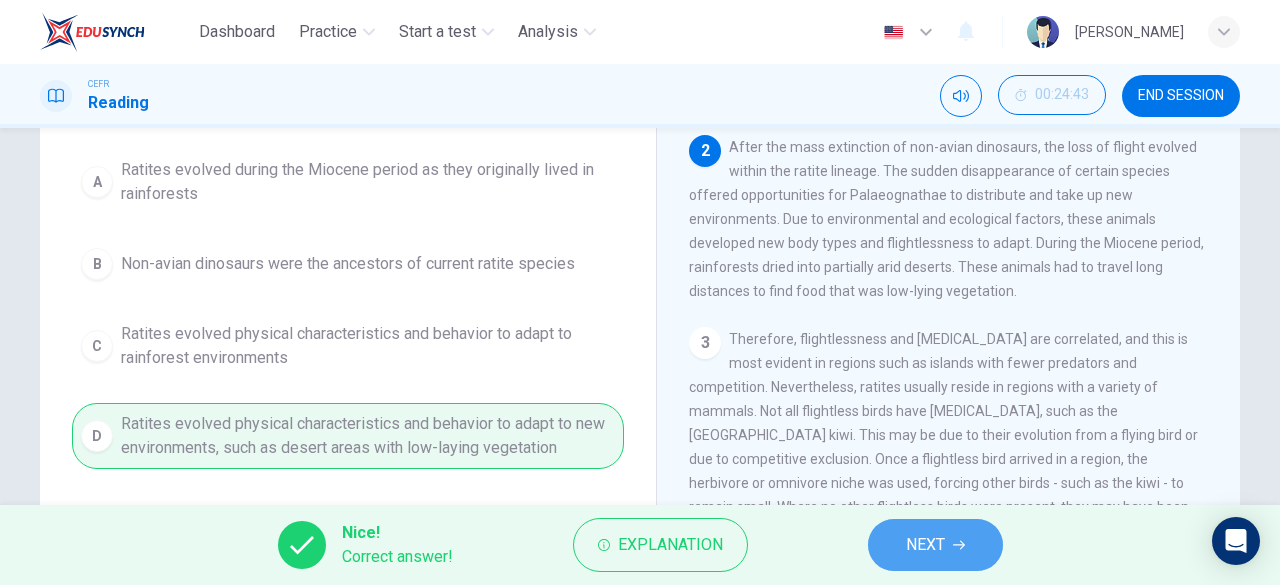 click on "NEXT" at bounding box center [925, 545] 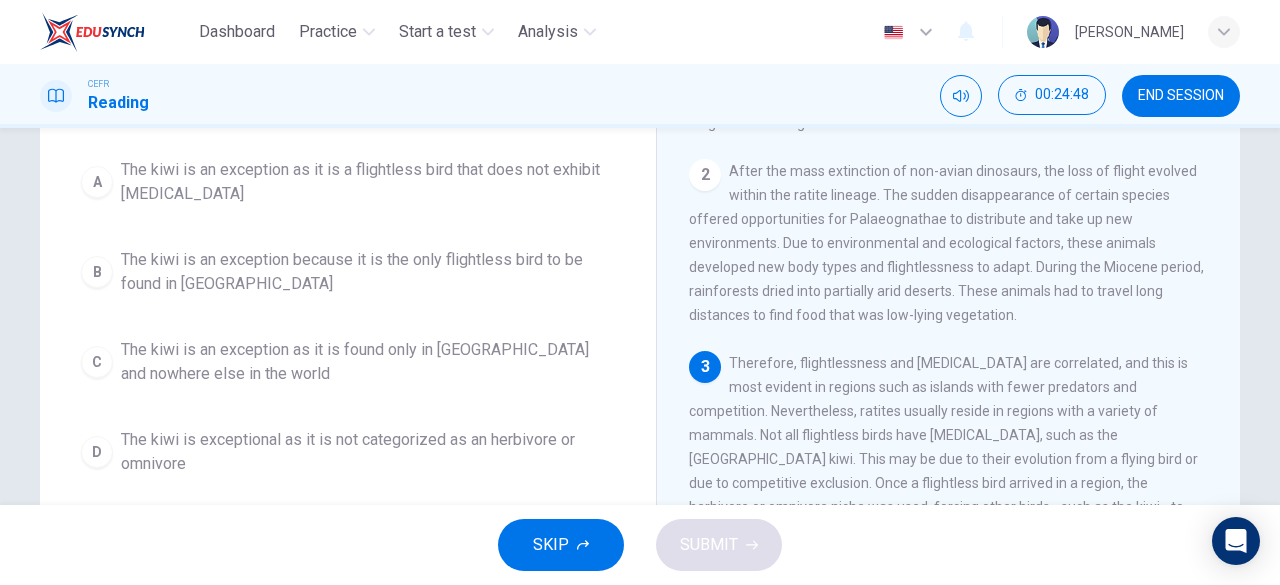scroll, scrollTop: 181, scrollLeft: 0, axis: vertical 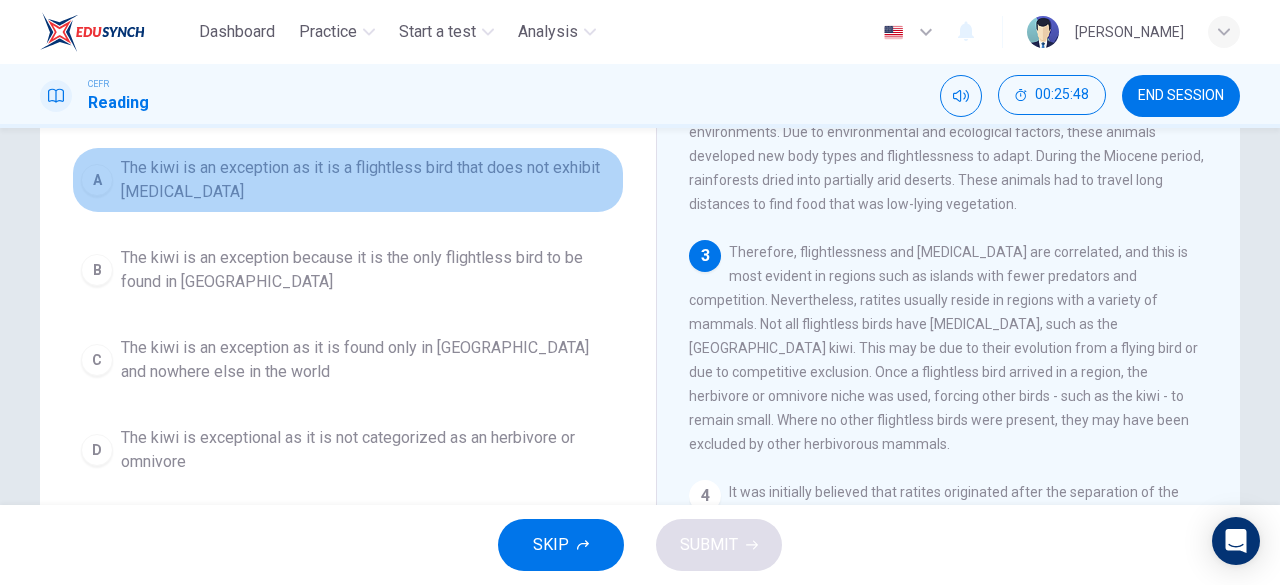 click on "A" at bounding box center (97, 180) 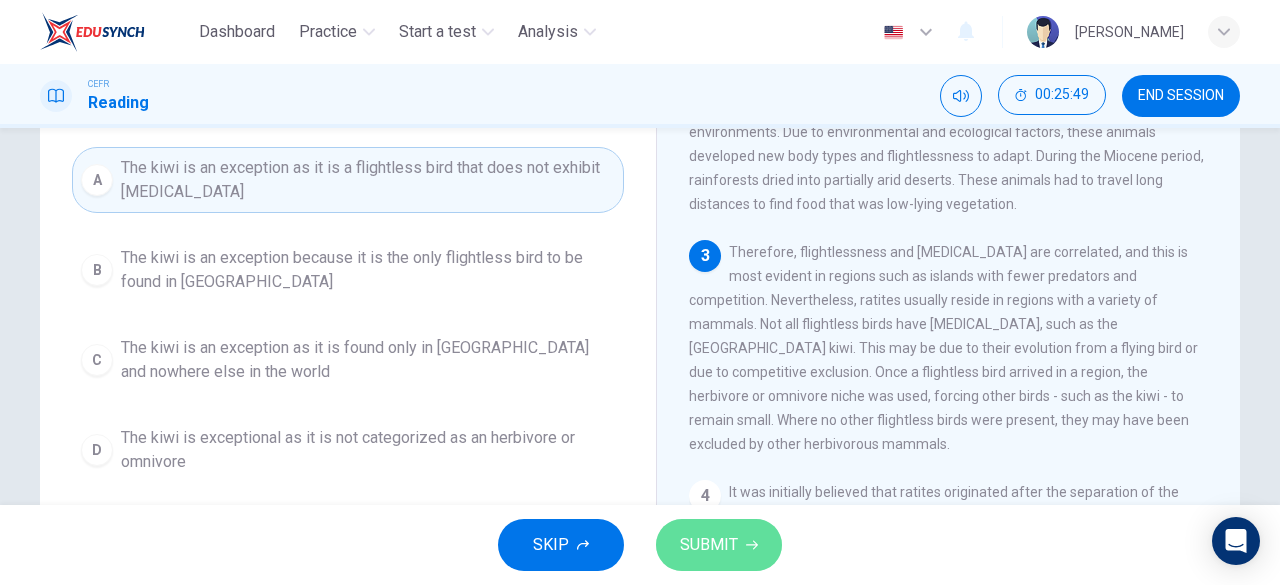 click on "SUBMIT" at bounding box center [709, 545] 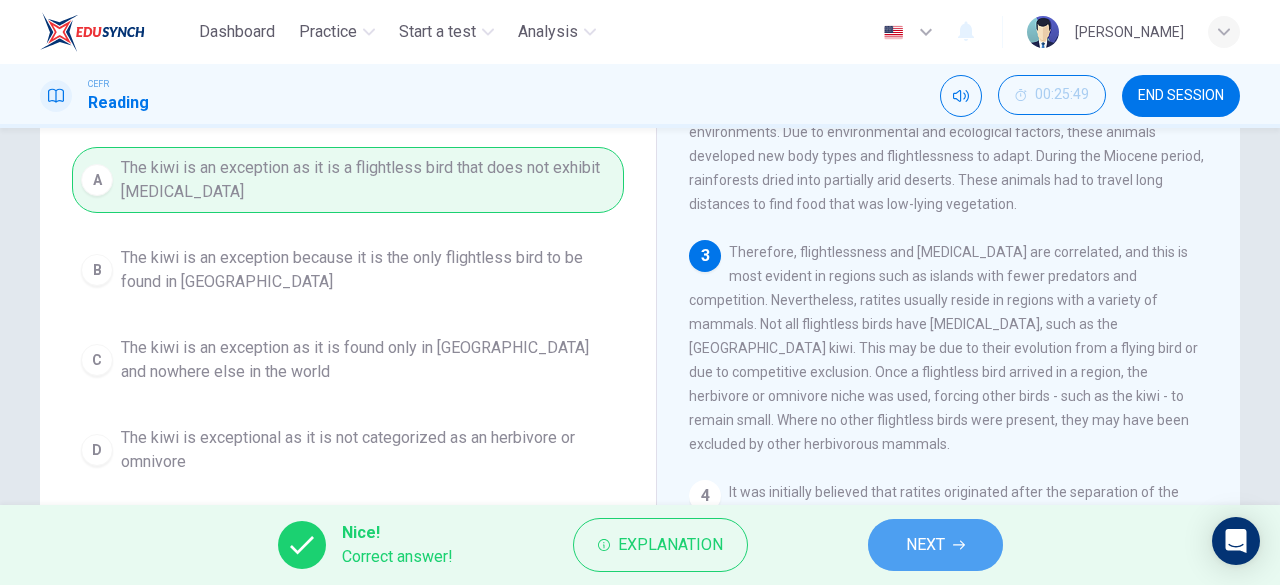 click on "NEXT" at bounding box center (935, 545) 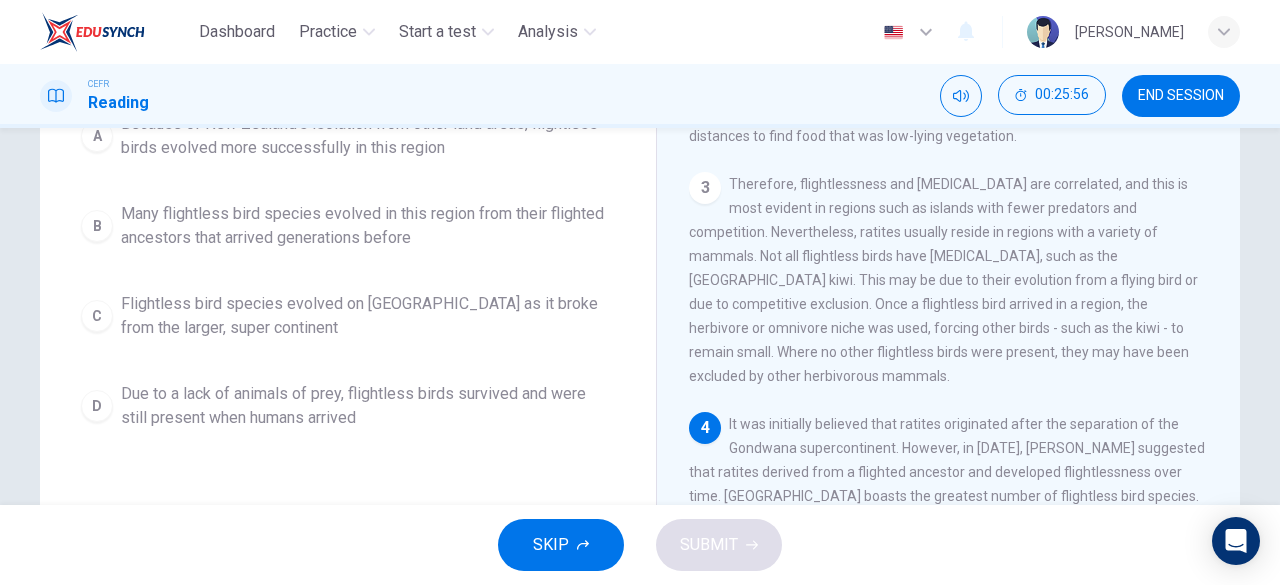scroll, scrollTop: 270, scrollLeft: 0, axis: vertical 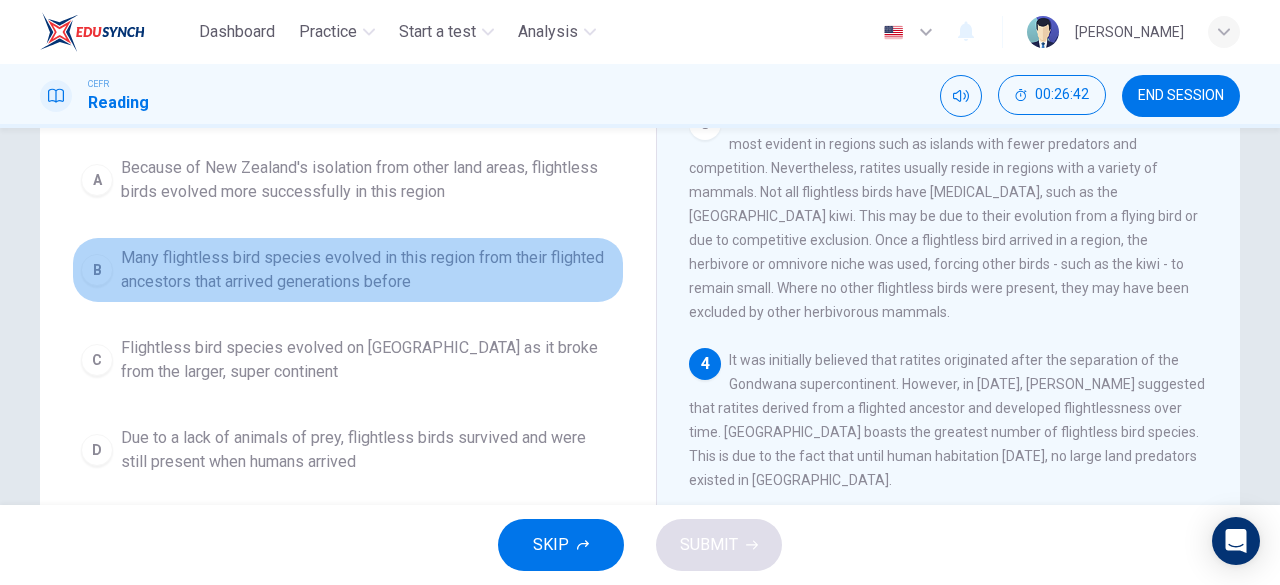 click on "B Many flightless bird species evolved in this region from their flighted ancestors that arrived generations before" at bounding box center [348, 270] 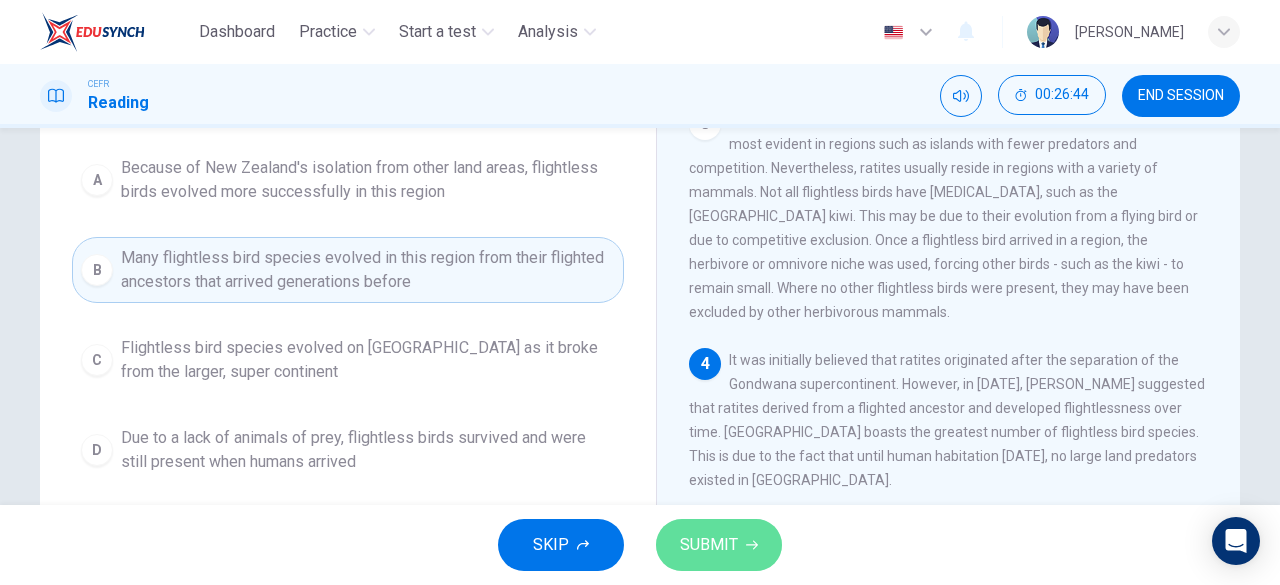 click on "SUBMIT" at bounding box center [719, 545] 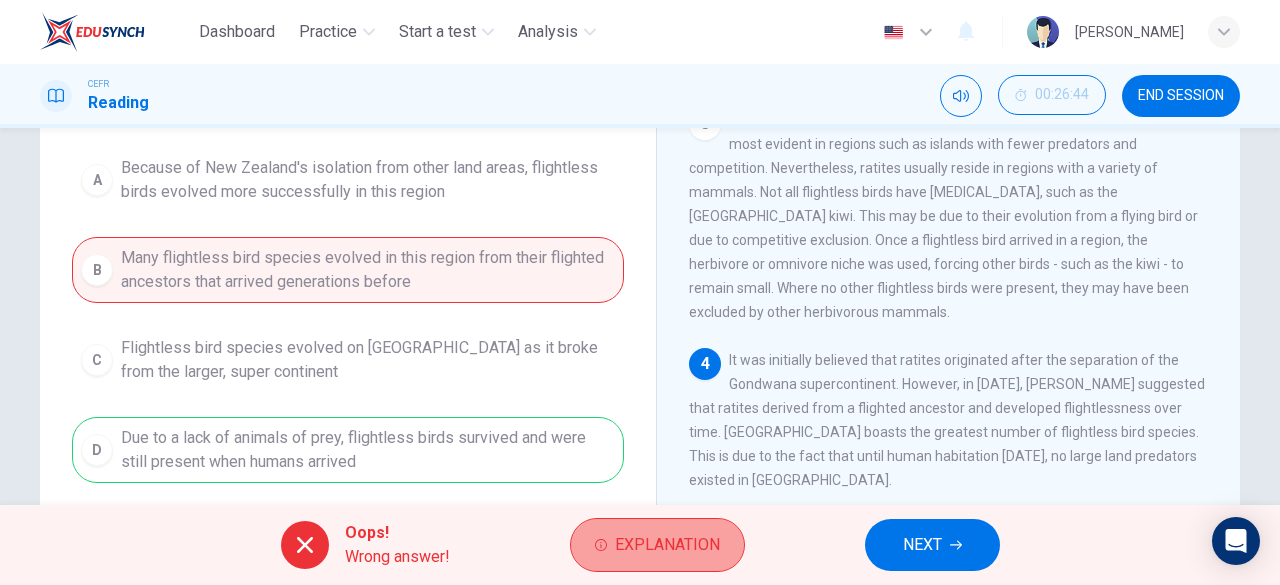click on "Explanation" at bounding box center [657, 545] 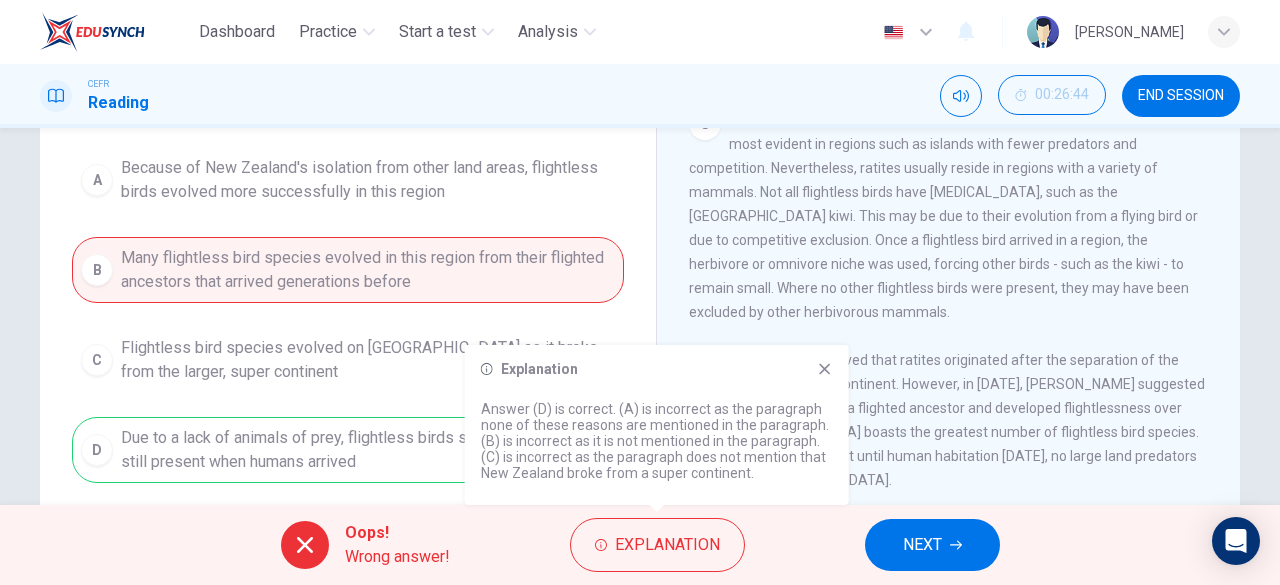 click 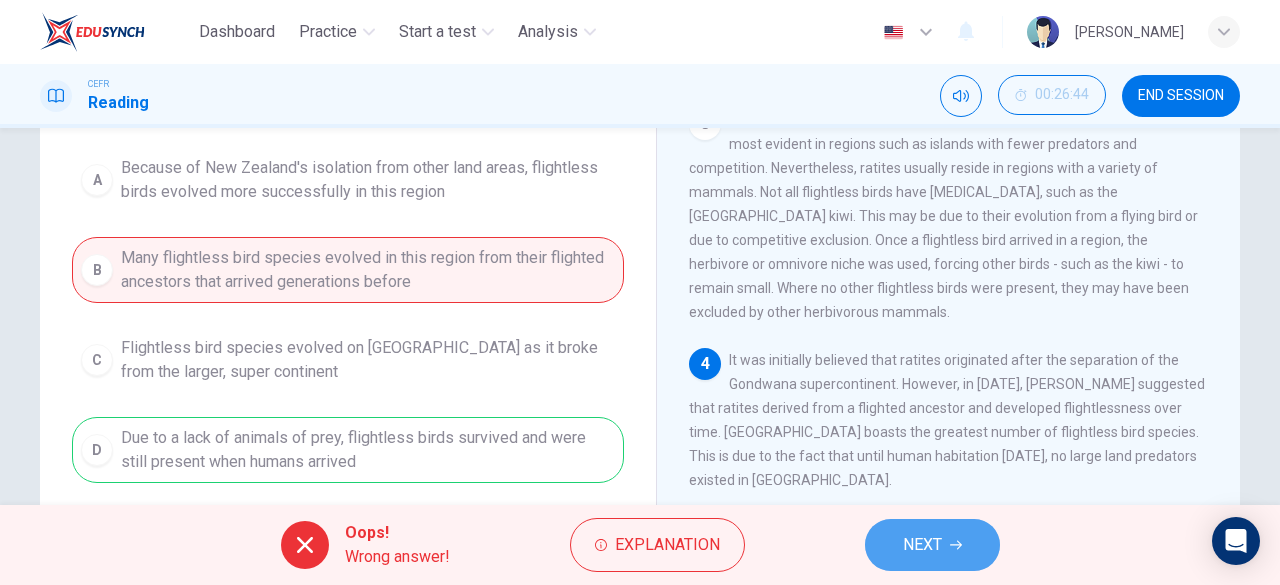 click on "NEXT" at bounding box center (932, 545) 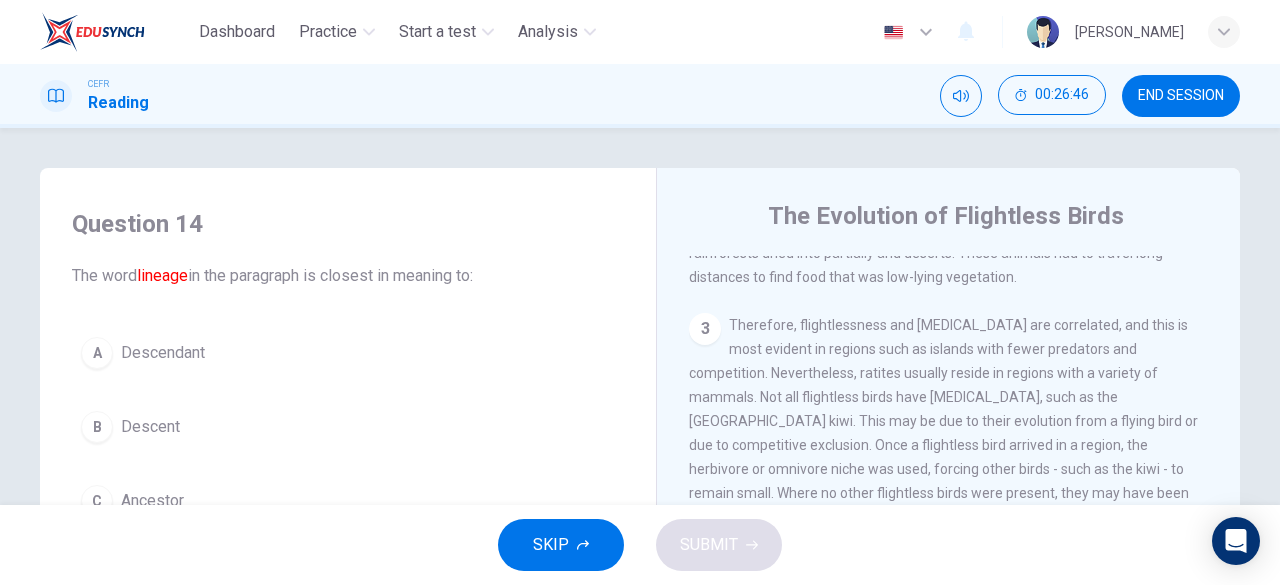 scroll, scrollTop: 126, scrollLeft: 0, axis: vertical 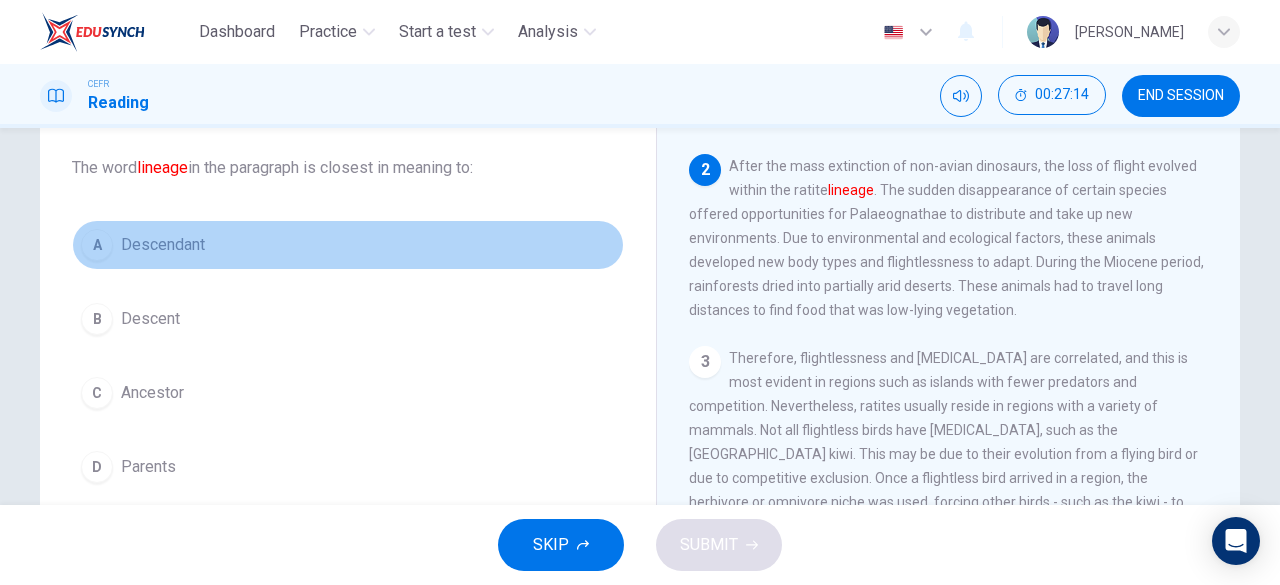 click on "A" at bounding box center [97, 245] 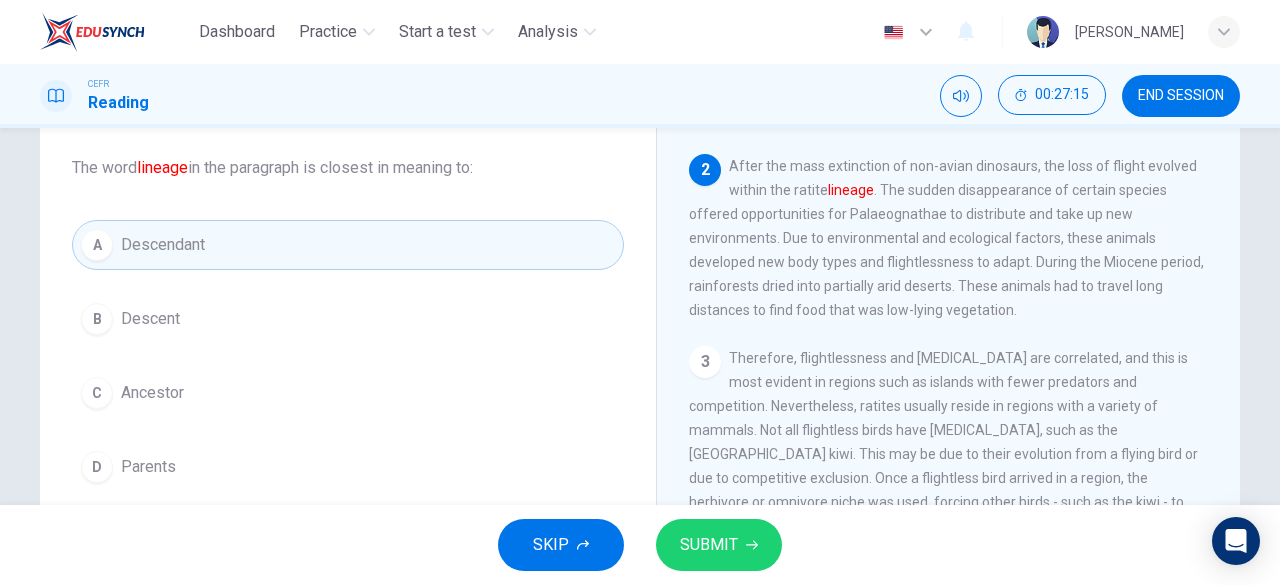 click on "SUBMIT" at bounding box center [709, 545] 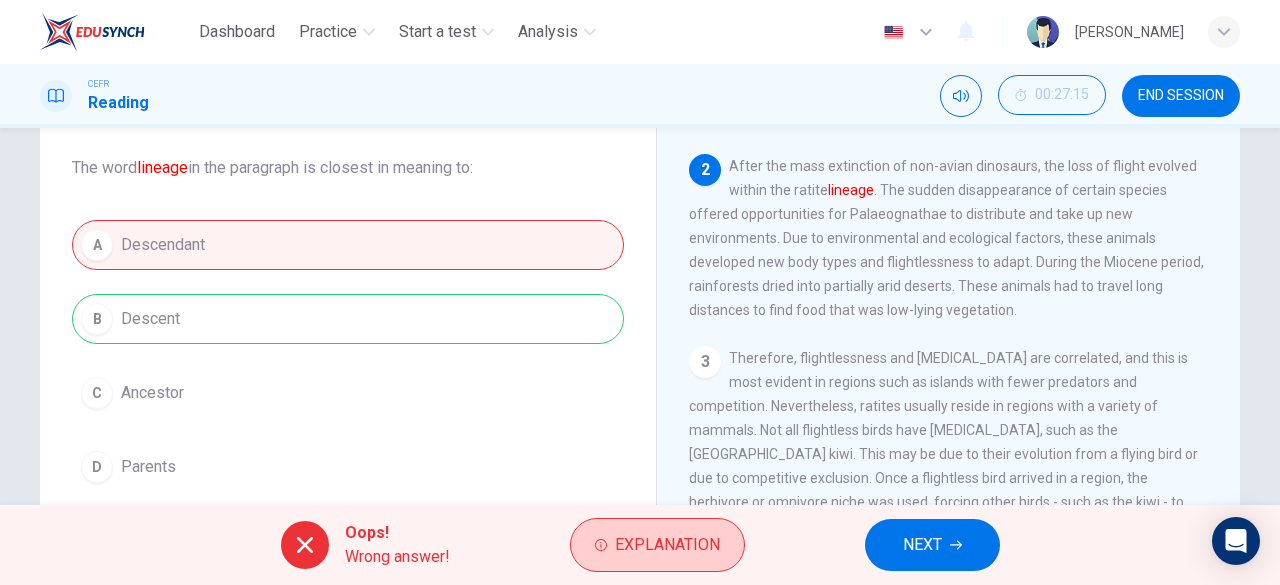 click on "Explanation" at bounding box center (667, 545) 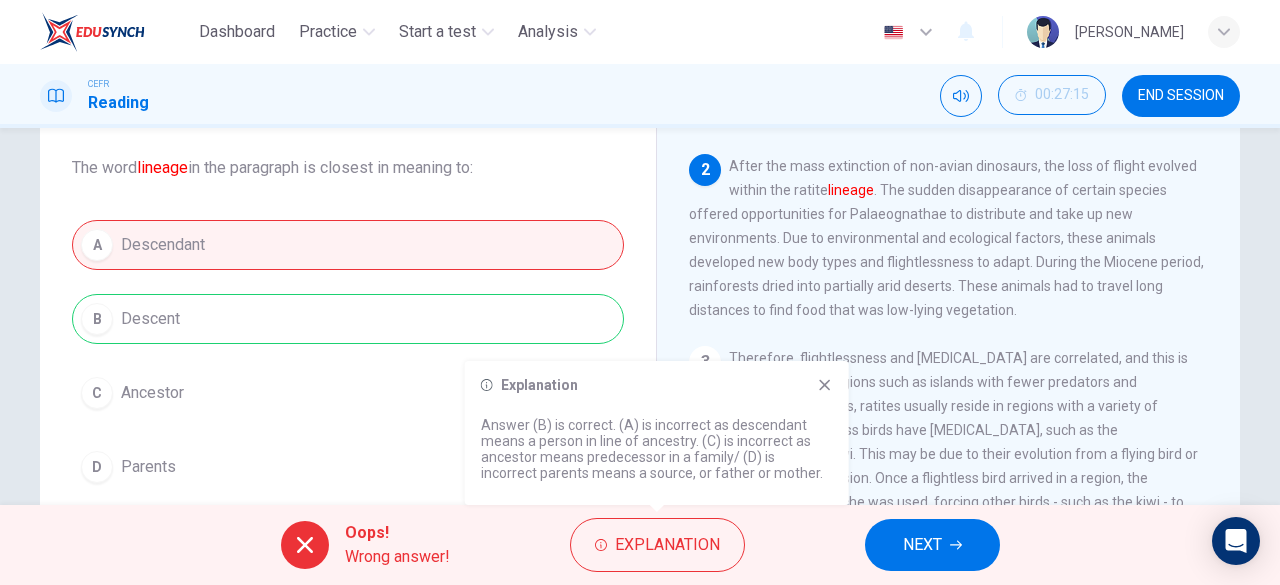 click on "1 A ratite is any of a diverse group of large, flightless birds of the infraclass Palaeognathae. The name "ratite" refers to their flat [MEDICAL_DATA] that is distinct from the typical [MEDICAL_DATA] of flighted birds because it lacks the keel. Flightless birds are birds that have evolved the inability to fly. They include penguins, kiwis, ostriches and emus. Certain domestic birds, such as the chicken and duck, are also unable to fly for extended periods of time. The tallest and heaviest flightless bird is the ostrich. Extinct species such as the Phorusrhacidae was also a flightless bird. Like the ostrich and emu, these birds developed specific body shapes, large heads, long necks and legs. 2 After the mass extinction of non-avian dinosaurs, the loss of flight evolved within the ratite  lineage 3 4 5 6 7" at bounding box center [962, 451] 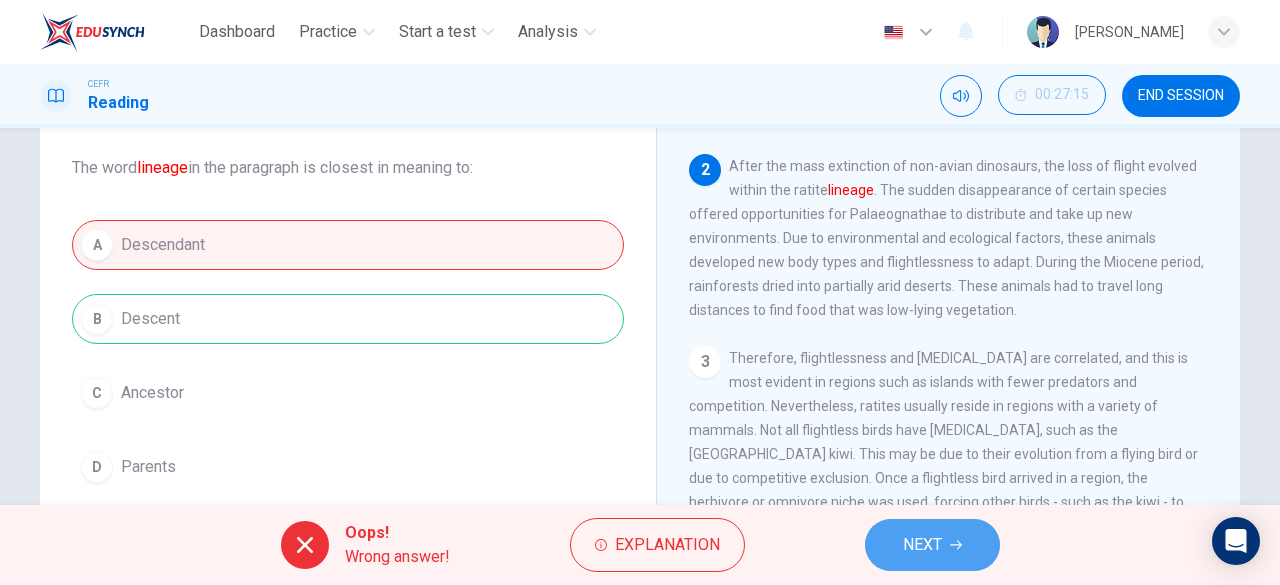 click on "NEXT" at bounding box center [922, 545] 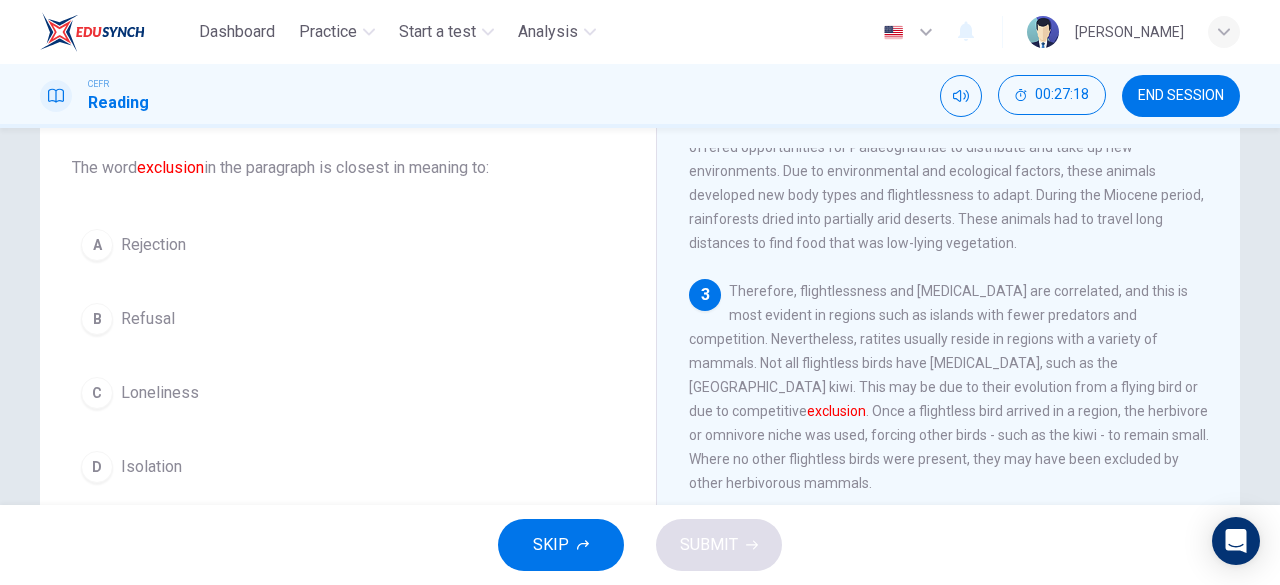scroll, scrollTop: 302, scrollLeft: 0, axis: vertical 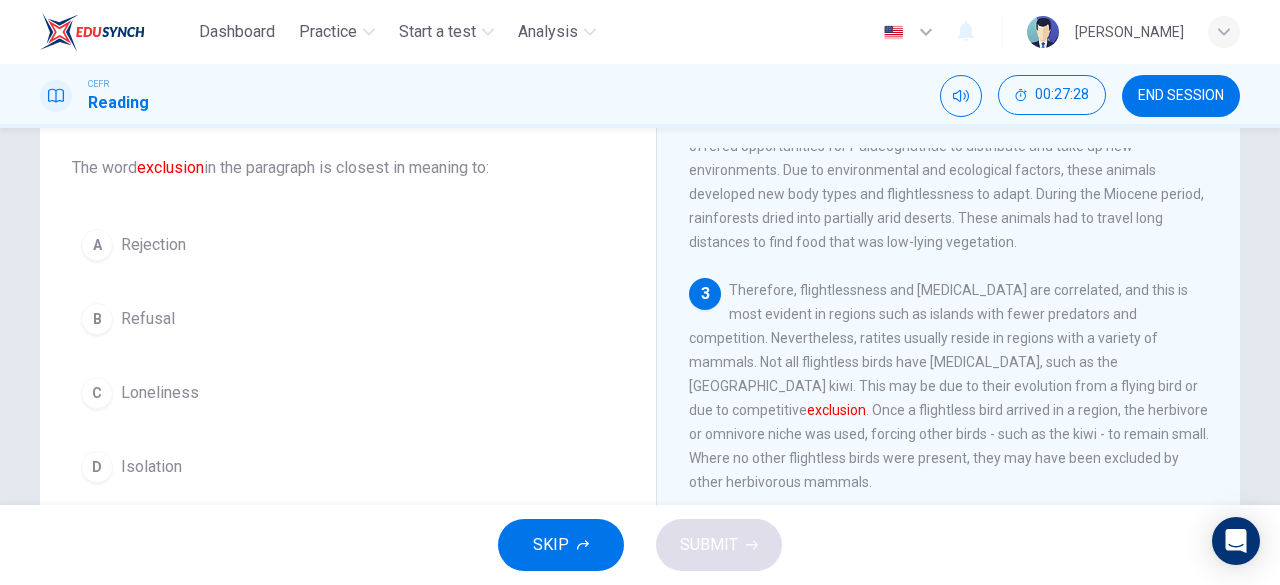 click on "D" at bounding box center [97, 467] 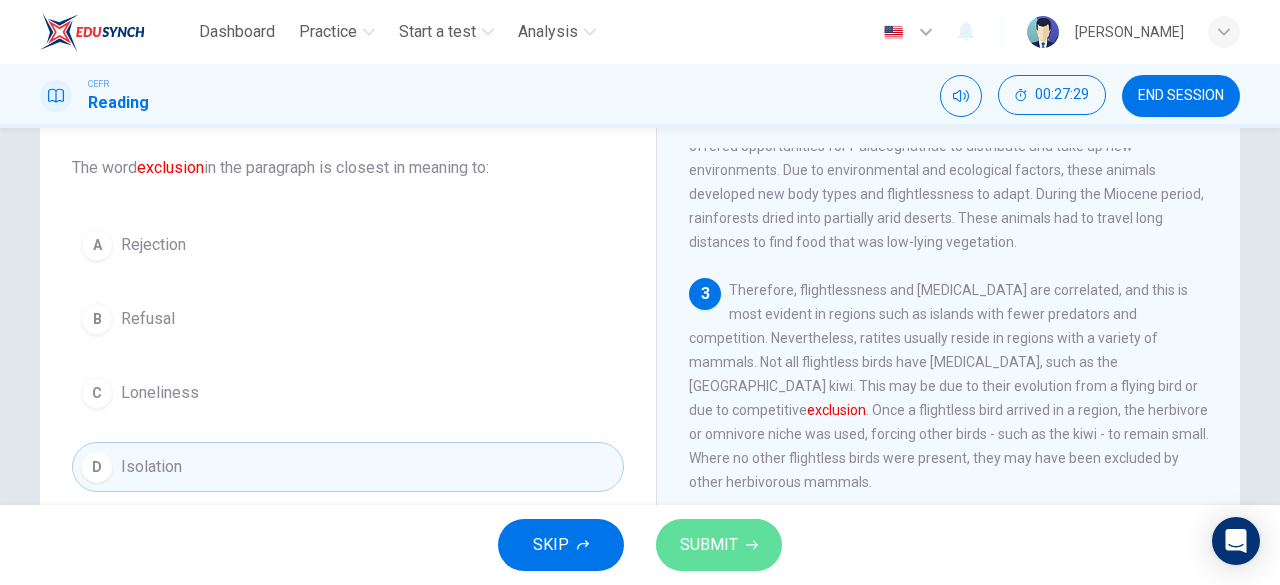 click on "SUBMIT" at bounding box center (719, 545) 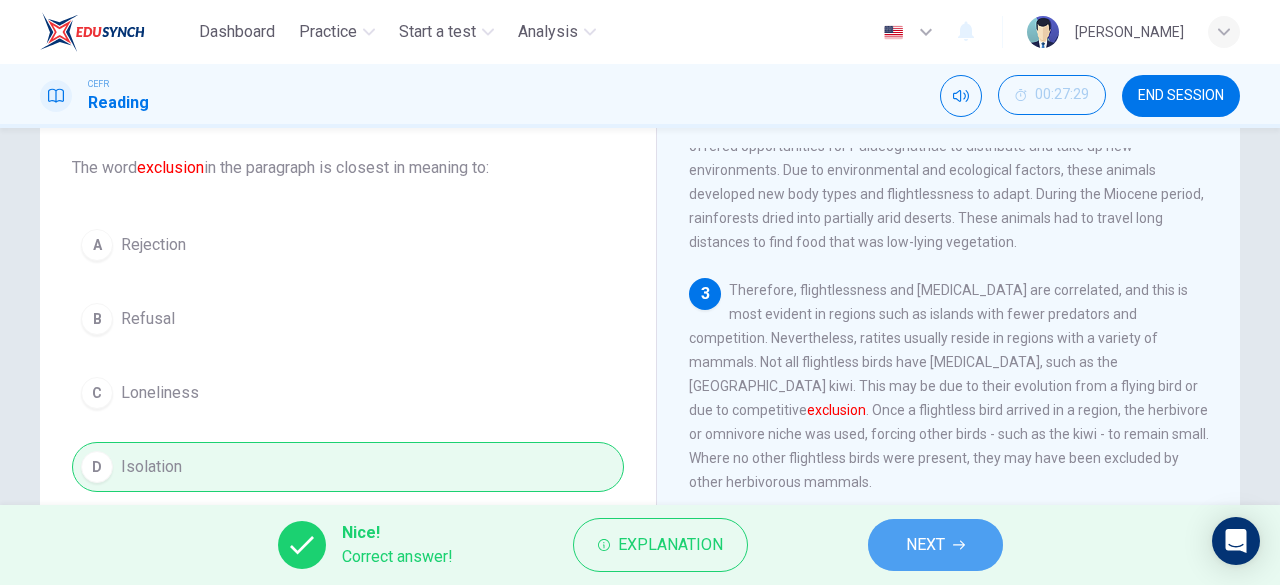 click on "NEXT" at bounding box center [925, 545] 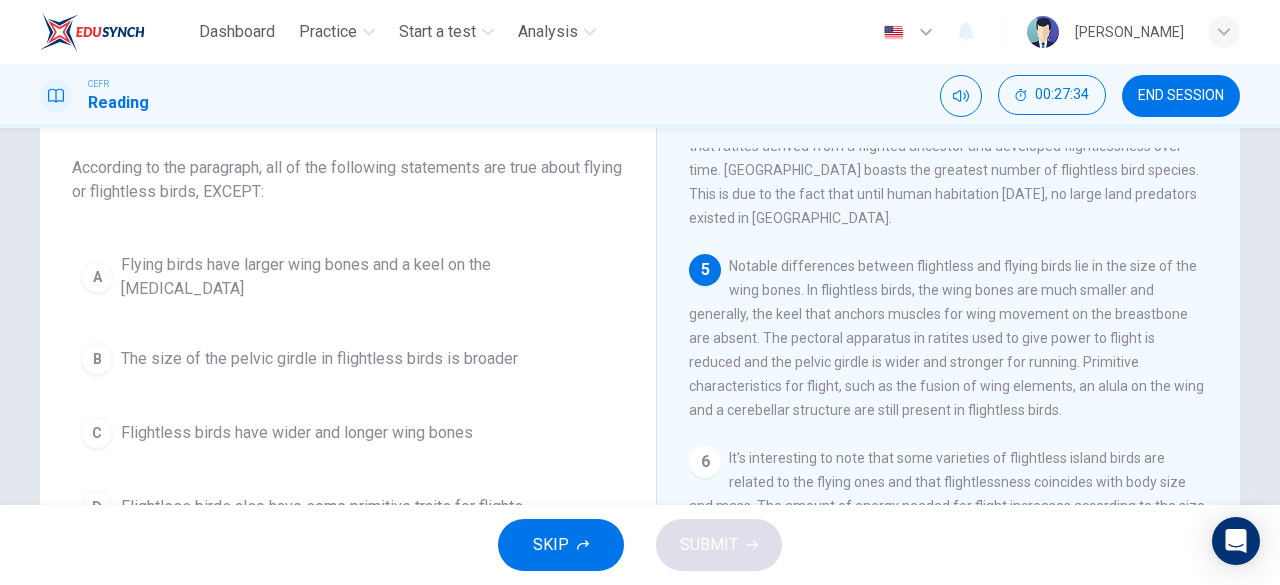 scroll, scrollTop: 738, scrollLeft: 0, axis: vertical 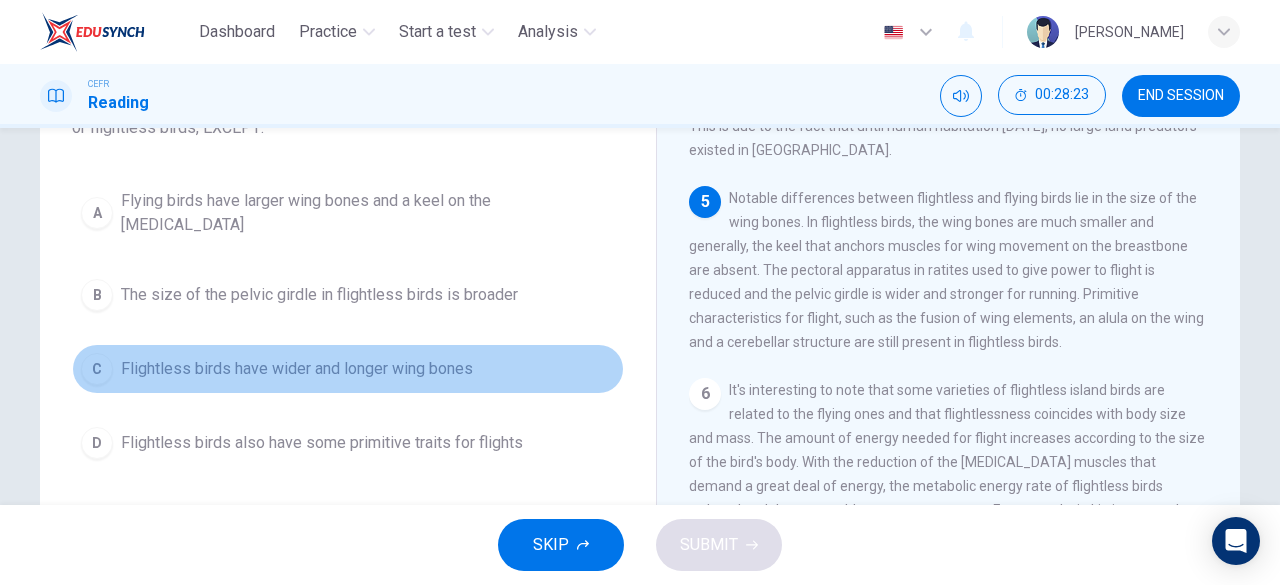 click on "C" at bounding box center [97, 369] 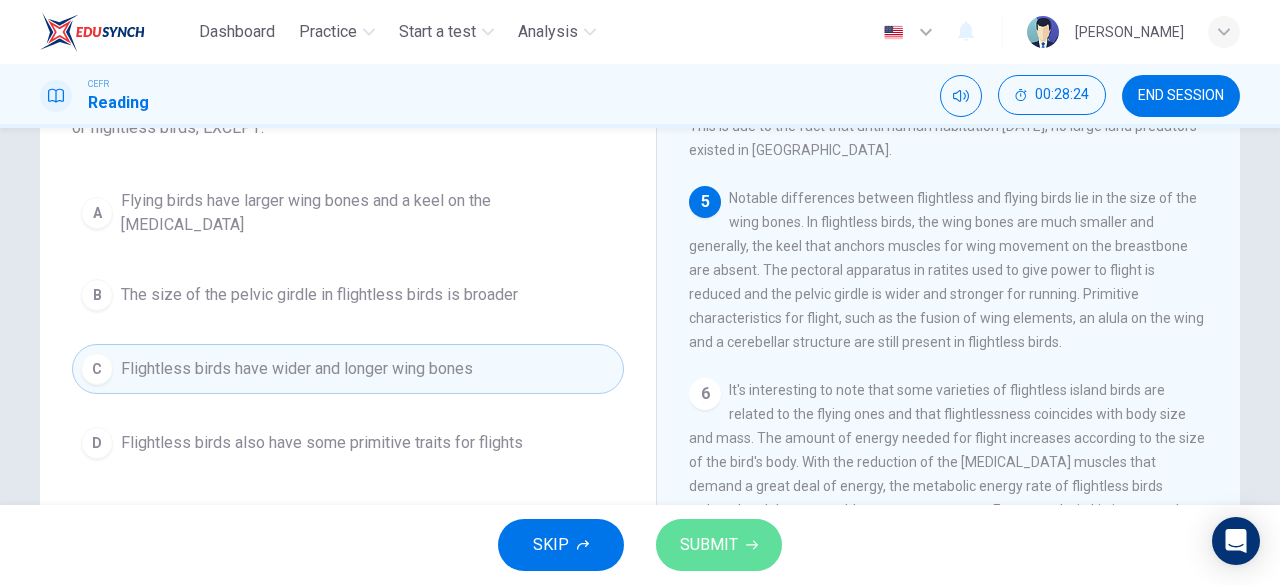 click on "SUBMIT" at bounding box center (709, 545) 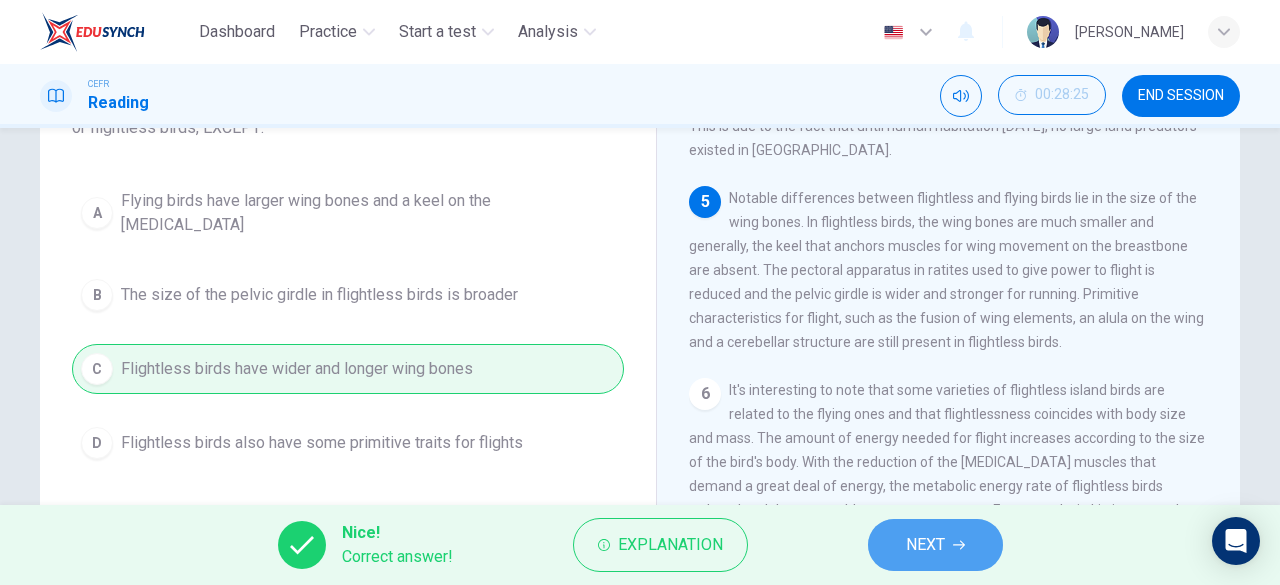 click on "NEXT" at bounding box center [925, 545] 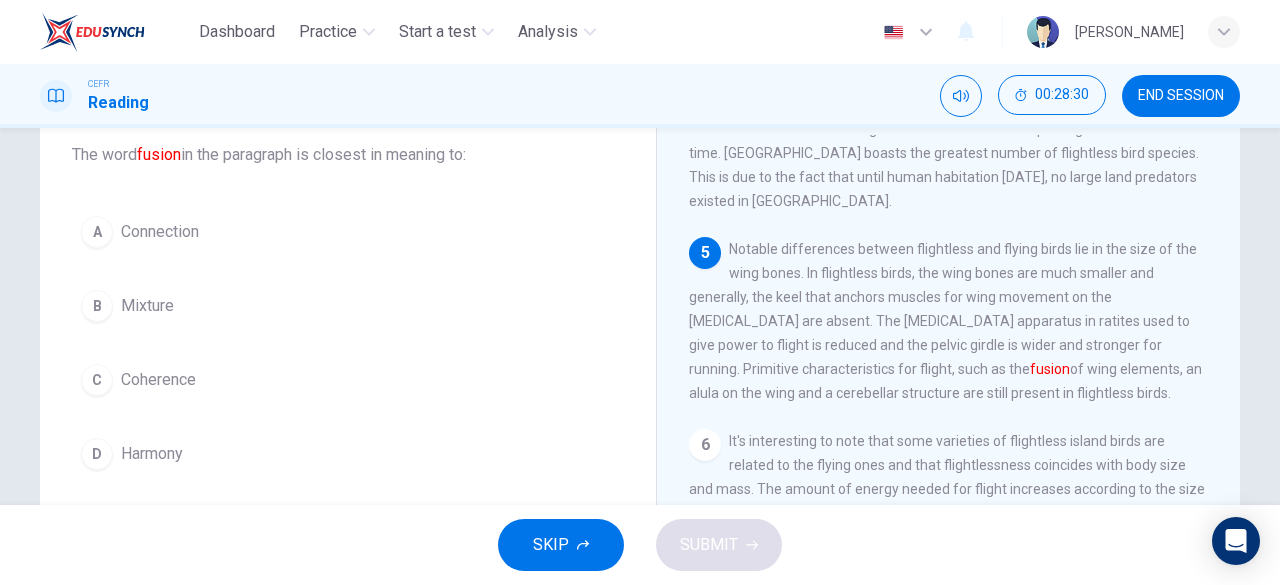 scroll, scrollTop: 122, scrollLeft: 0, axis: vertical 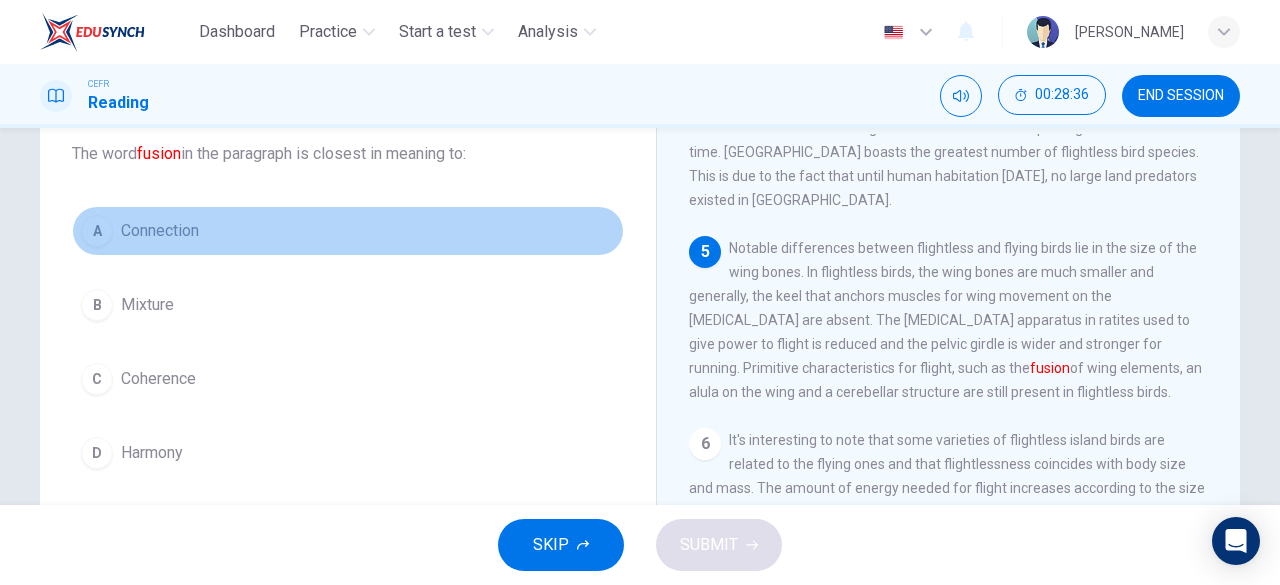 click on "A" at bounding box center [97, 231] 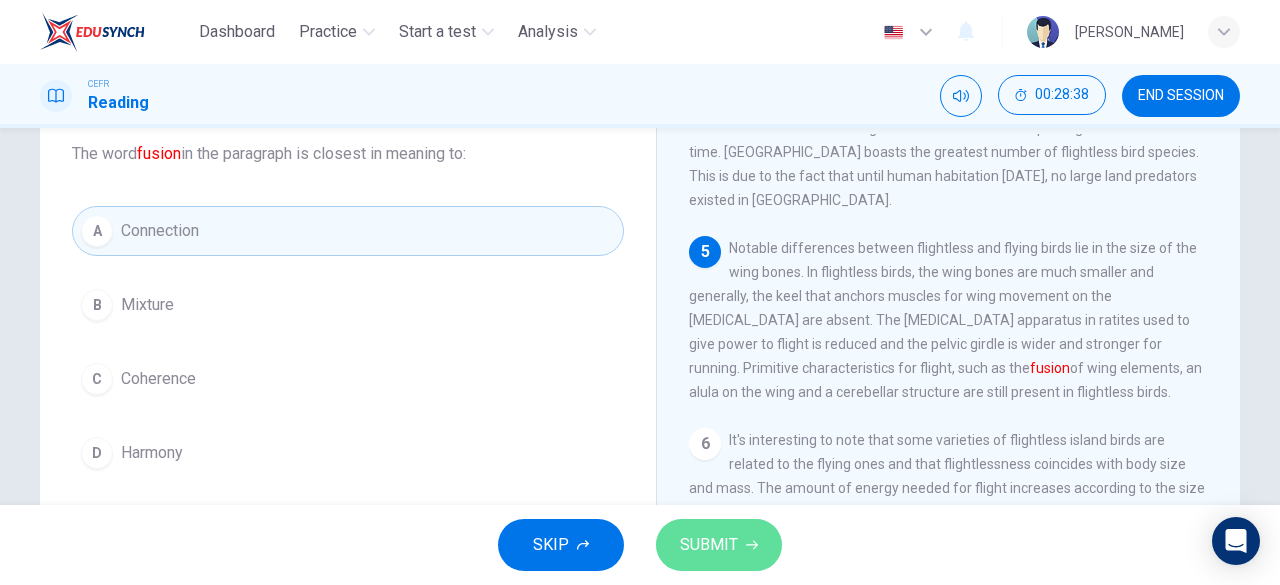 click on "SUBMIT" at bounding box center [709, 545] 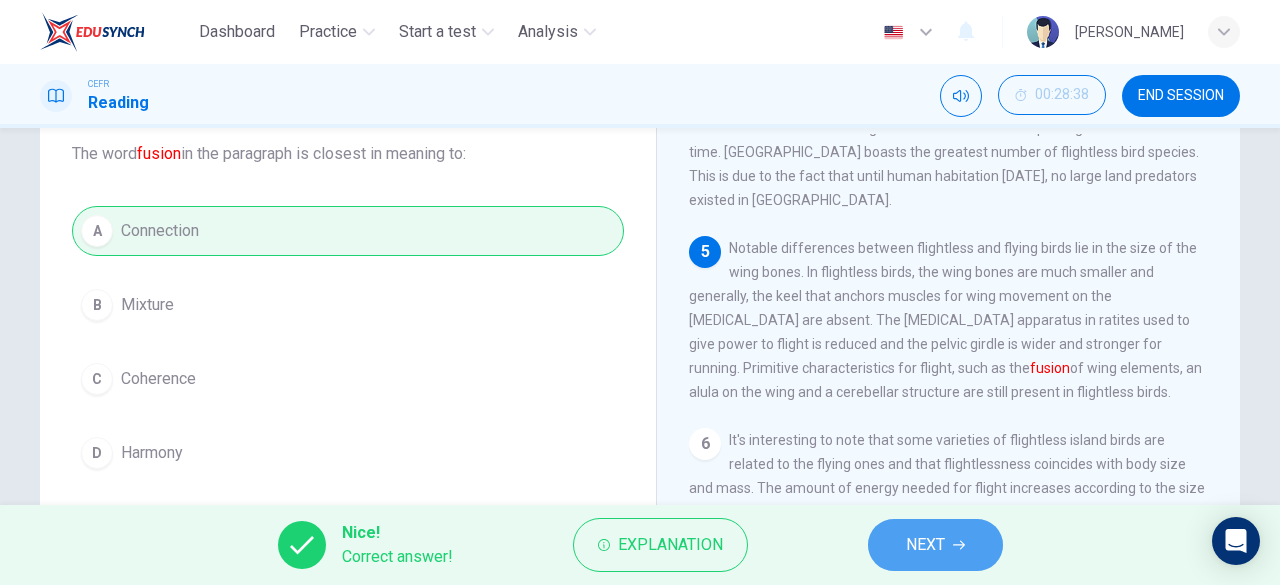 click on "NEXT" at bounding box center (925, 545) 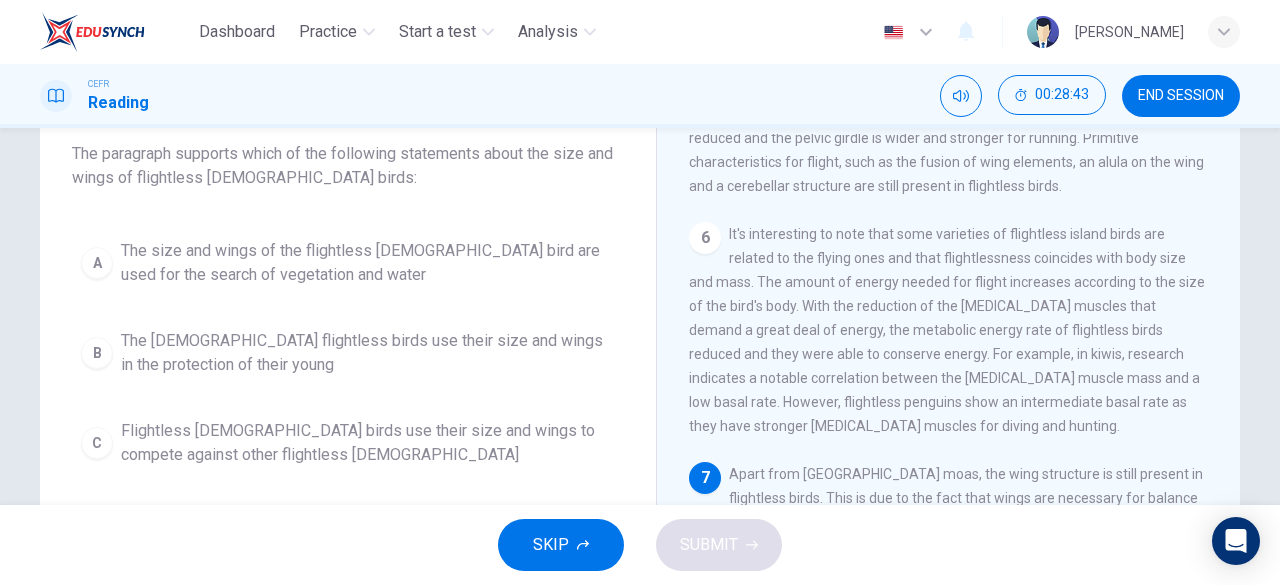scroll, scrollTop: 991, scrollLeft: 0, axis: vertical 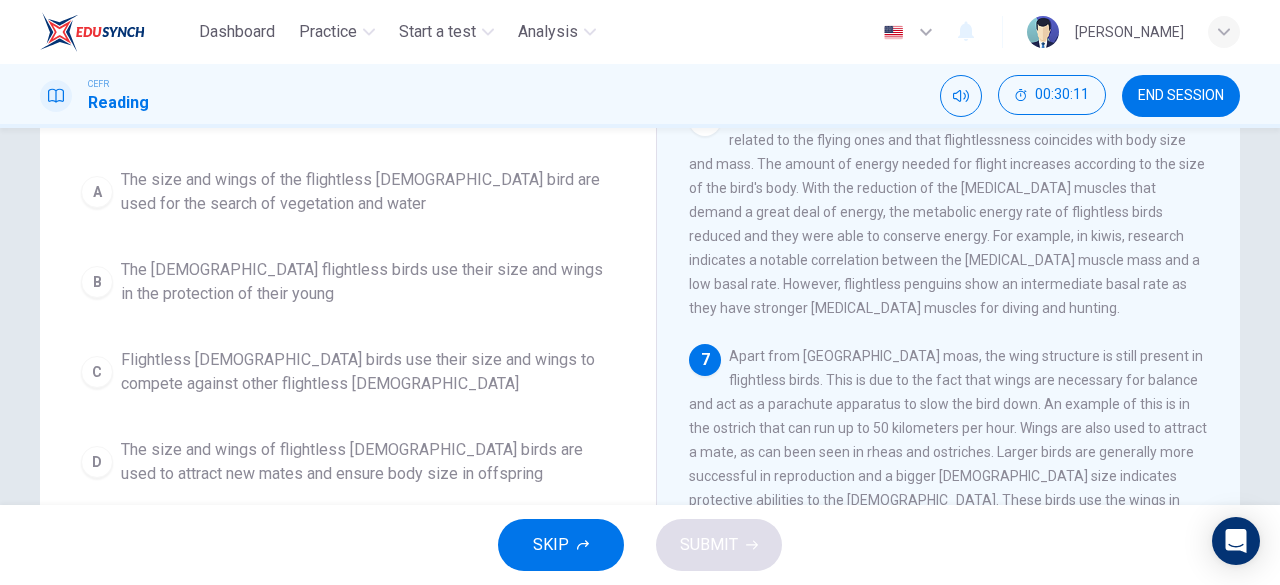 click on "B" at bounding box center (97, 282) 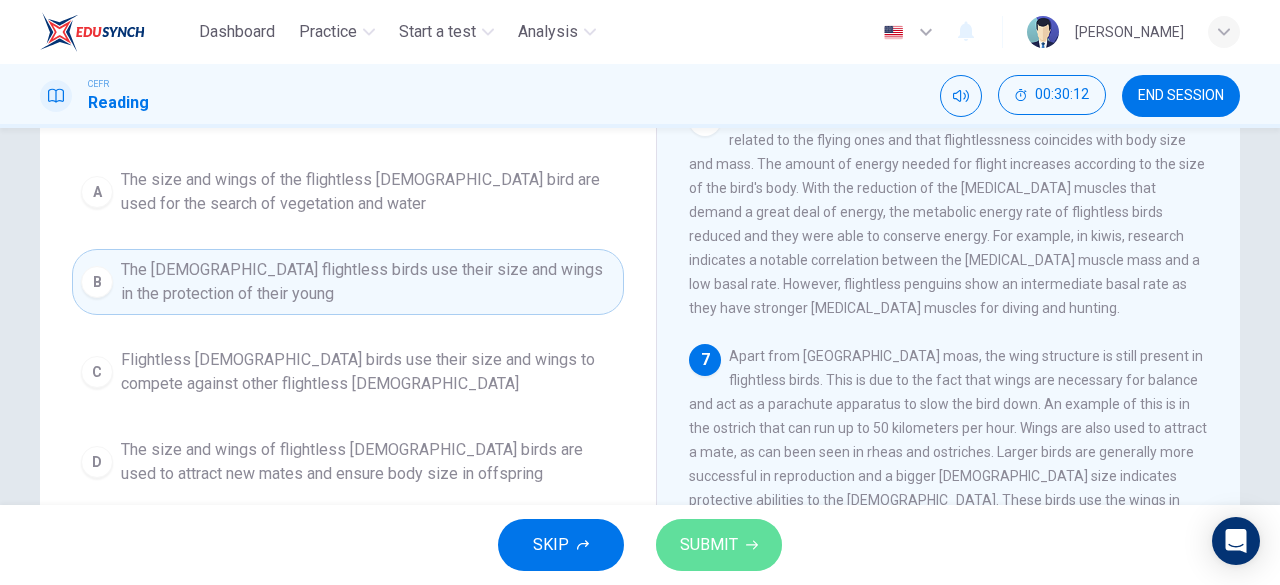 click on "SUBMIT" at bounding box center (709, 545) 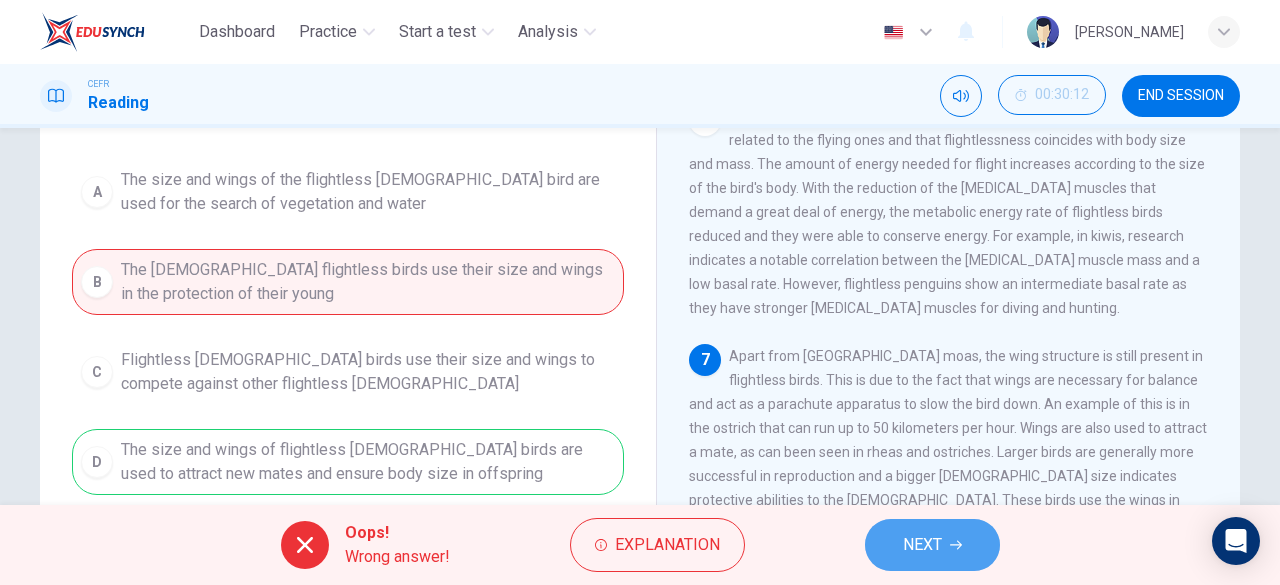 click on "NEXT" at bounding box center (922, 545) 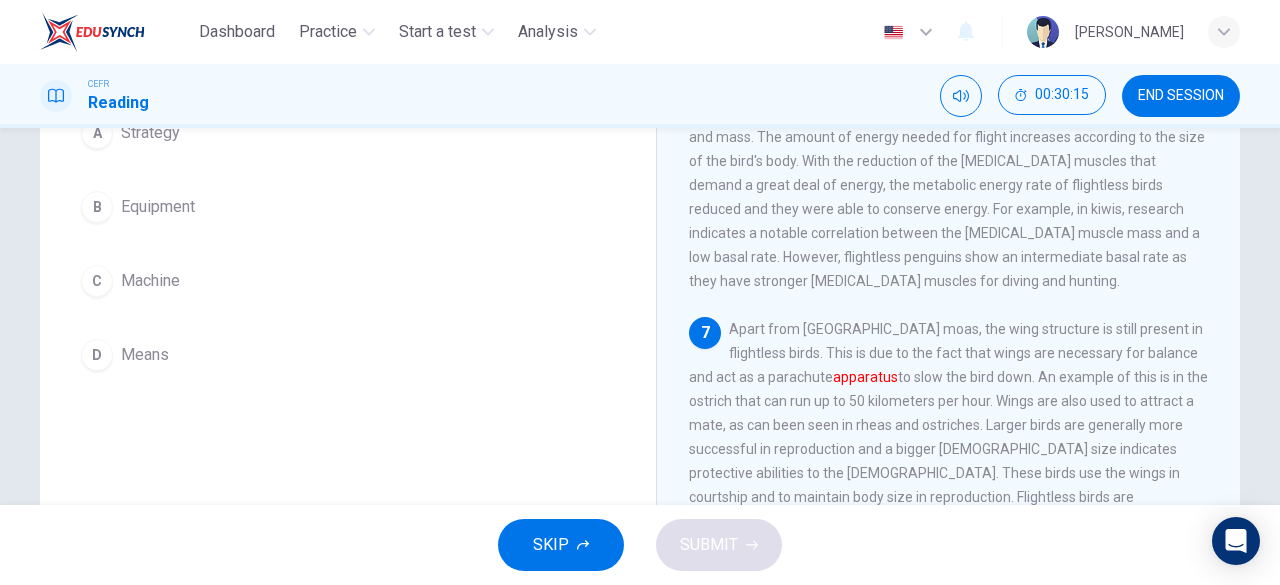 scroll, scrollTop: 221, scrollLeft: 0, axis: vertical 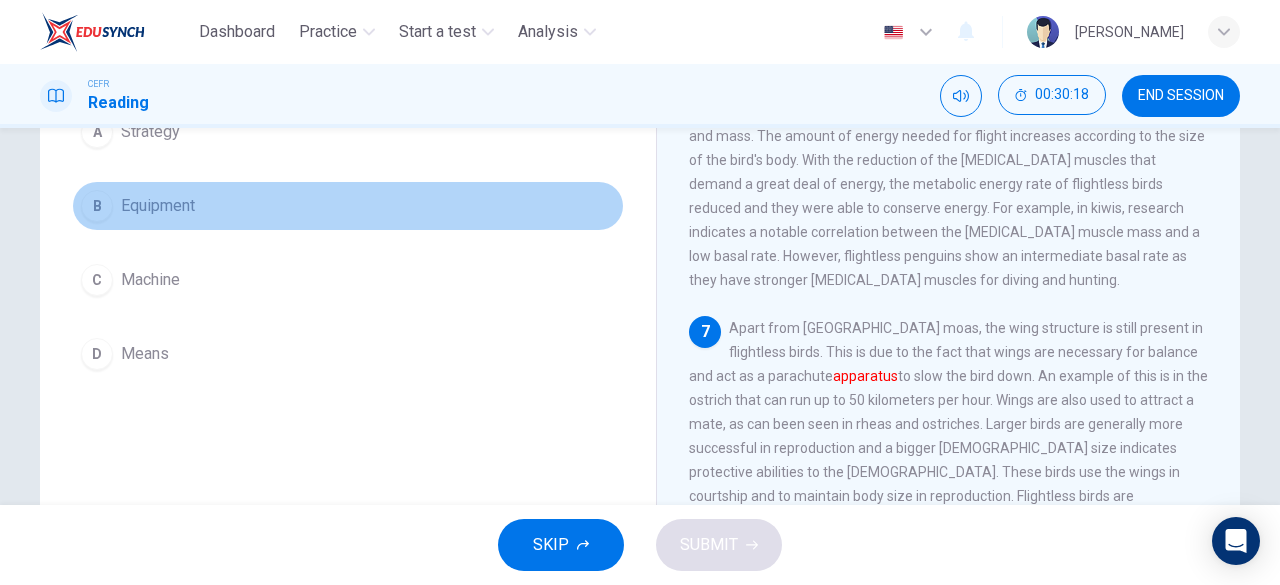 click on "B" at bounding box center [97, 206] 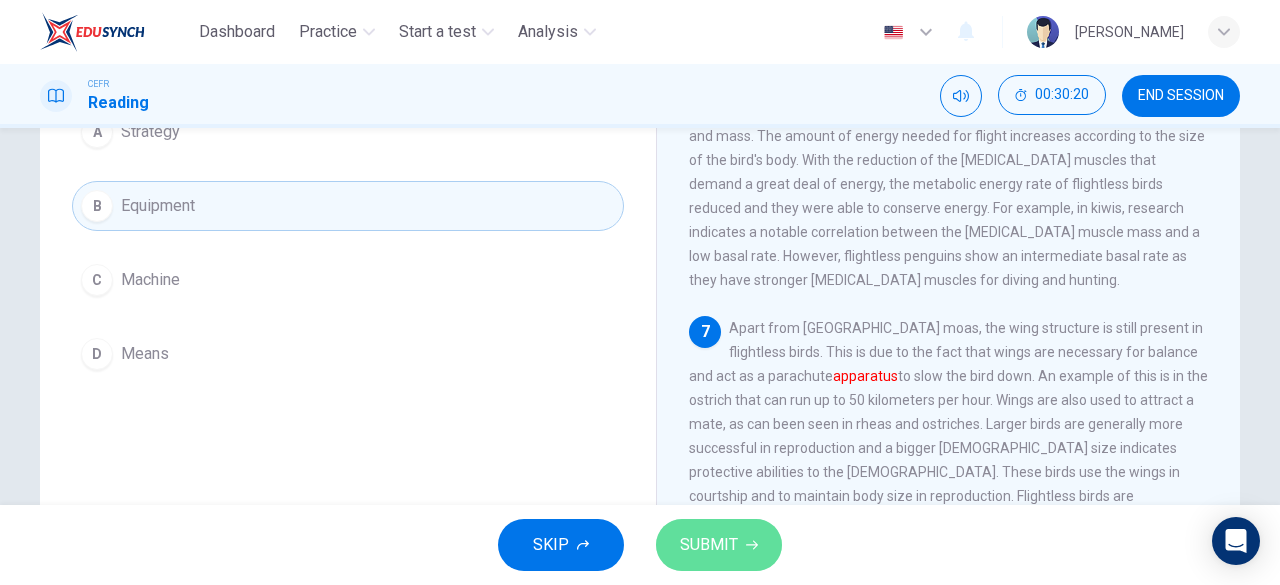 click on "SUBMIT" at bounding box center (709, 545) 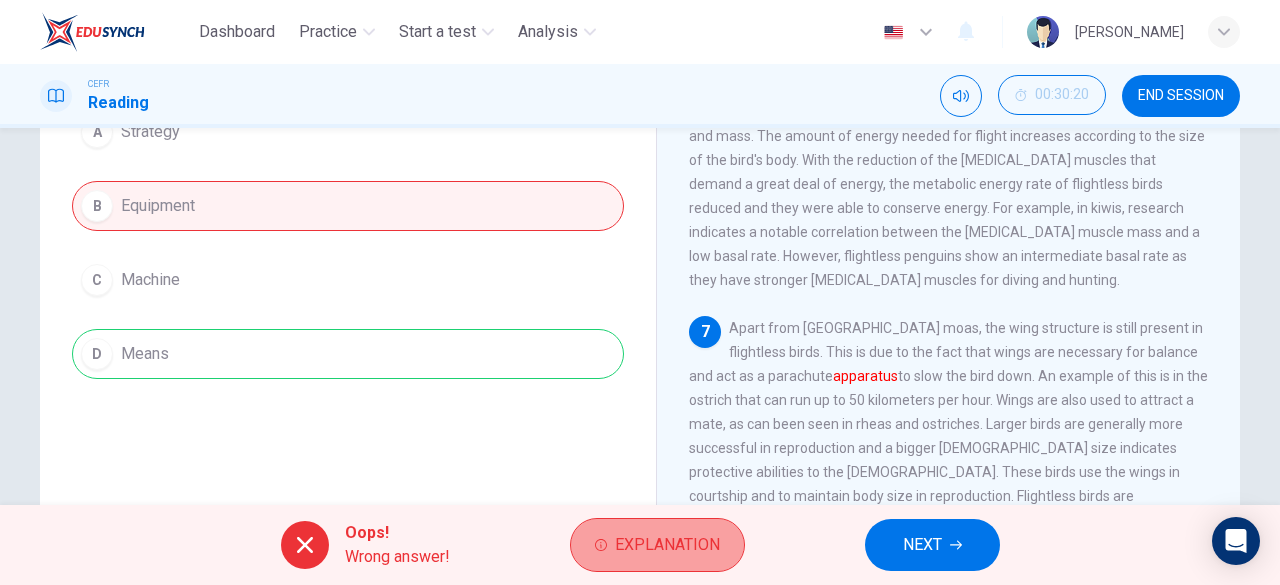 click on "Explanation" at bounding box center [667, 545] 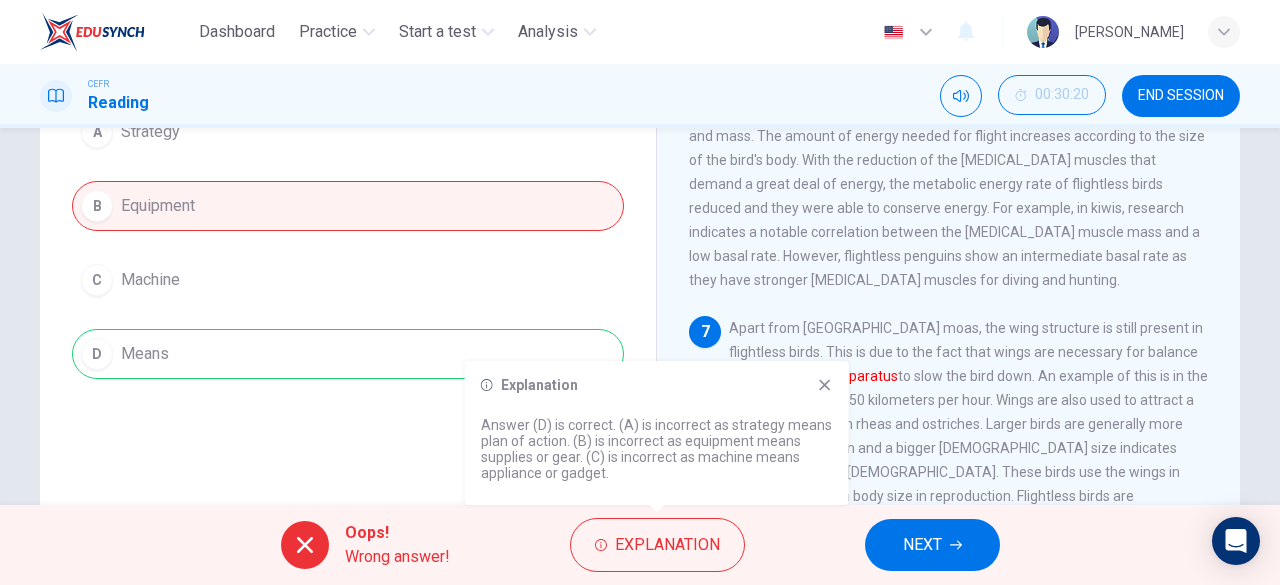 click 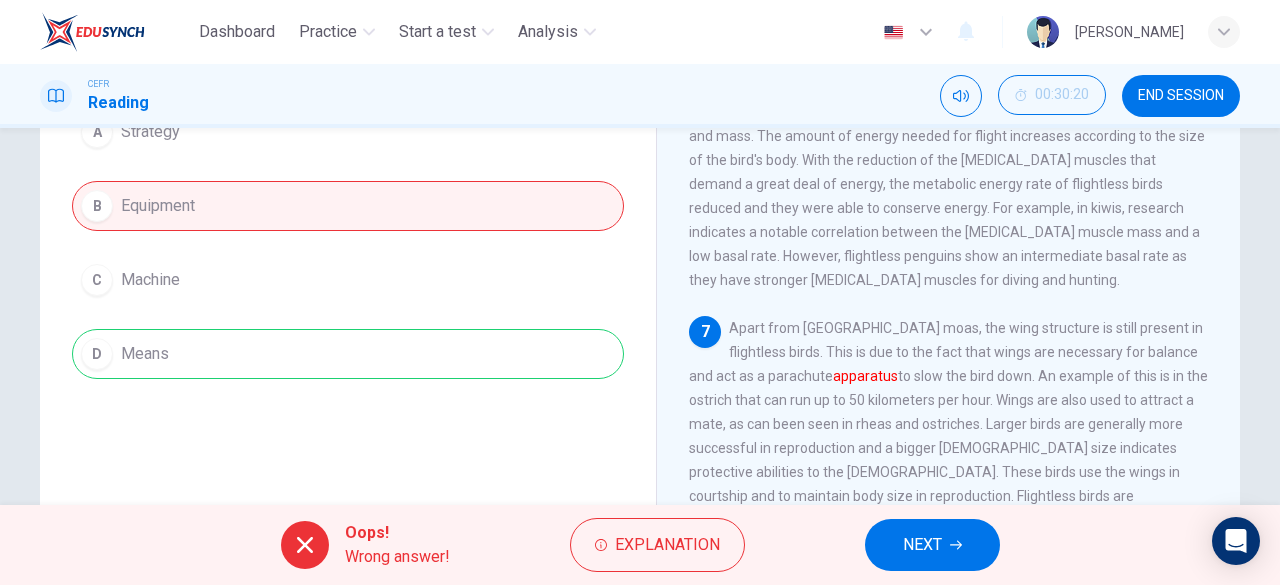 click on "NEXT" at bounding box center (922, 545) 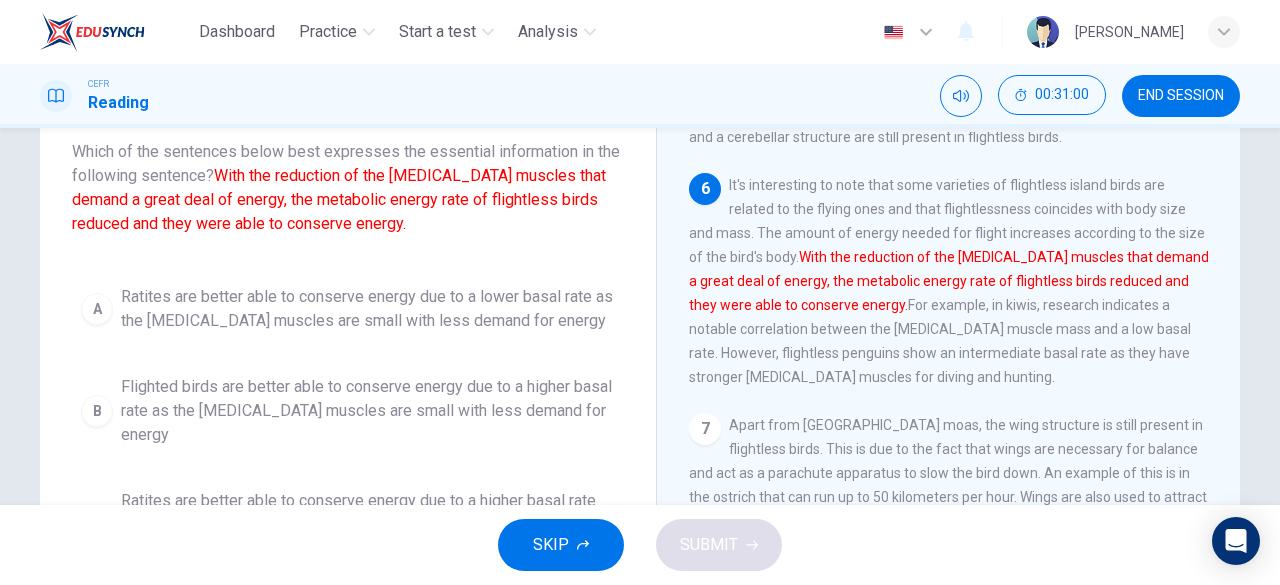 scroll, scrollTop: 122, scrollLeft: 0, axis: vertical 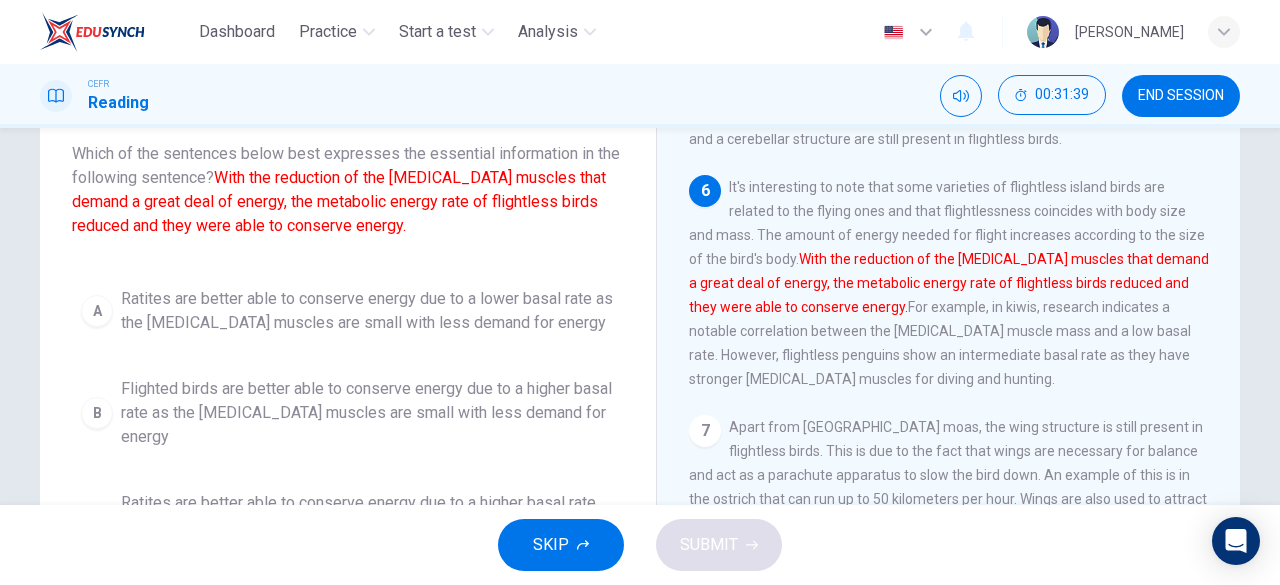 click on "A" at bounding box center [97, 311] 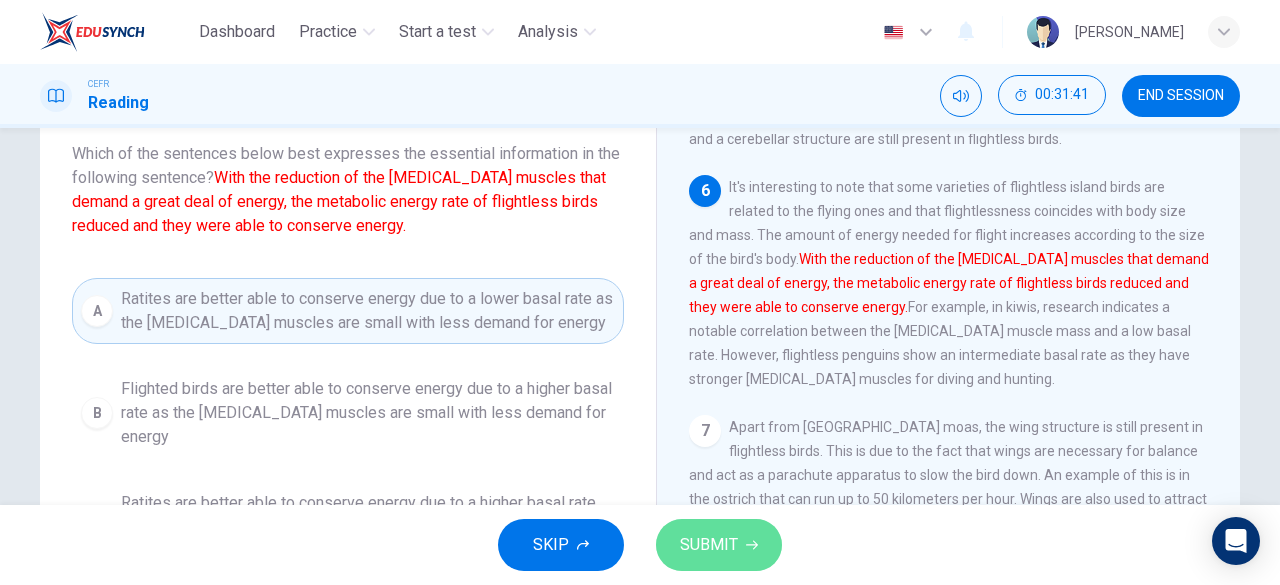 click on "SUBMIT" at bounding box center (709, 545) 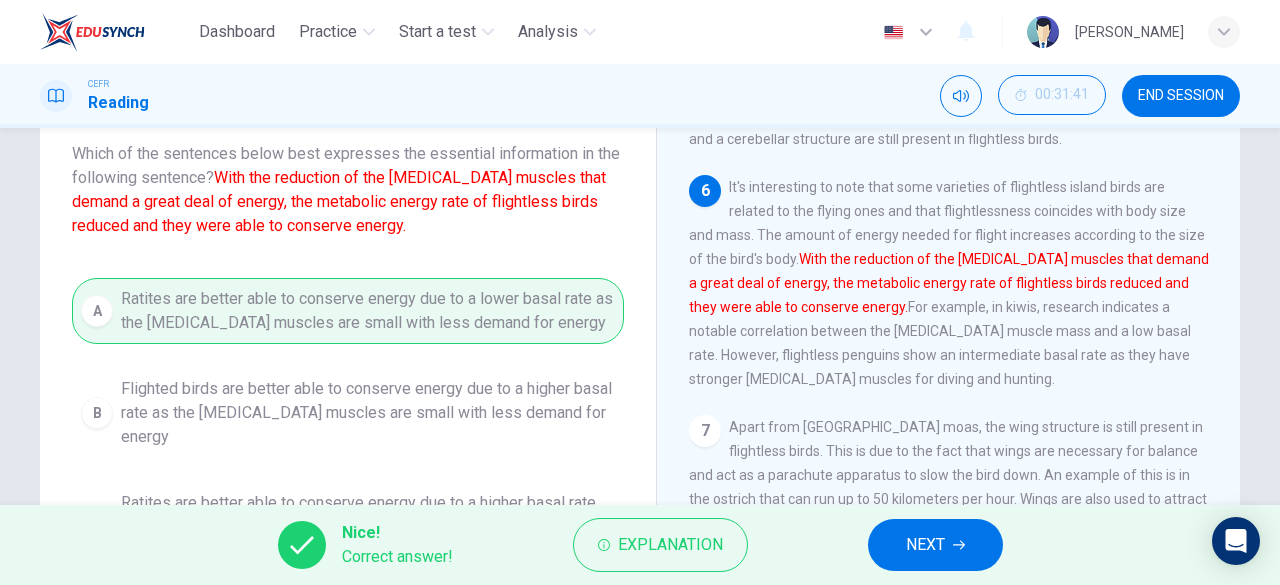 click on "NEXT" at bounding box center [935, 545] 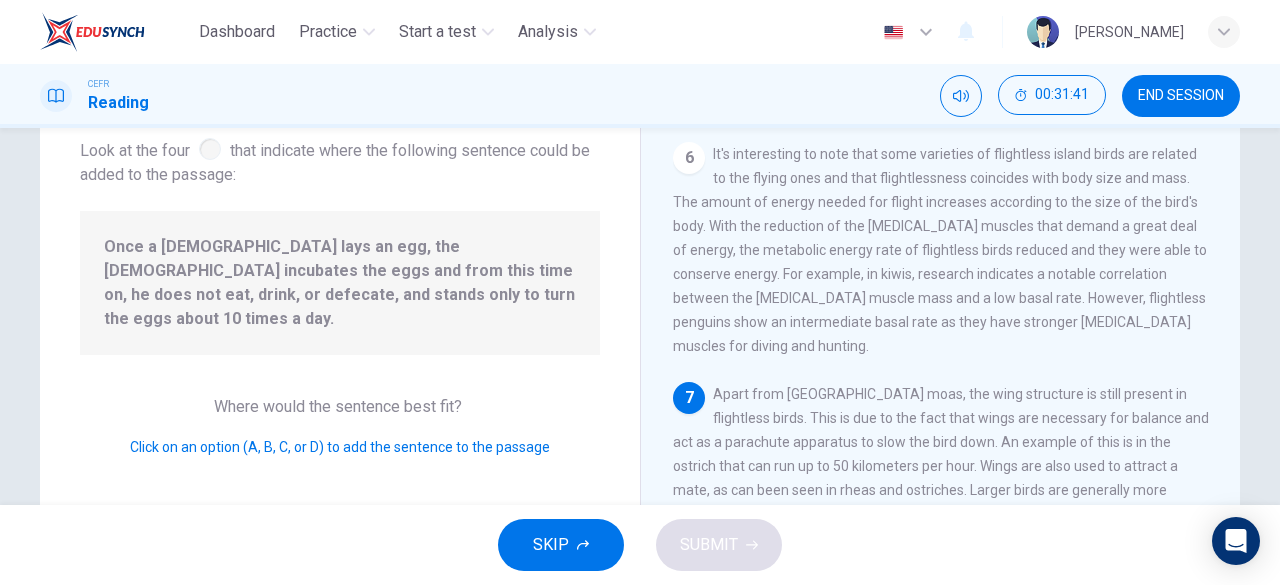 scroll, scrollTop: 1023, scrollLeft: 0, axis: vertical 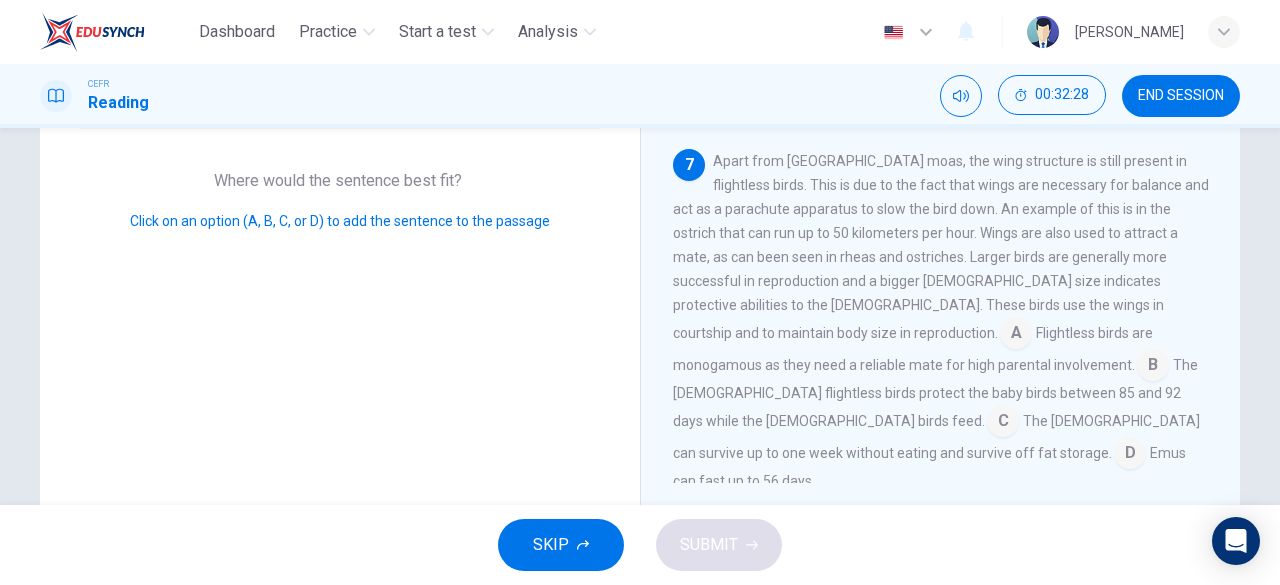 click at bounding box center (1003, 423) 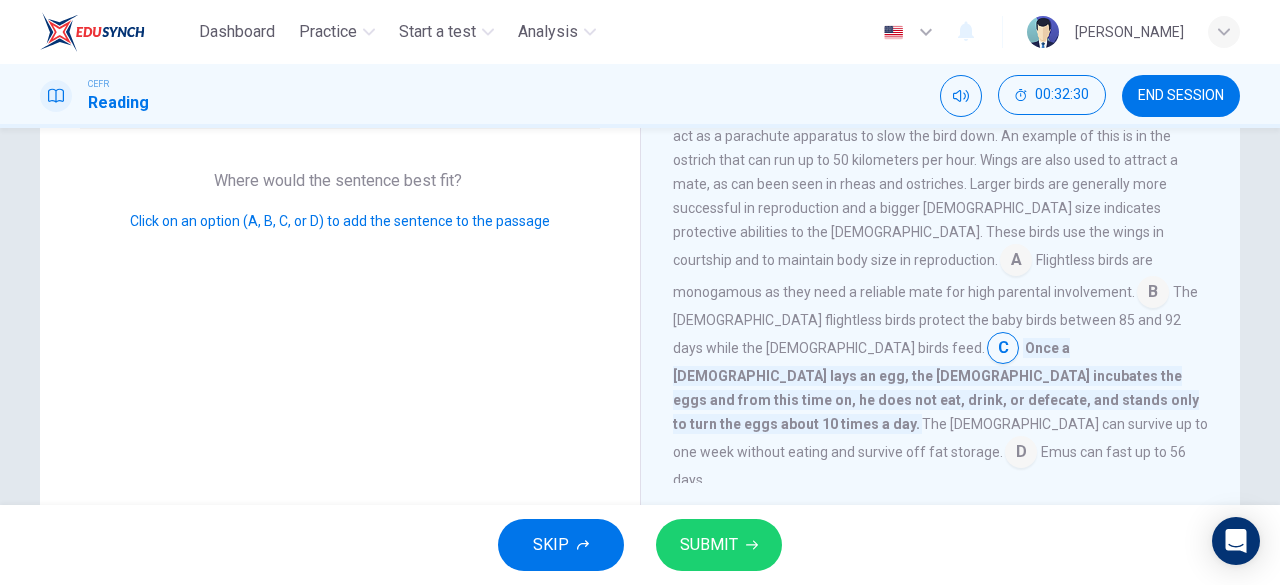 scroll, scrollTop: 1081, scrollLeft: 0, axis: vertical 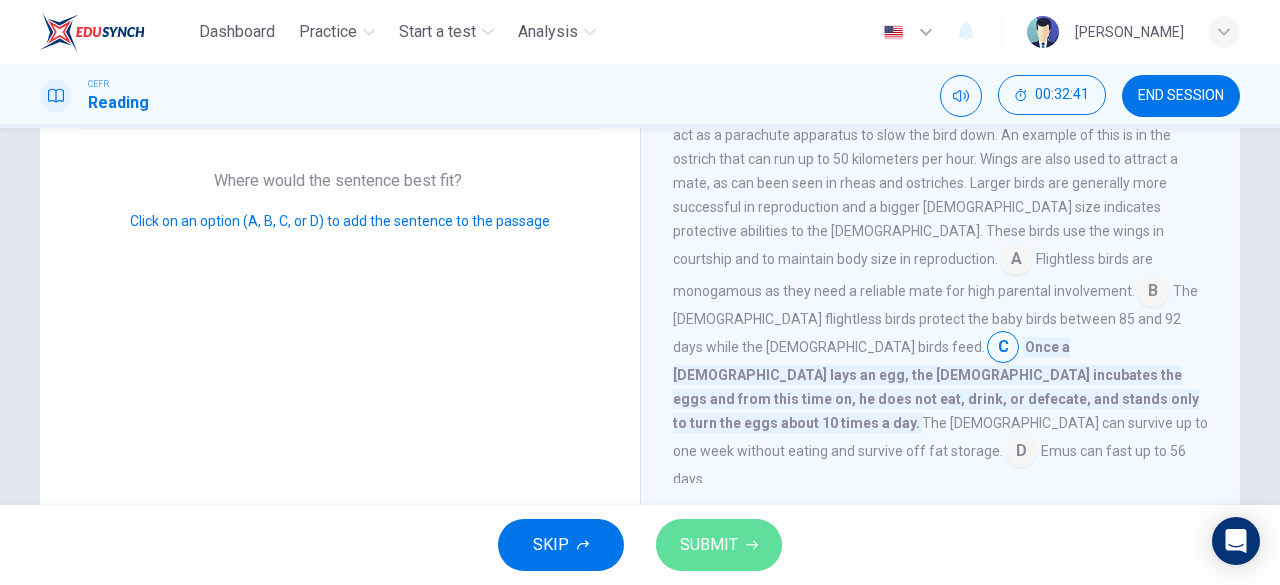 click on "SUBMIT" at bounding box center [709, 545] 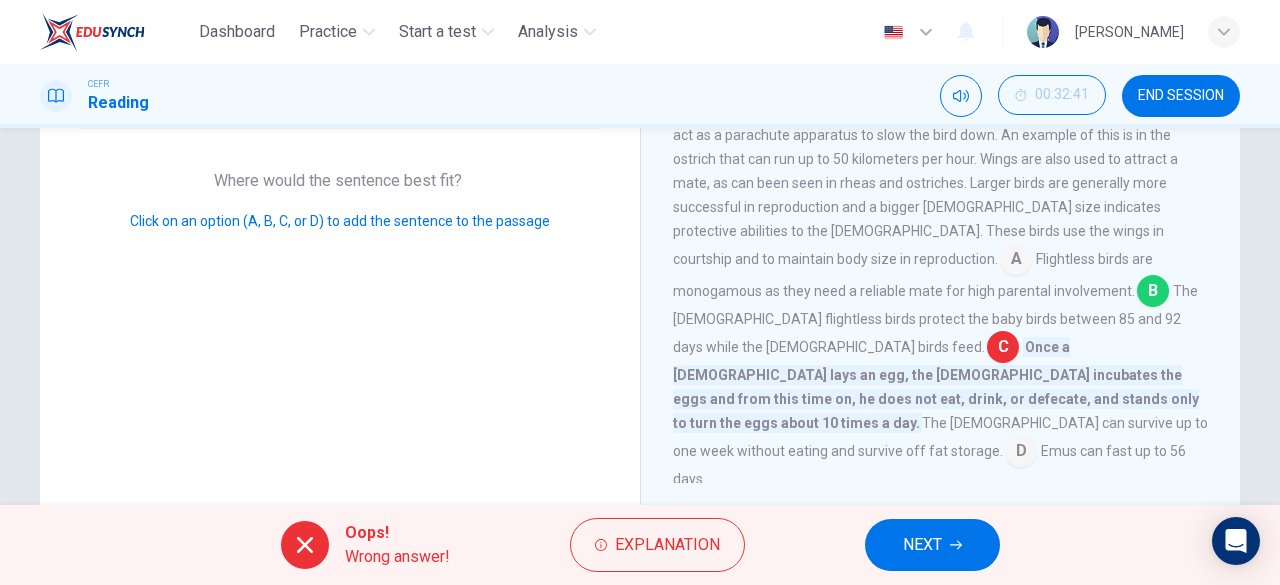 click on "NEXT" at bounding box center (922, 545) 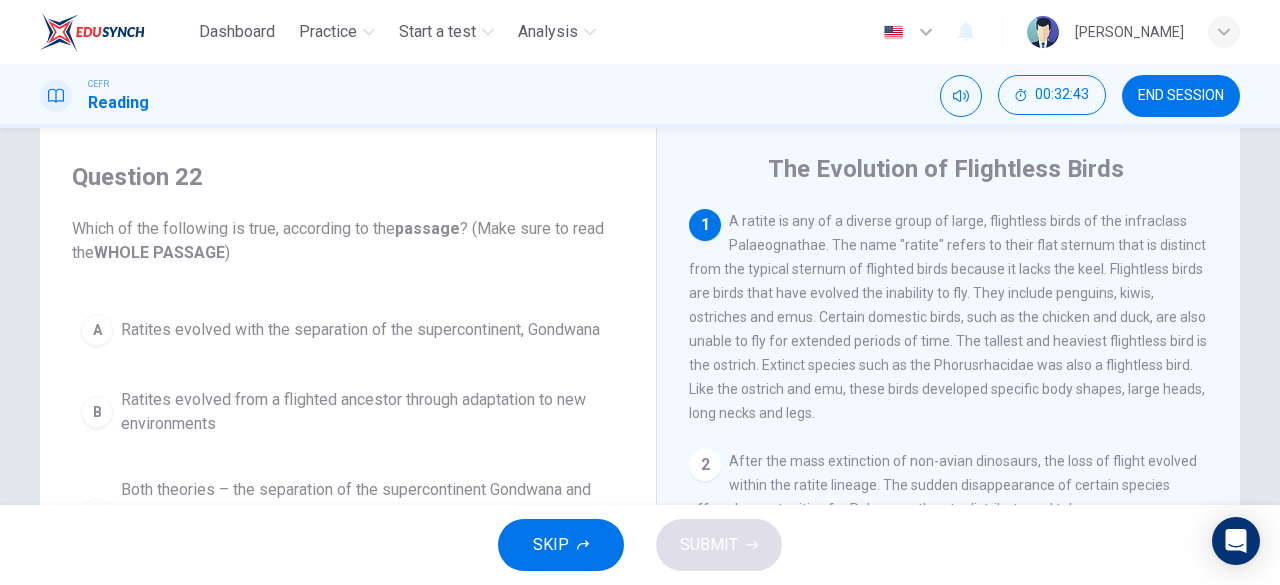 scroll, scrollTop: 48, scrollLeft: 0, axis: vertical 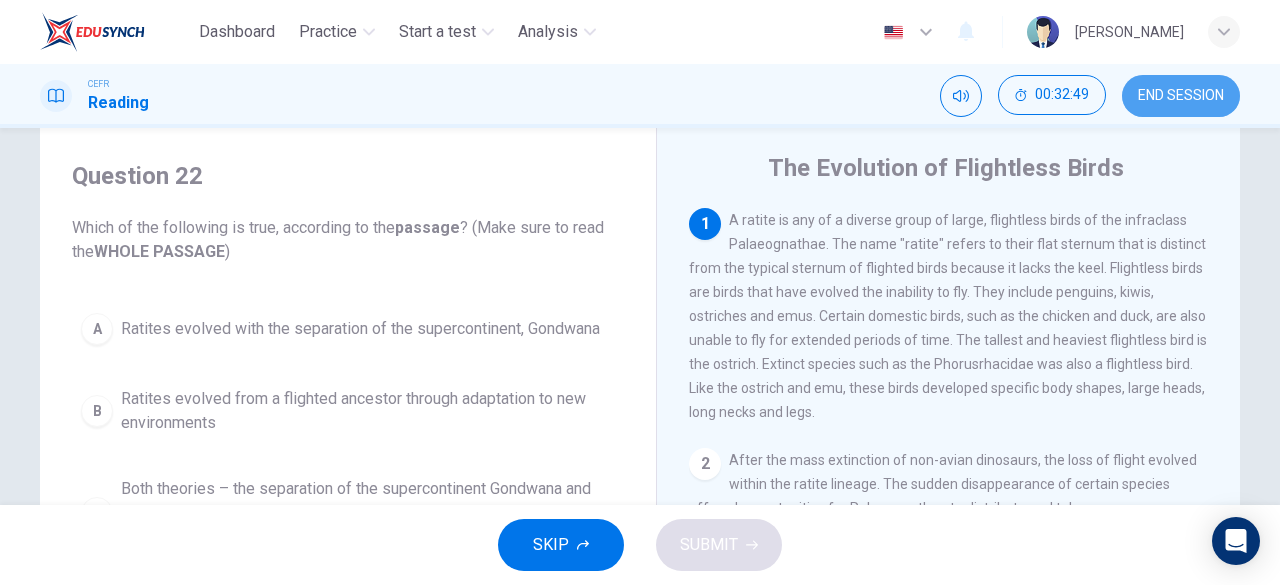 click on "END SESSION" at bounding box center [1181, 96] 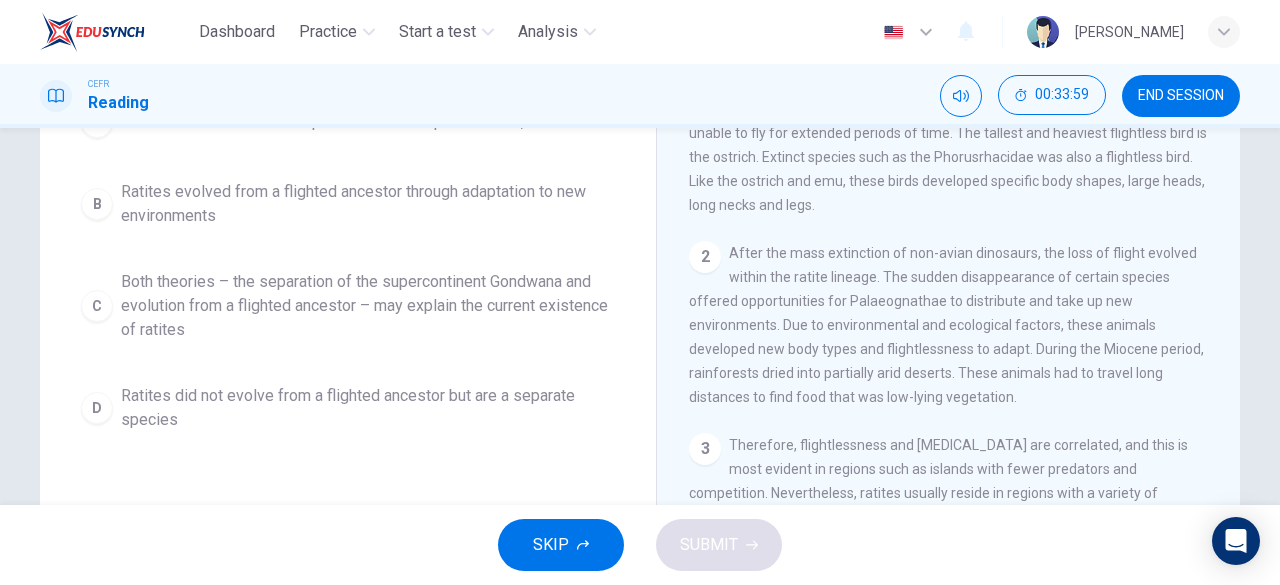 scroll, scrollTop: 258, scrollLeft: 0, axis: vertical 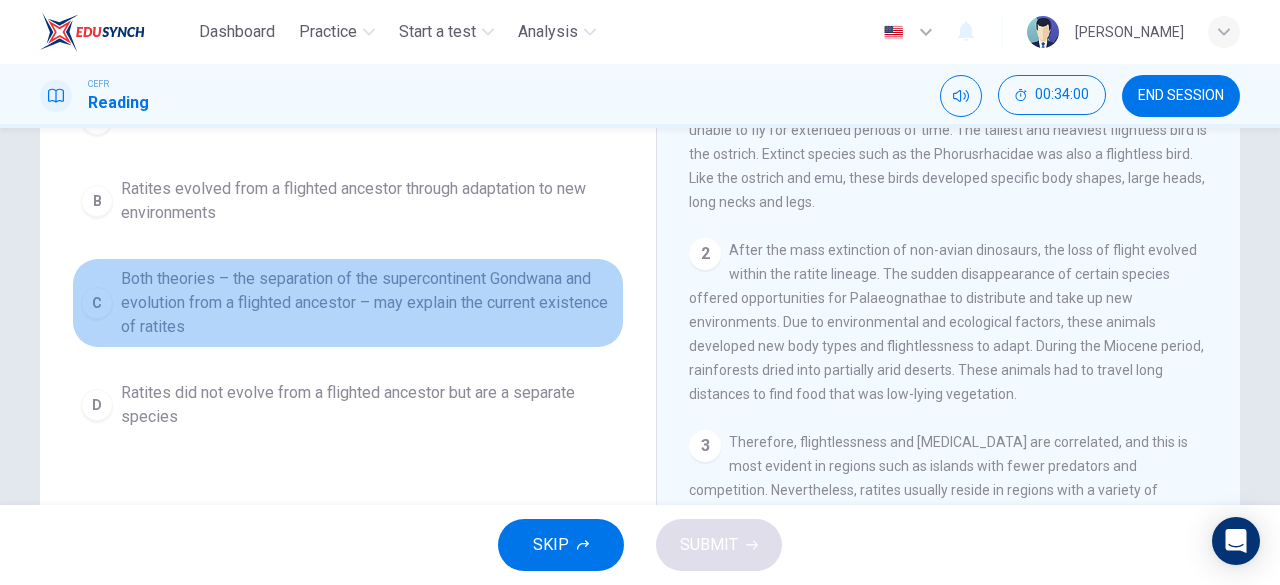 click on "C" at bounding box center [97, 303] 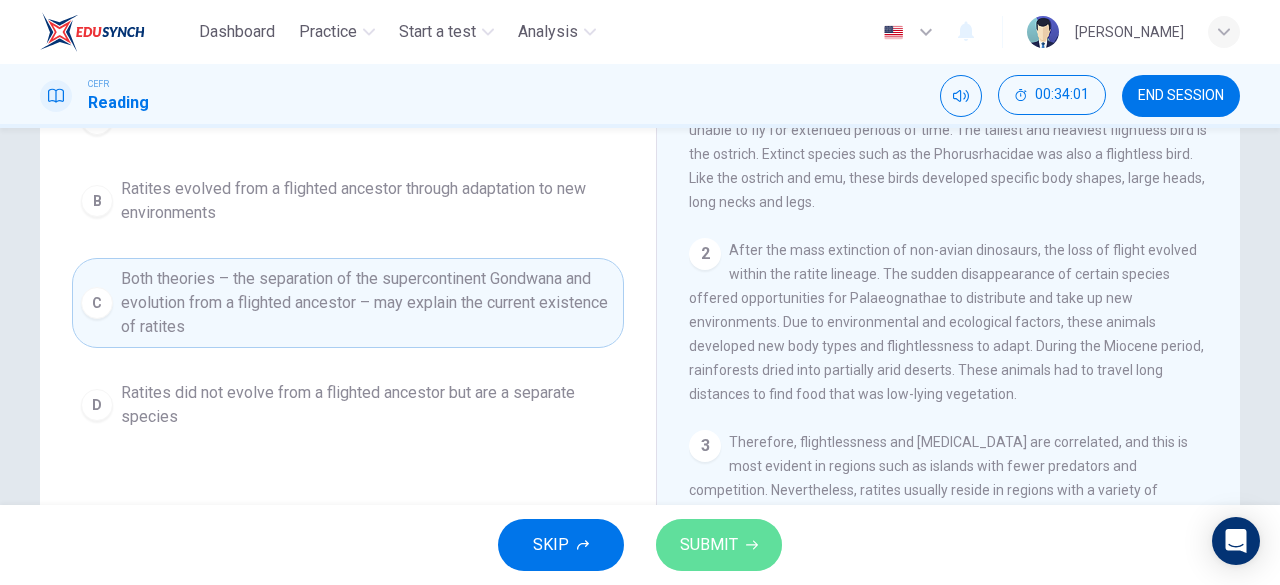 click on "SUBMIT" at bounding box center (719, 545) 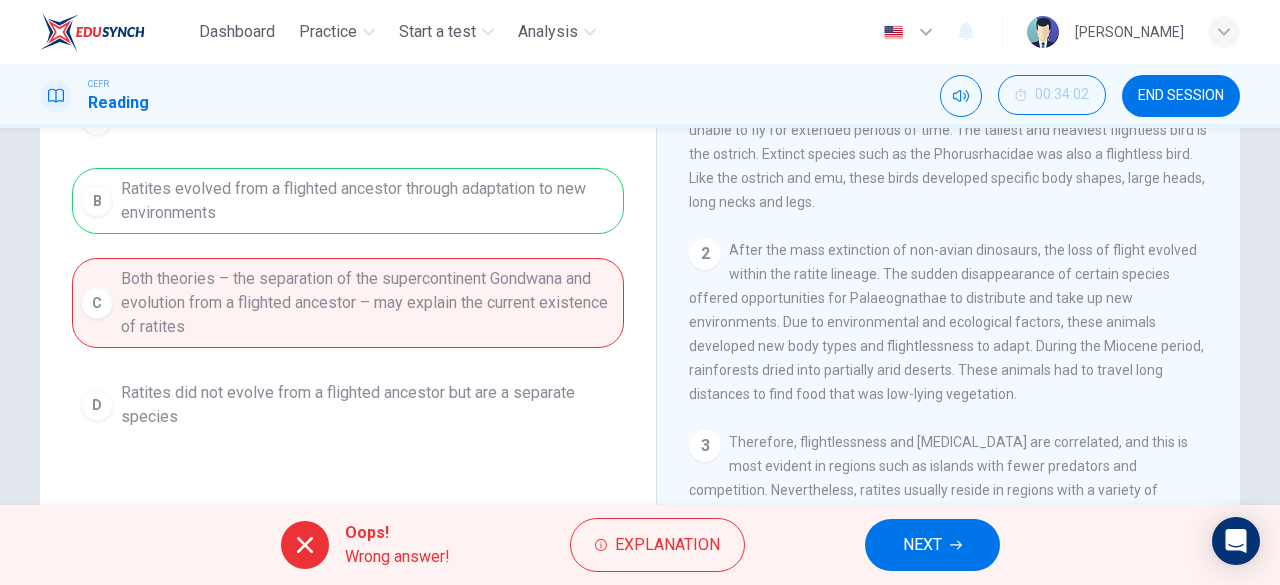 scroll, scrollTop: 221, scrollLeft: 0, axis: vertical 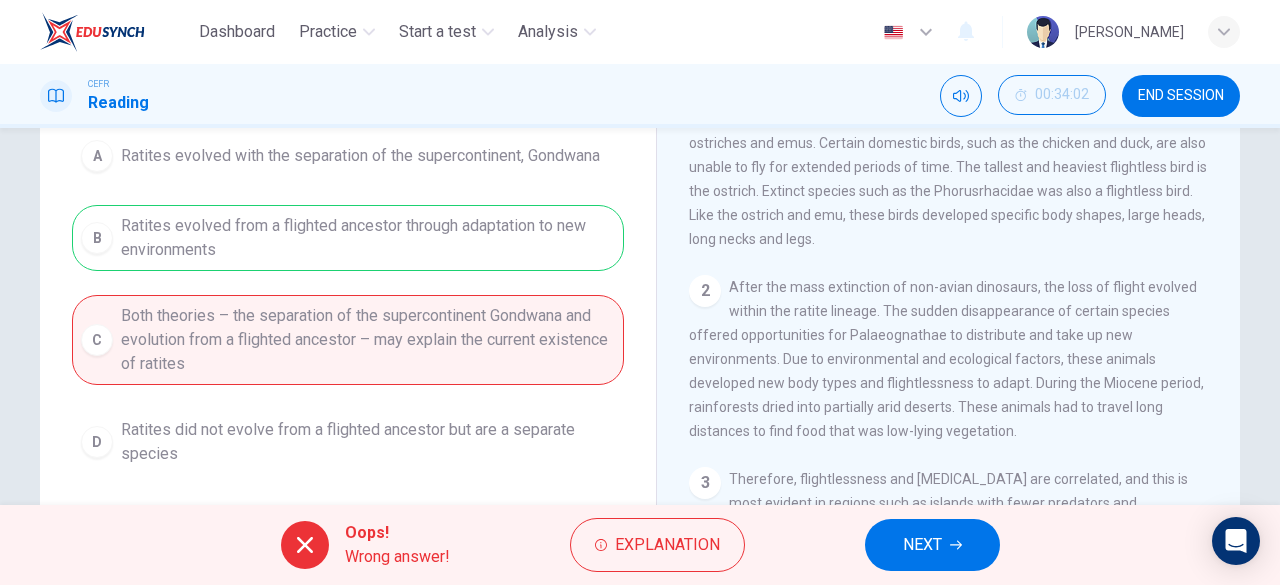 click on "NEXT" at bounding box center (922, 545) 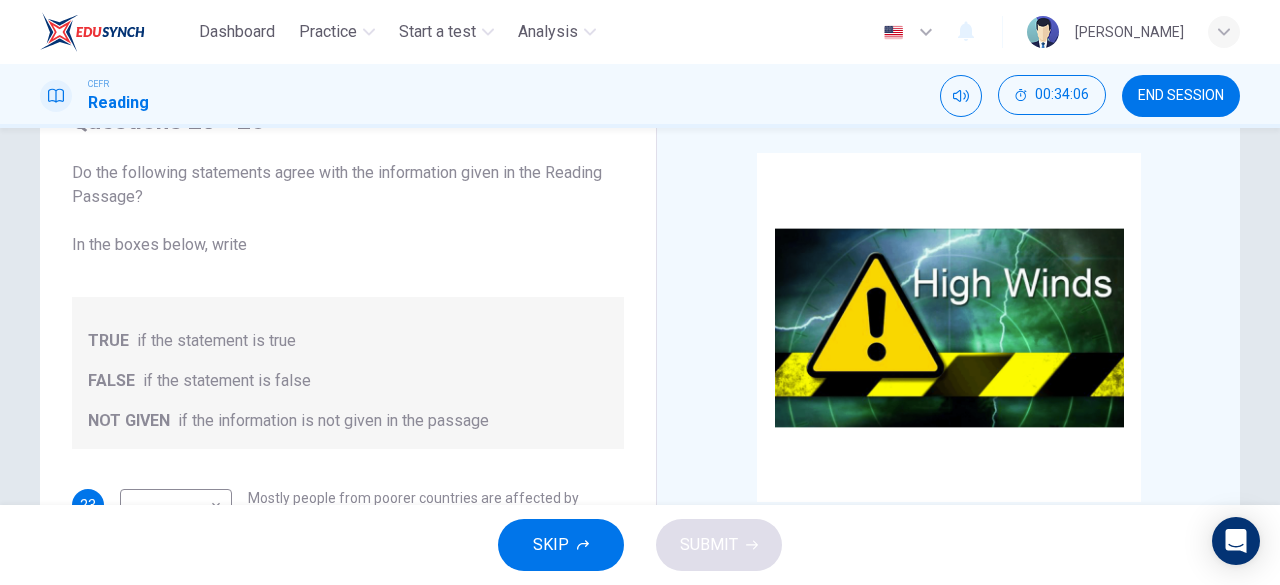 scroll, scrollTop: 0, scrollLeft: 0, axis: both 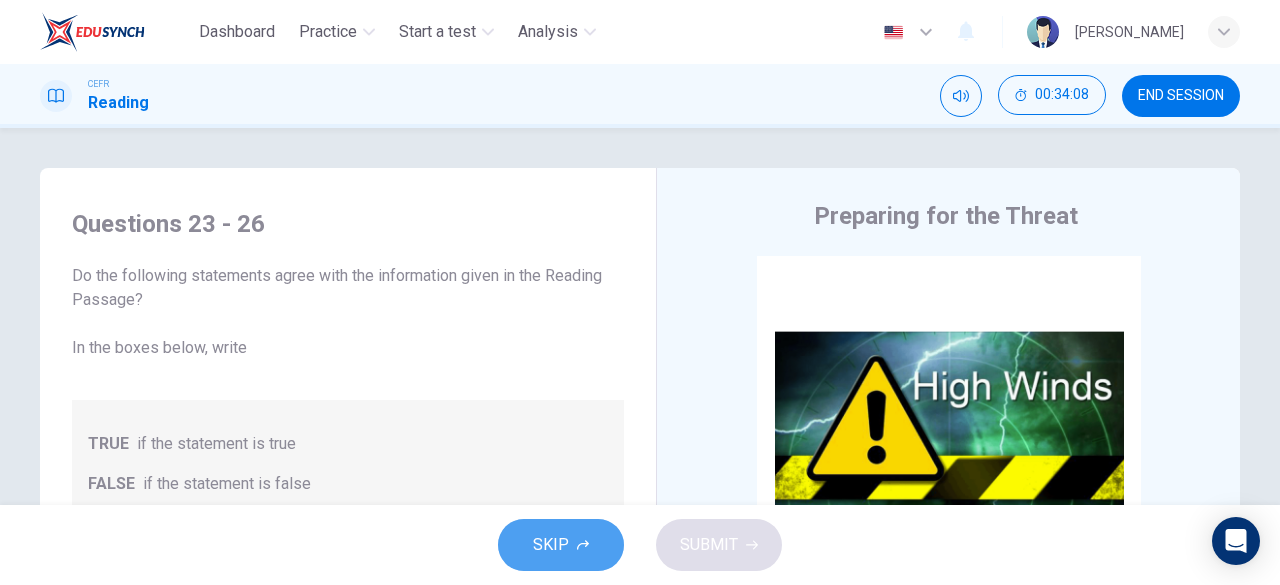 click on "SKIP" at bounding box center [551, 545] 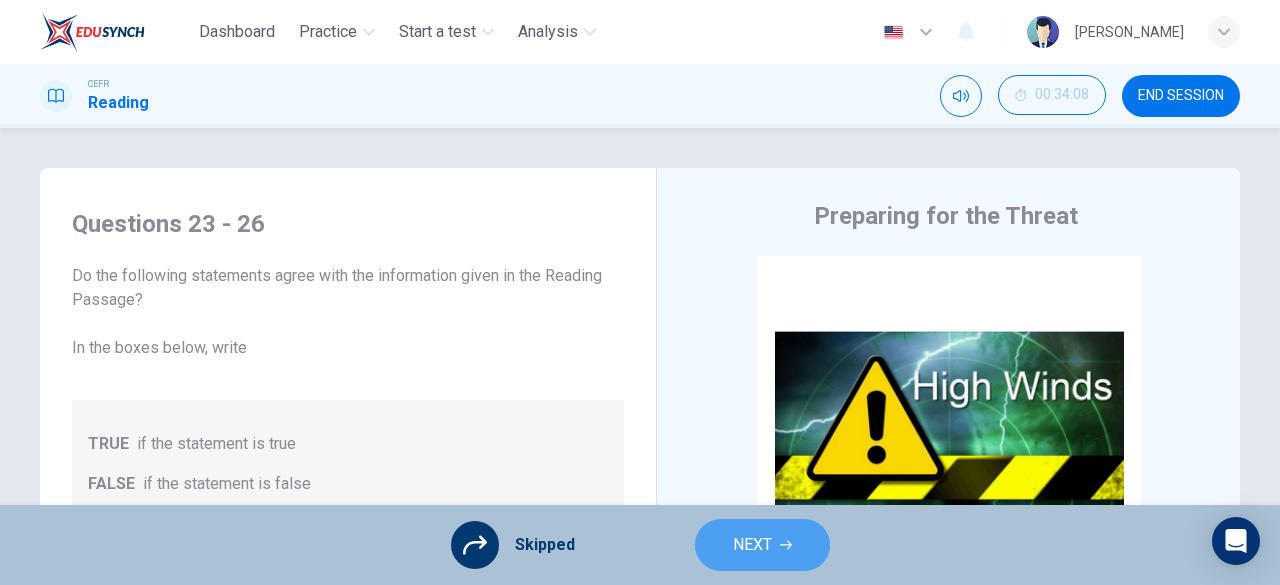 click on "NEXT" at bounding box center (752, 545) 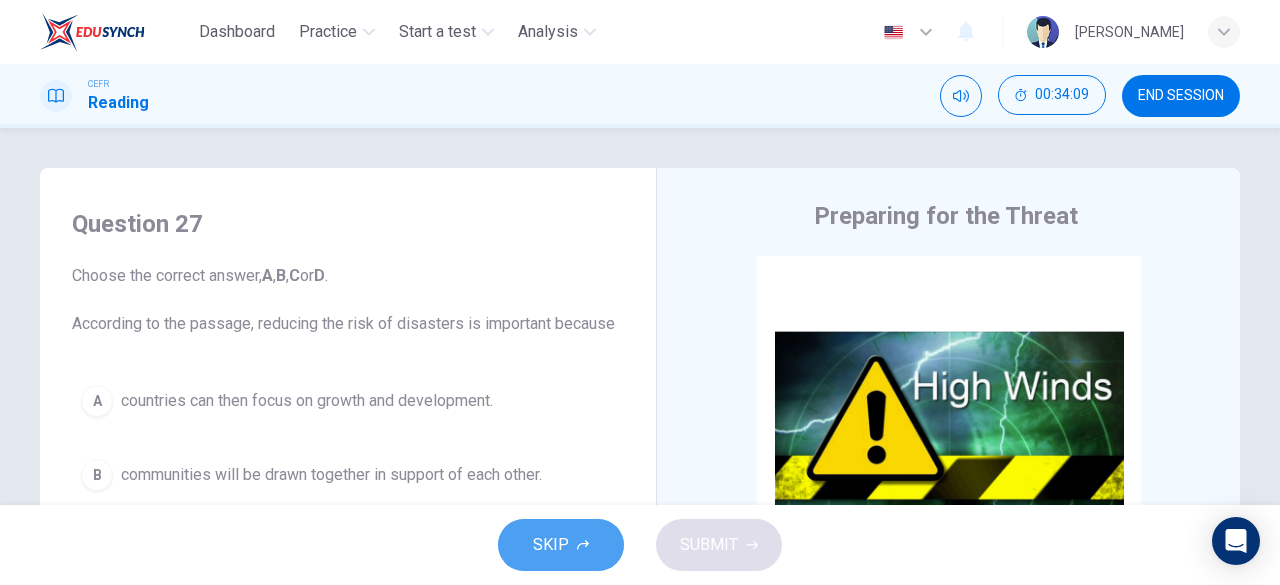 click 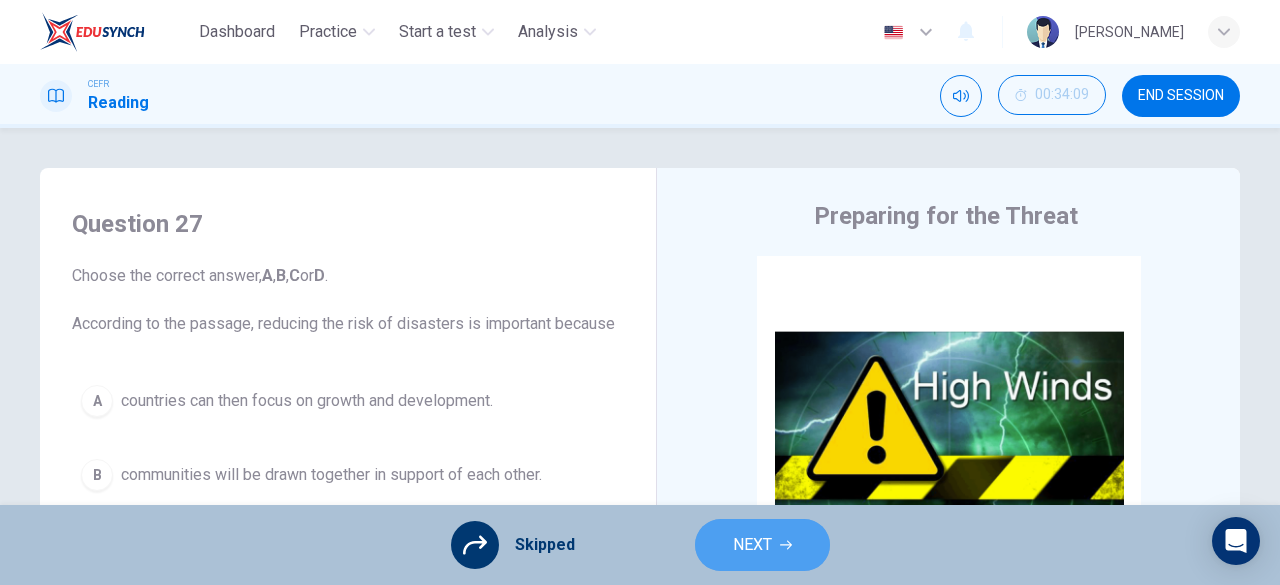 click on "NEXT" at bounding box center [752, 545] 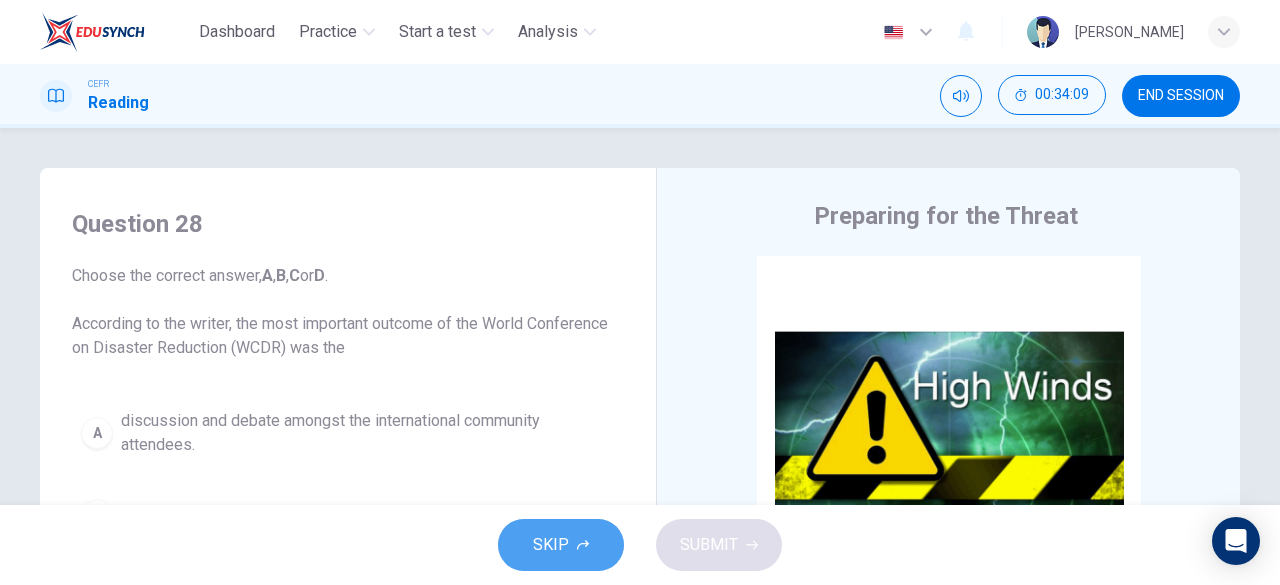 click on "SKIP" at bounding box center [561, 545] 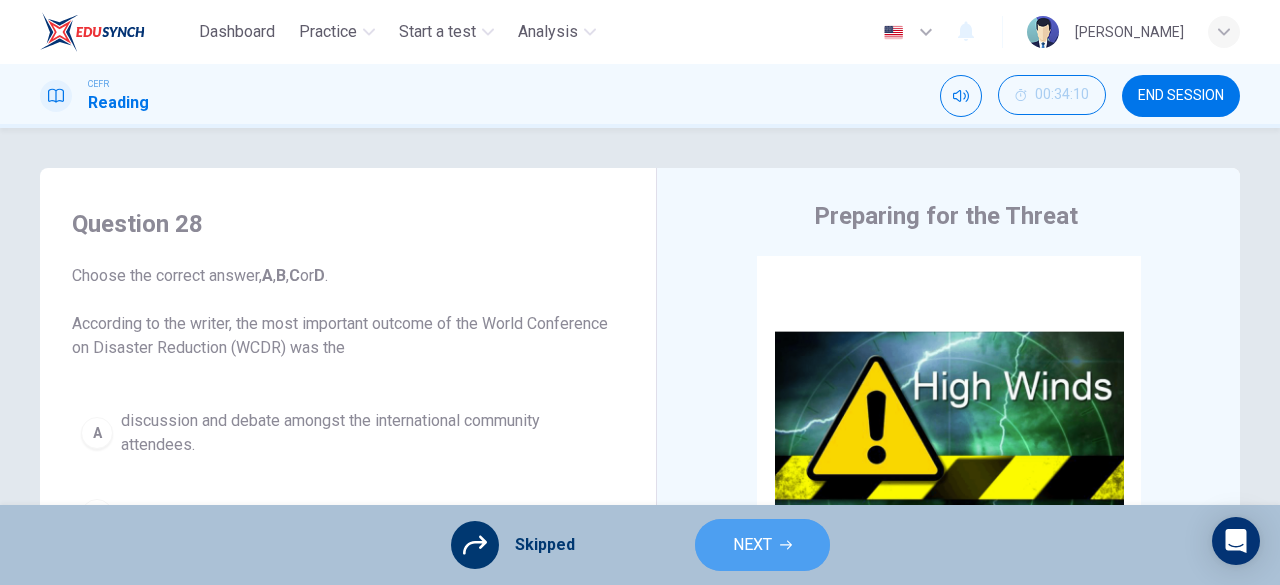 click on "NEXT" at bounding box center (762, 545) 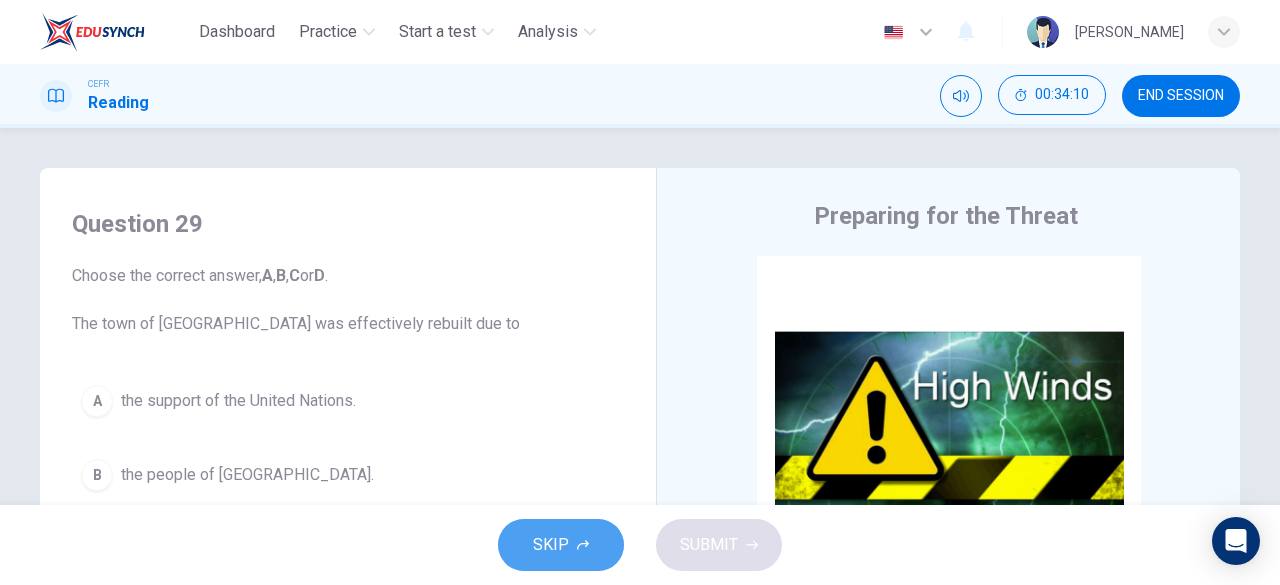 click on "SKIP" at bounding box center [551, 545] 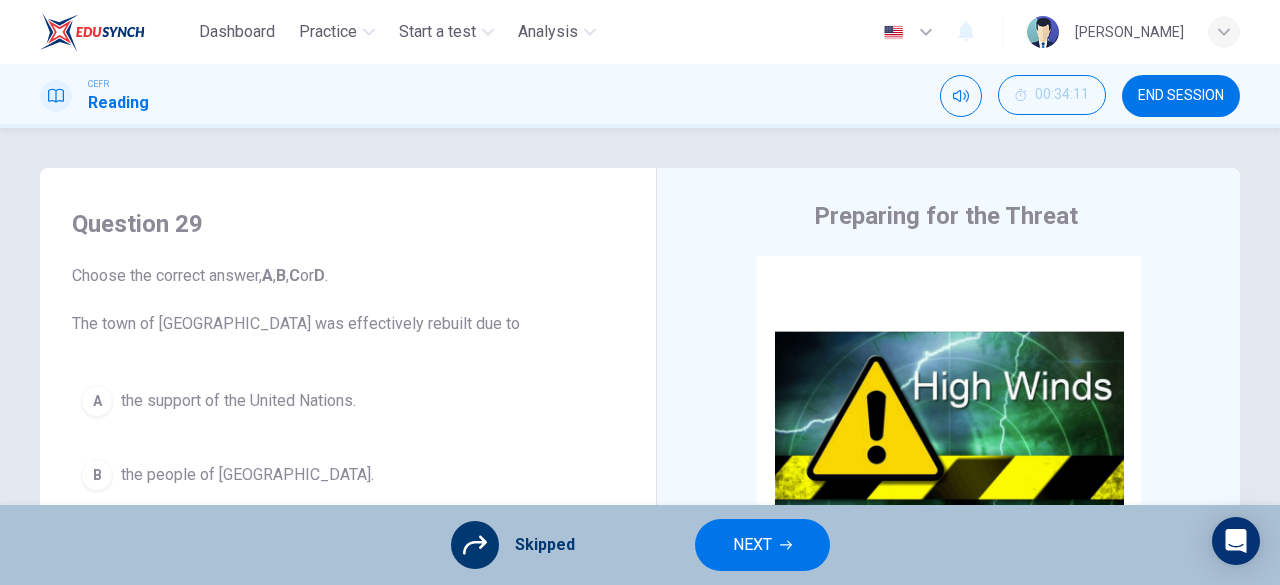 click on "NEXT" at bounding box center [752, 545] 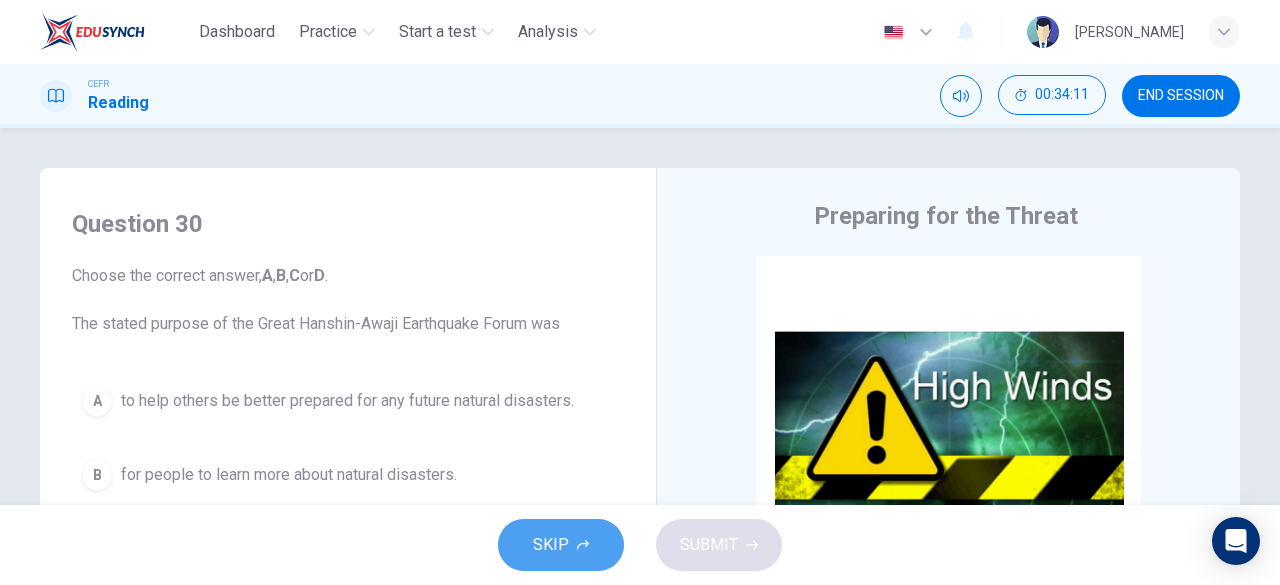 click on "SKIP" at bounding box center [561, 545] 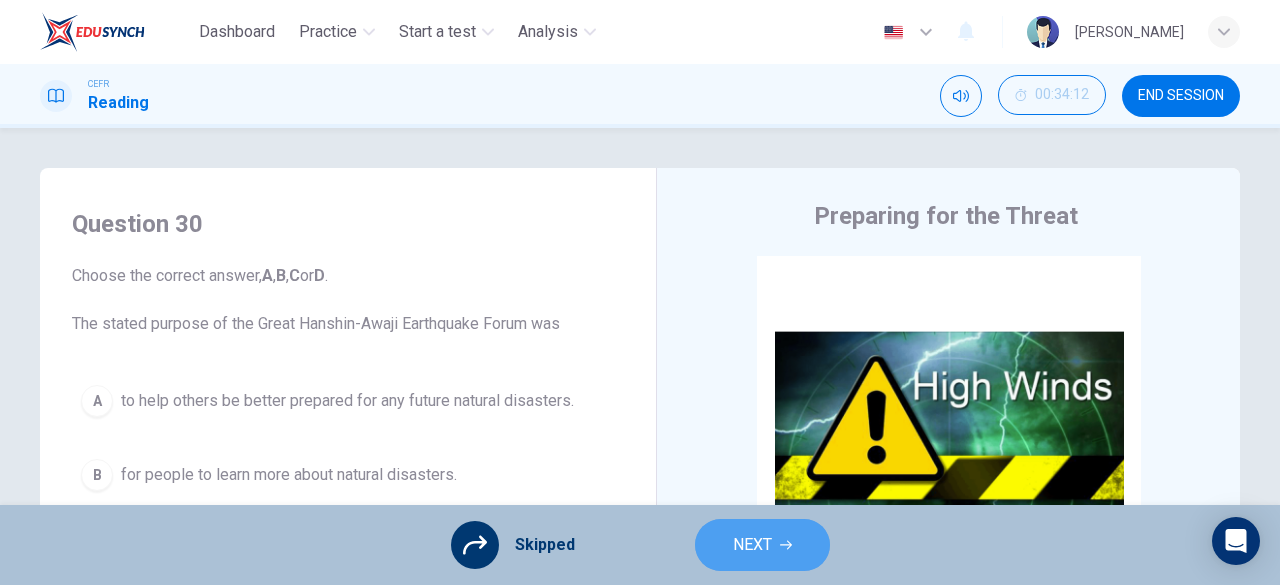 click on "NEXT" at bounding box center (762, 545) 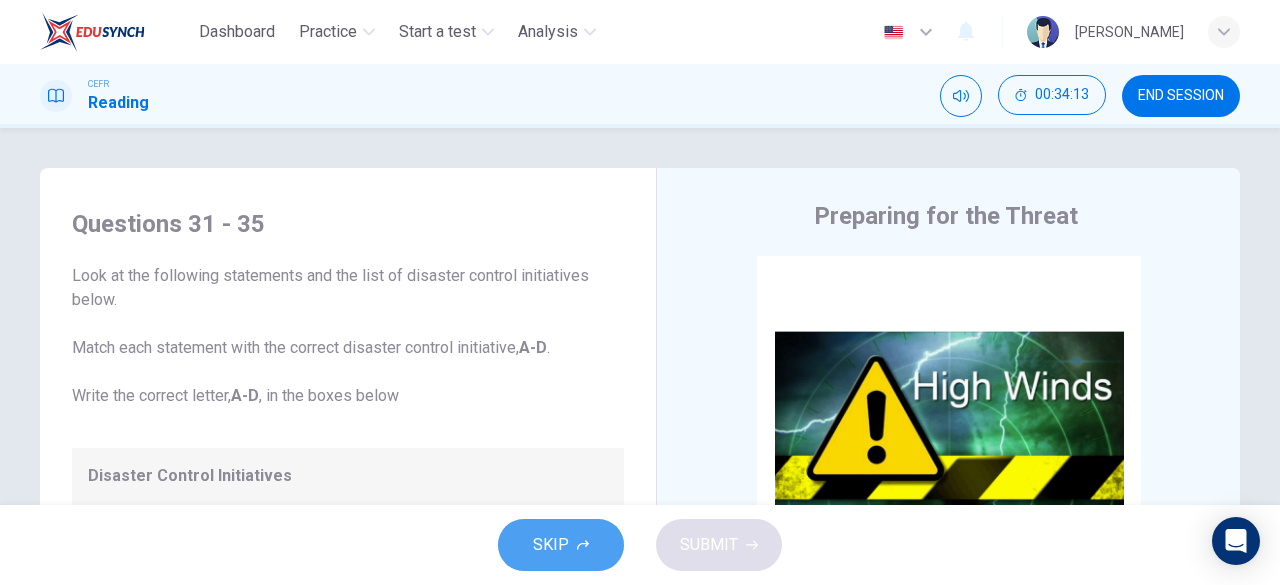 click on "SKIP" at bounding box center [561, 545] 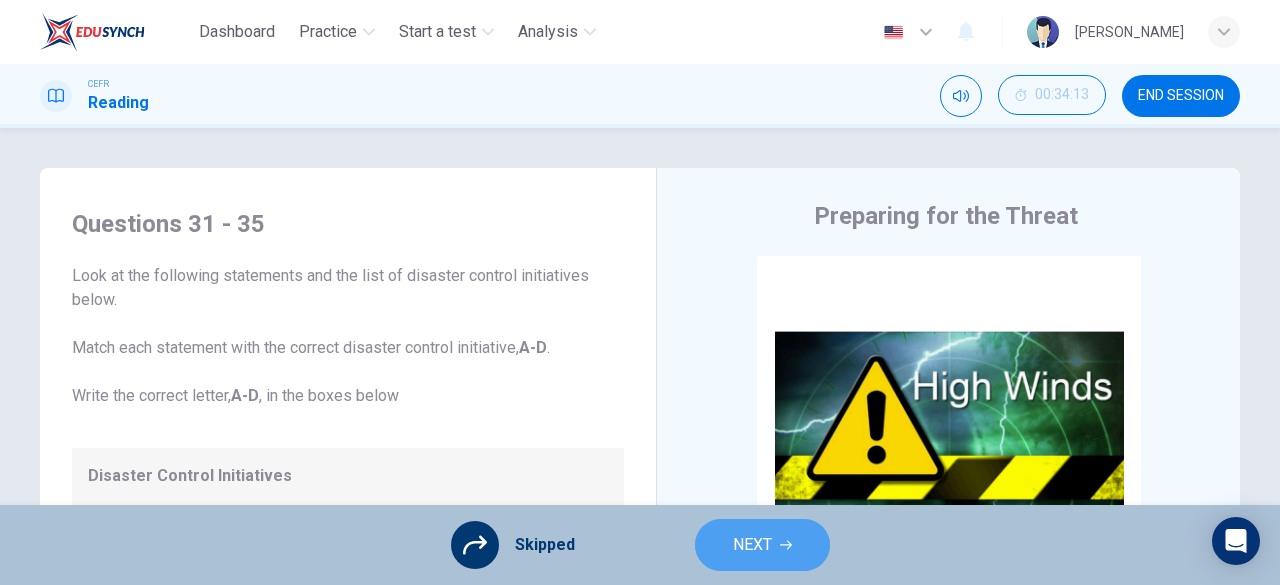 click on "NEXT" at bounding box center [752, 545] 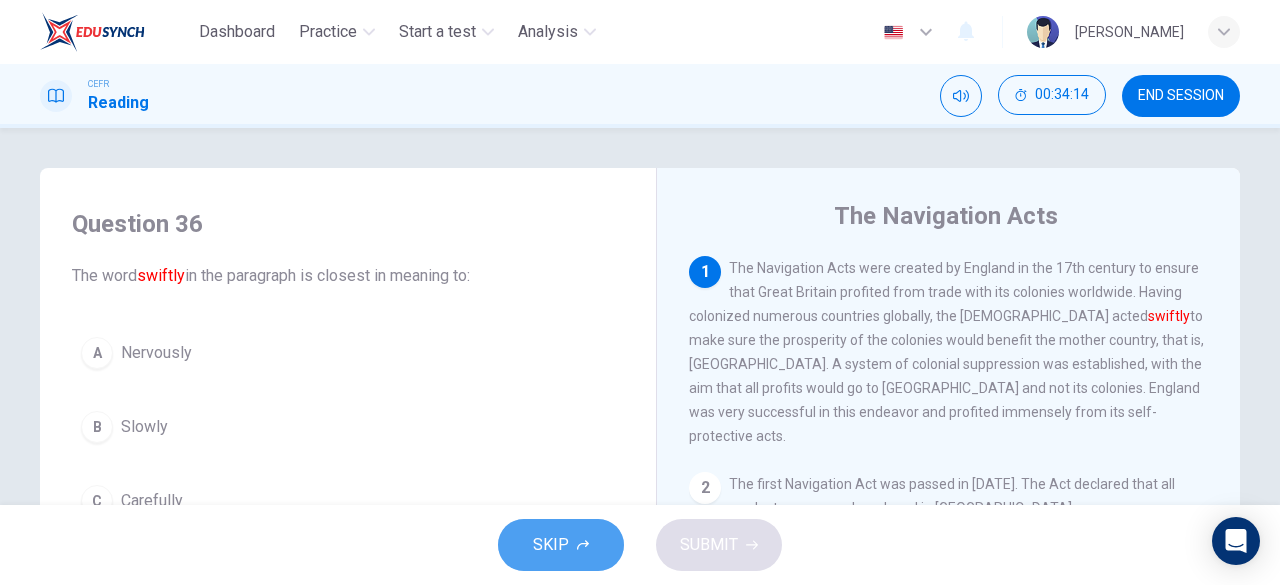 click on "SKIP" at bounding box center [561, 545] 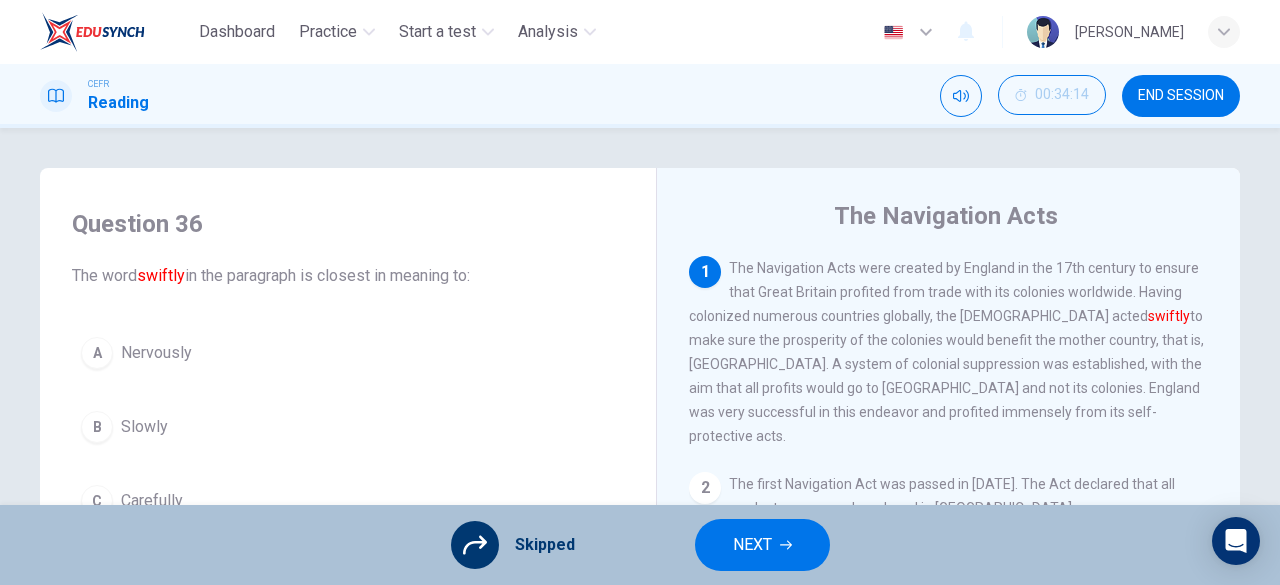 click on "NEXT" at bounding box center (752, 545) 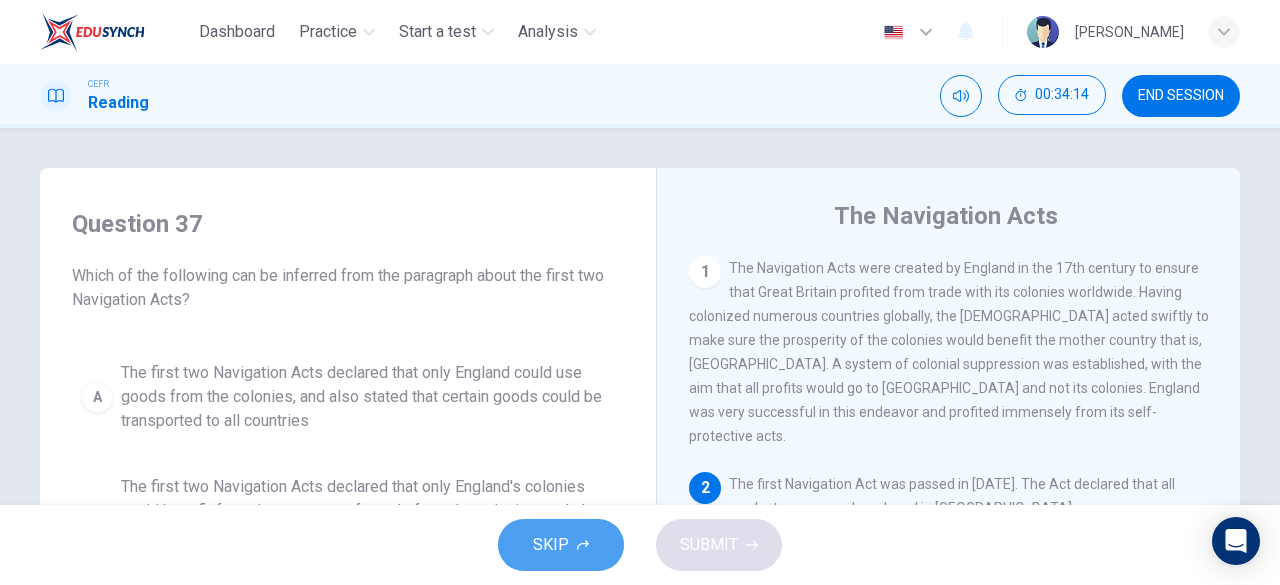 click 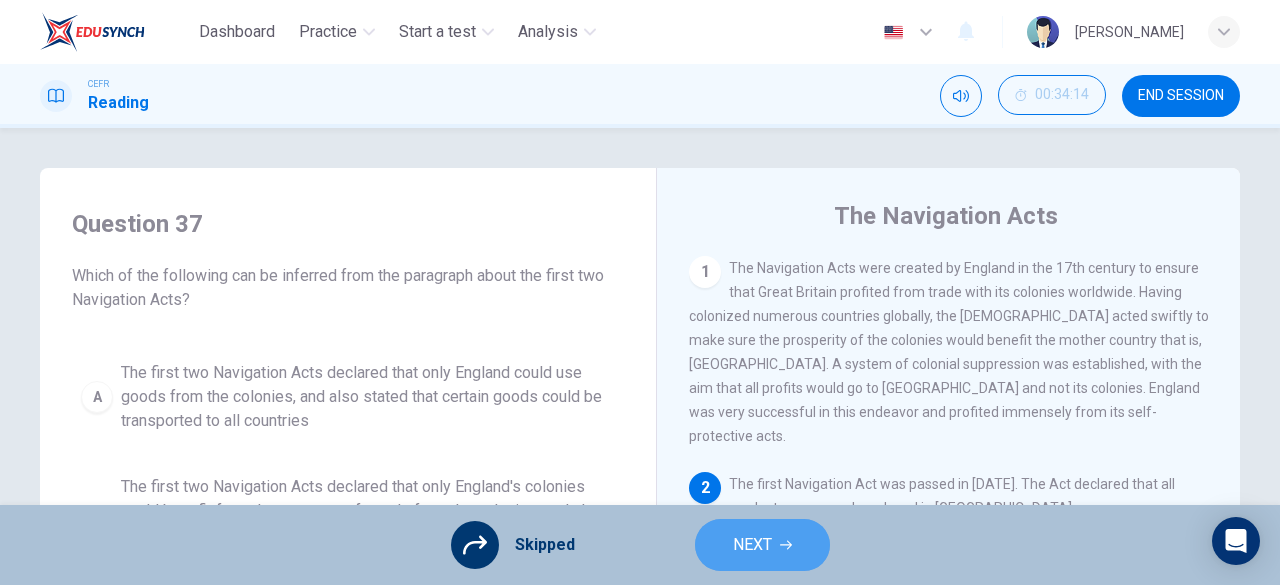 click on "NEXT" at bounding box center (762, 545) 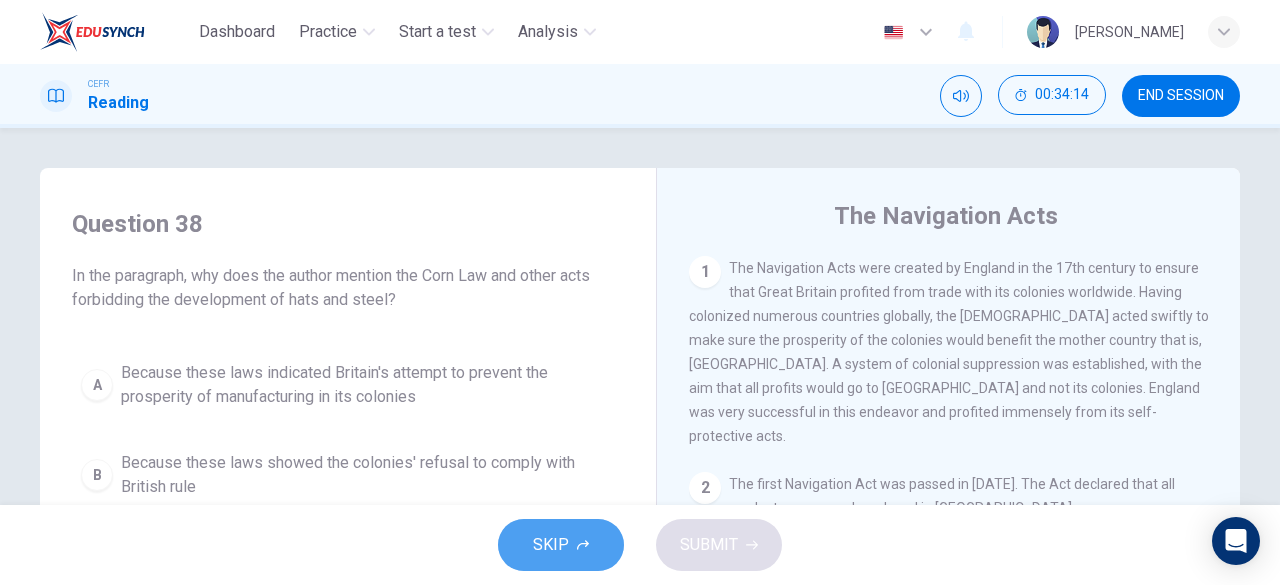 click on "SKIP" at bounding box center [561, 545] 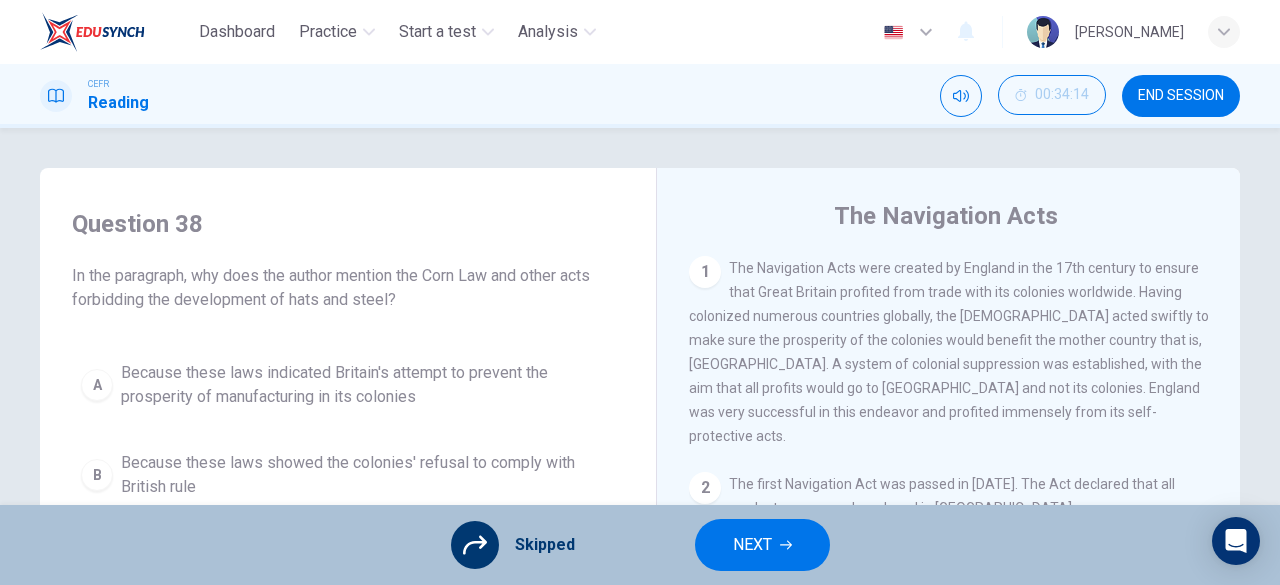 click on "NEXT" at bounding box center (752, 545) 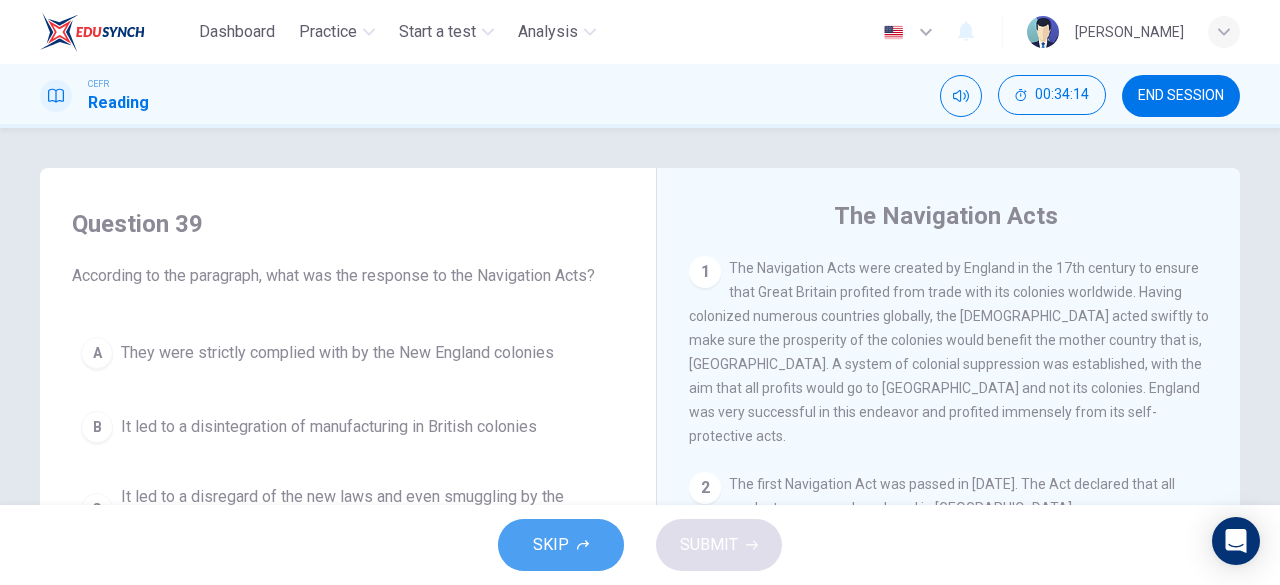 click on "SKIP" at bounding box center [561, 545] 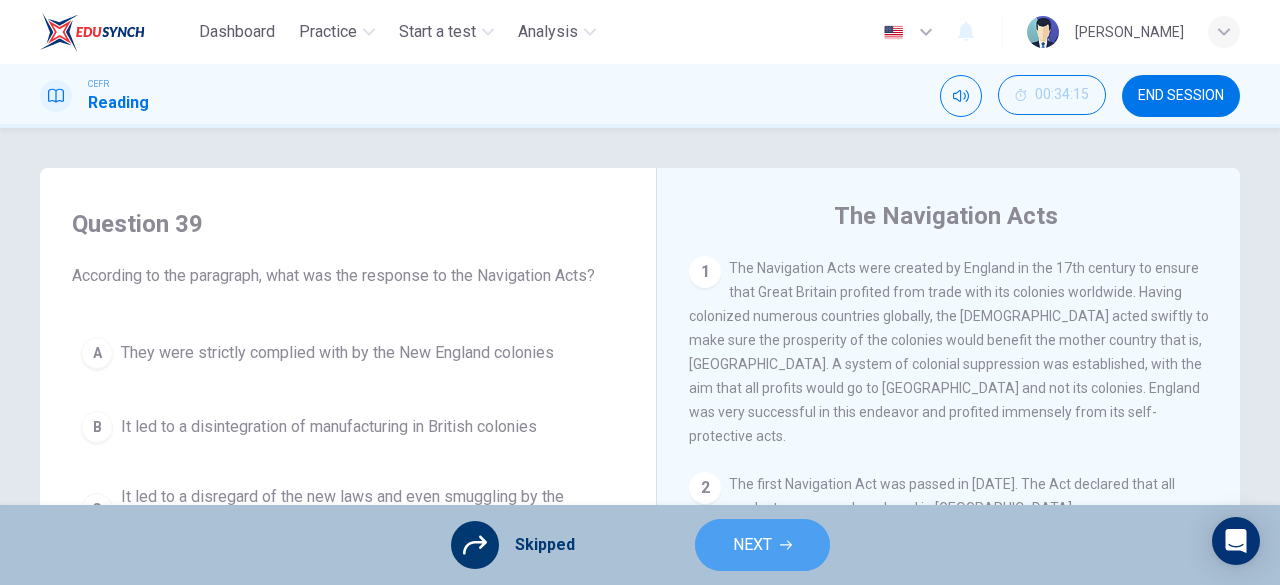 click on "NEXT" at bounding box center [762, 545] 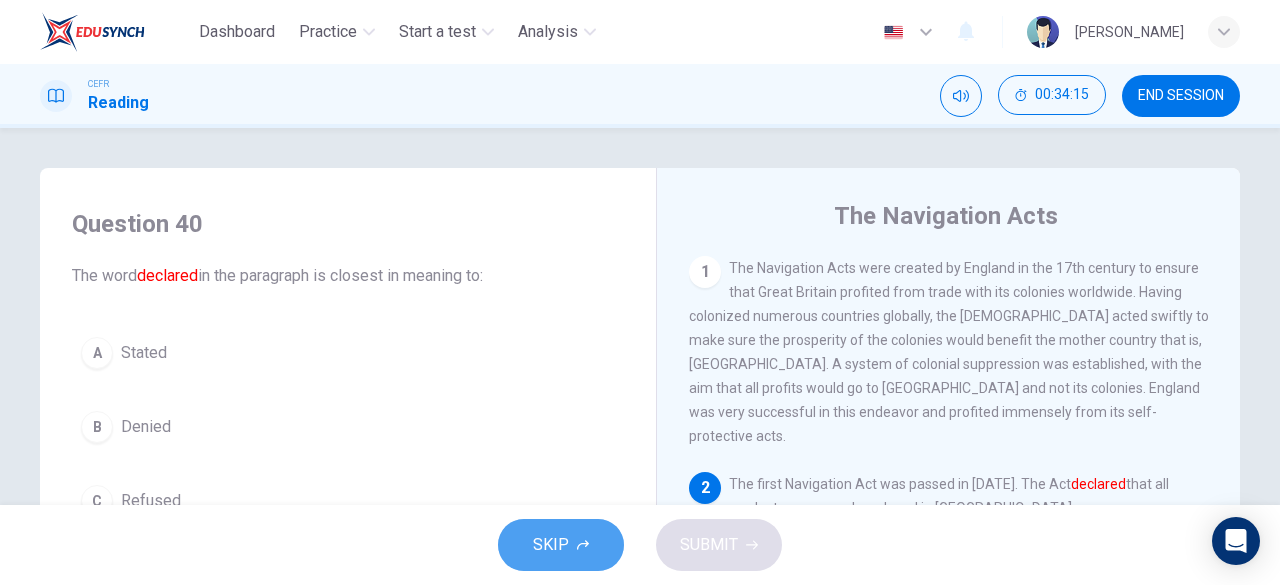 click on "SKIP" at bounding box center (551, 545) 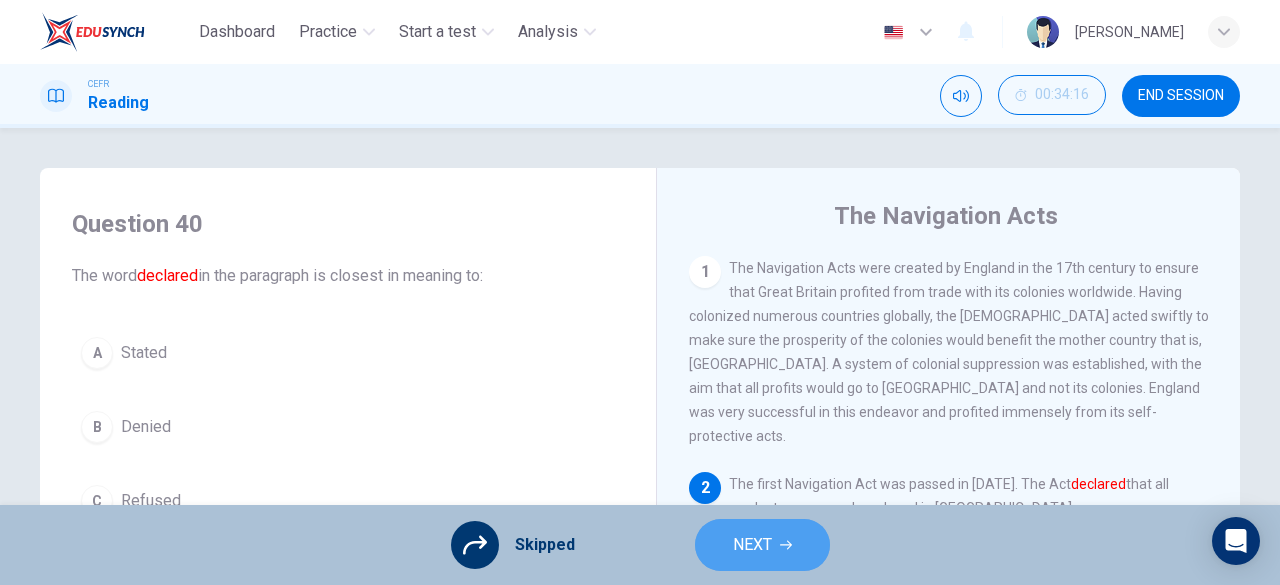 click on "NEXT" at bounding box center [752, 545] 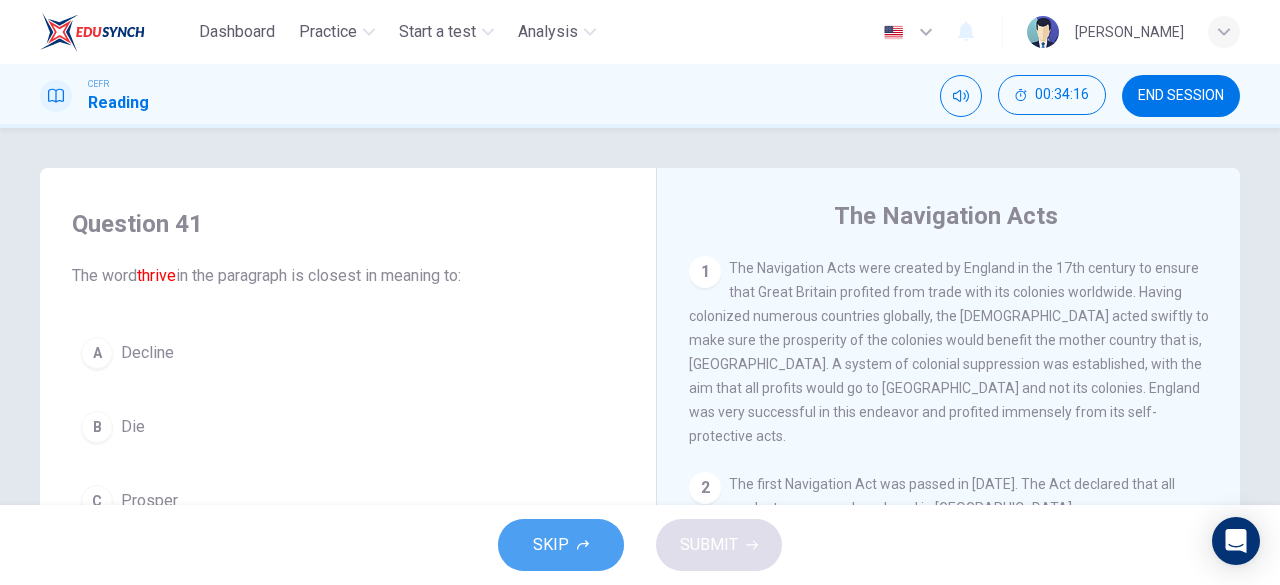 click 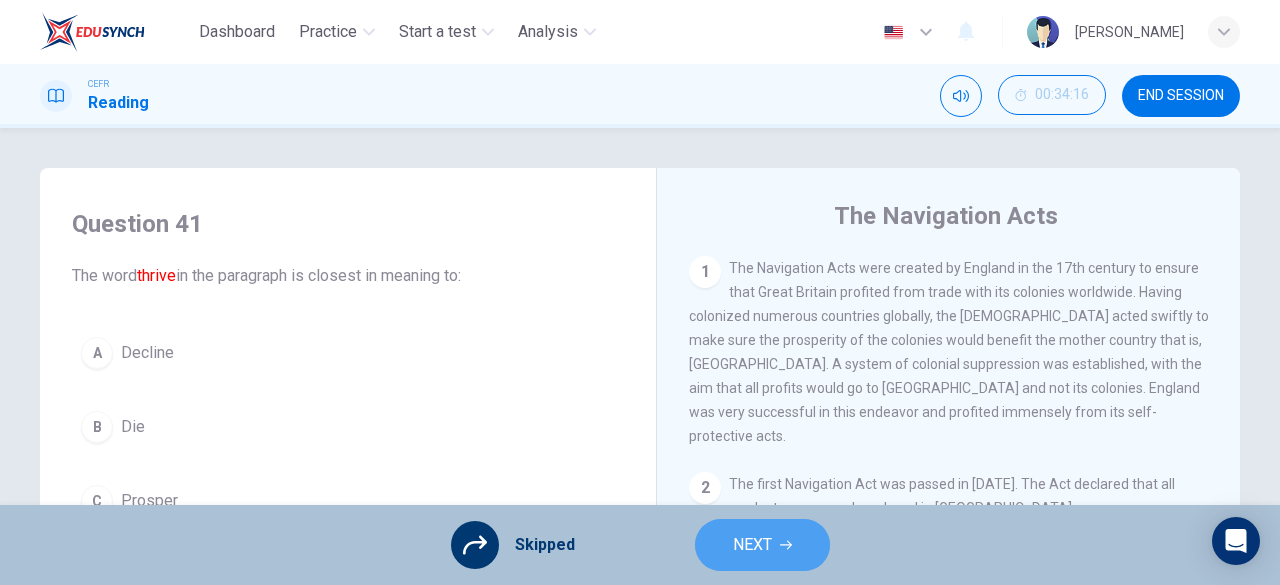 click on "NEXT" at bounding box center [752, 545] 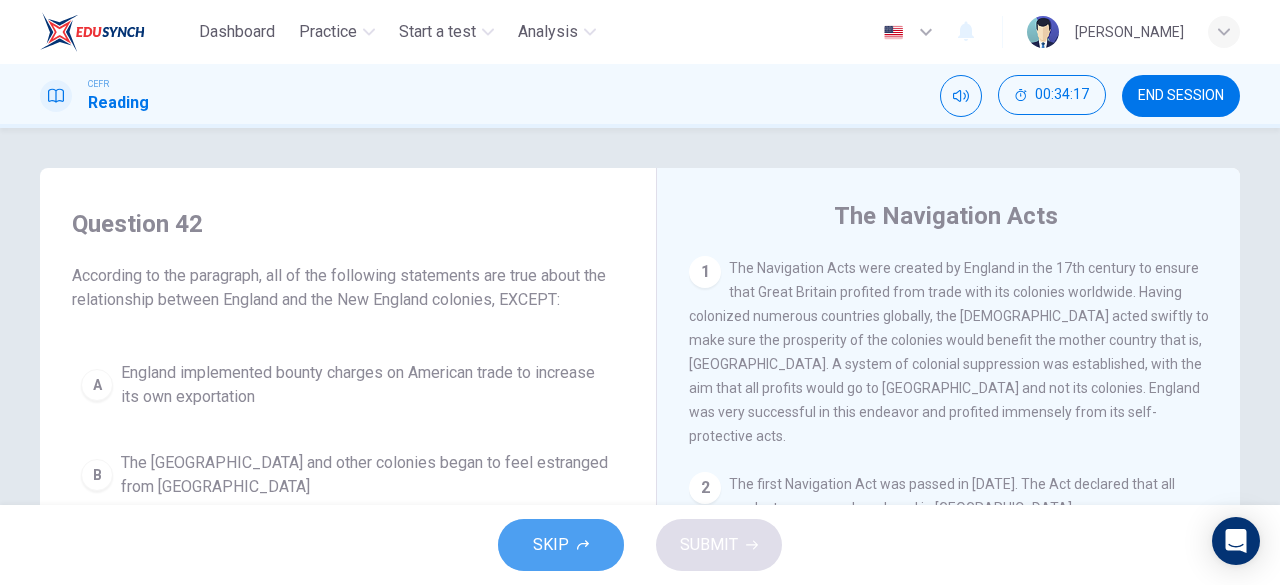 click on "SKIP" at bounding box center (551, 545) 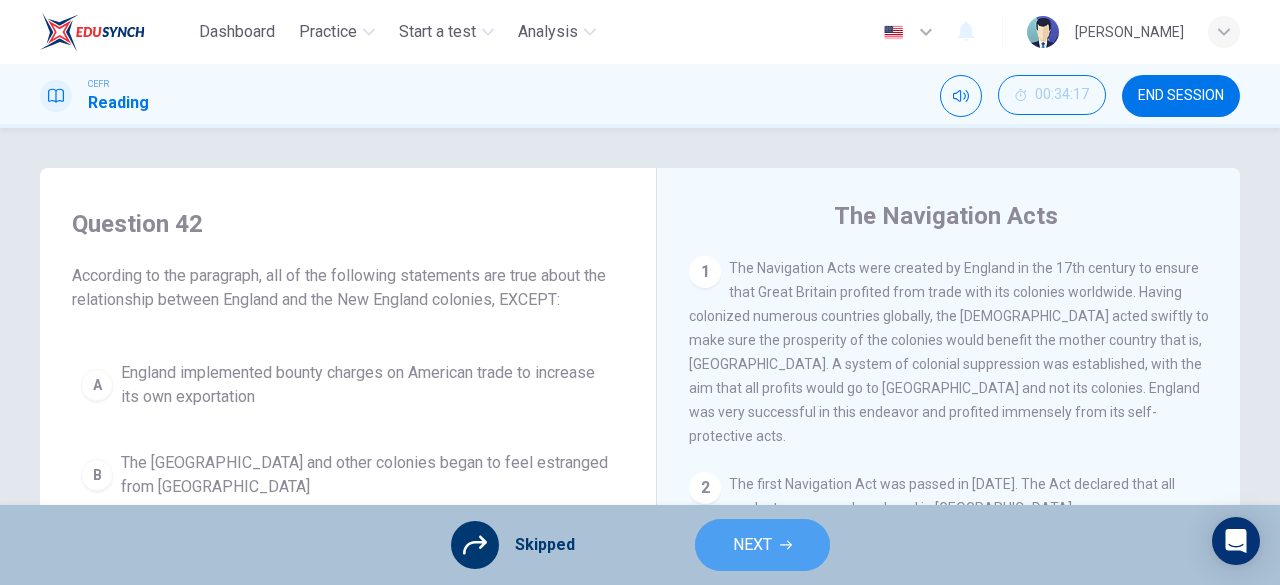 click on "NEXT" at bounding box center (762, 545) 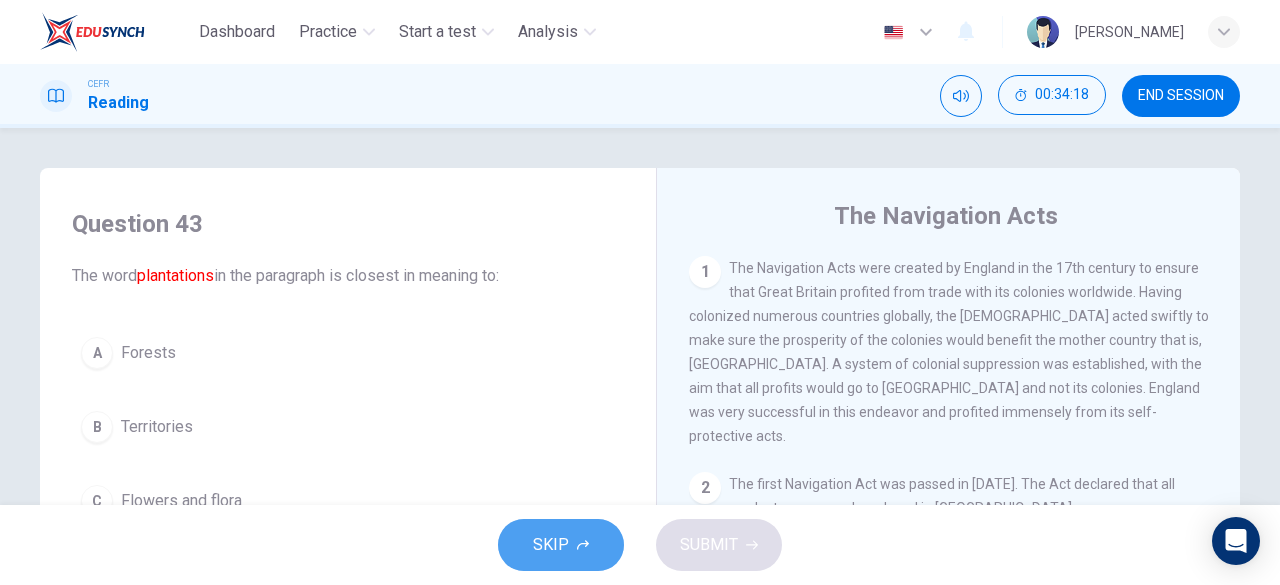 click on "SKIP" at bounding box center [561, 545] 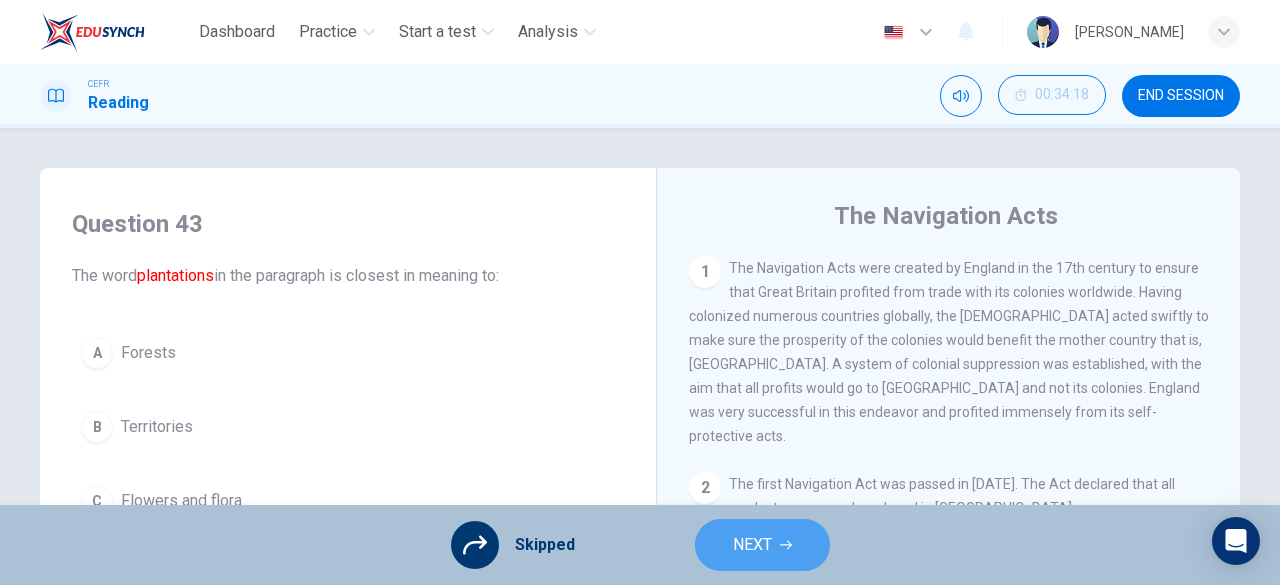click on "NEXT" at bounding box center (762, 545) 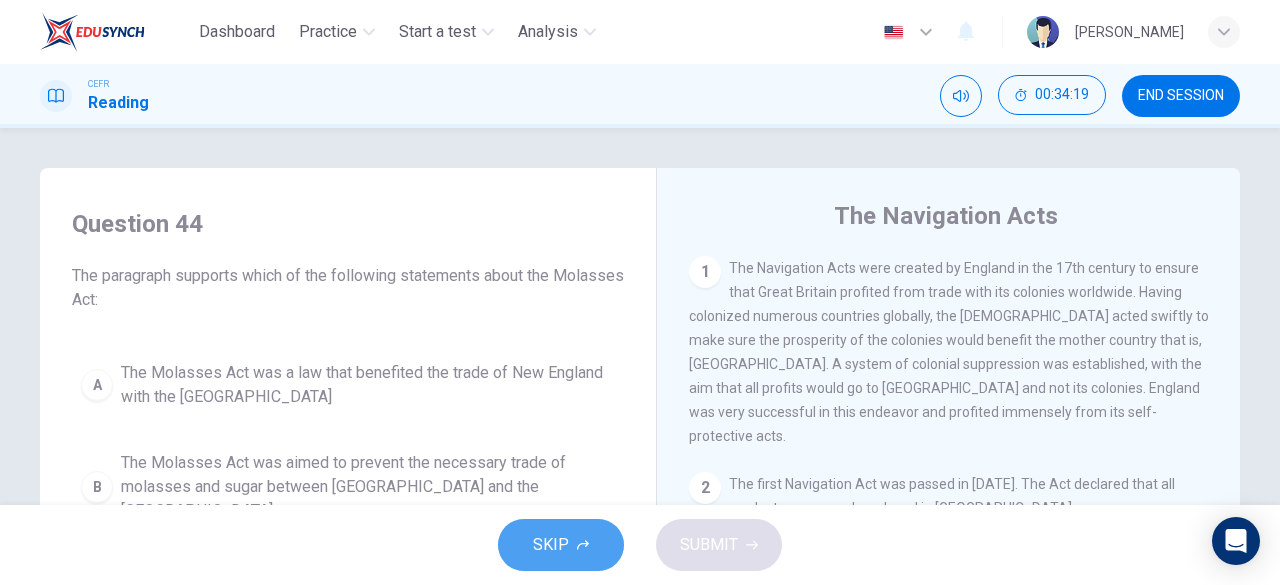 click on "SKIP" at bounding box center (551, 545) 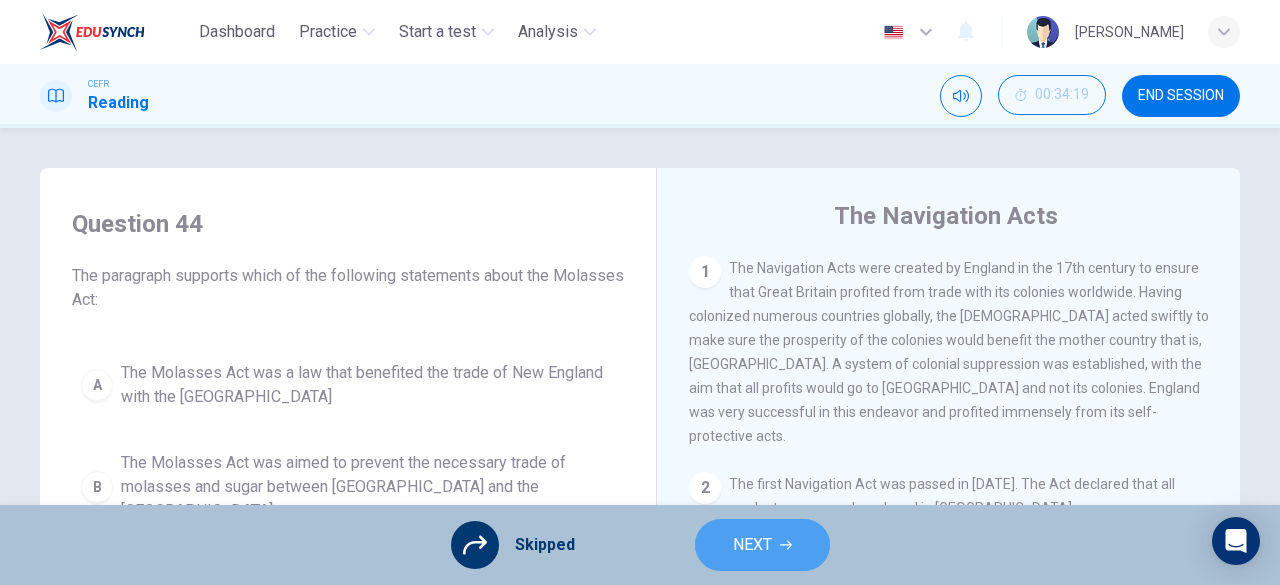 click on "NEXT" at bounding box center (762, 545) 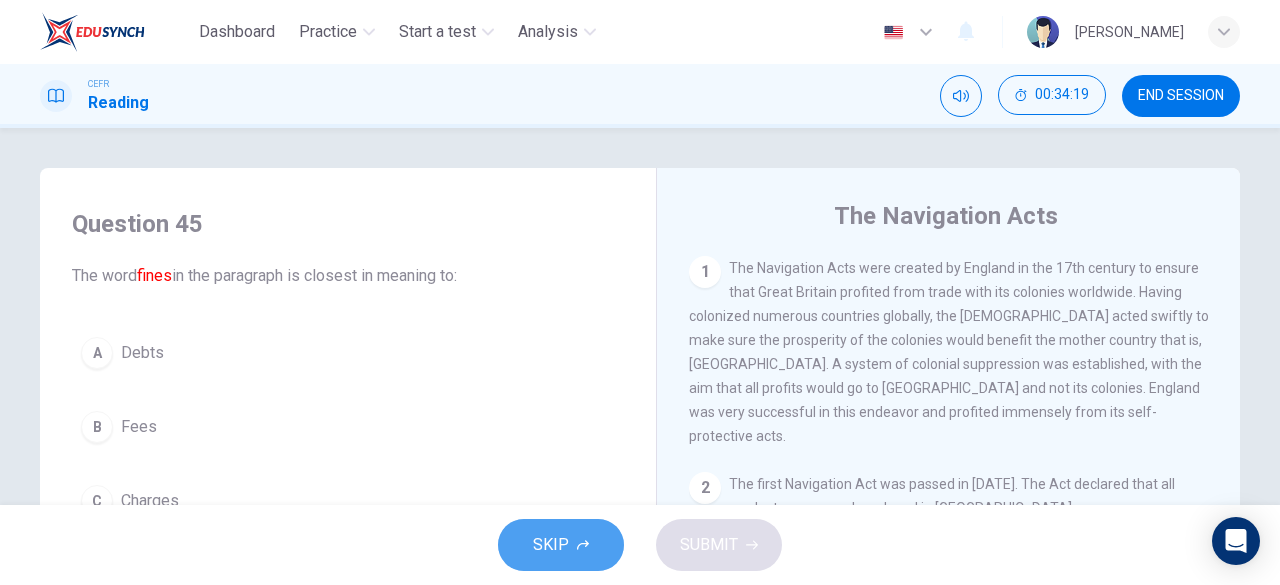 click on "SKIP" at bounding box center [561, 545] 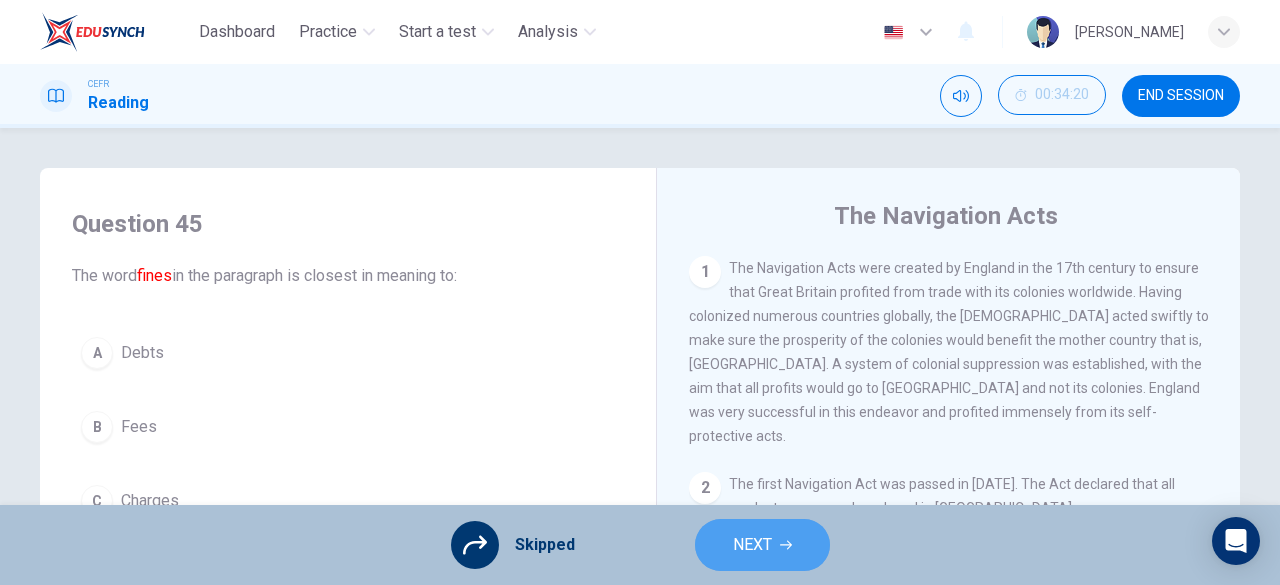 click on "NEXT" at bounding box center [762, 545] 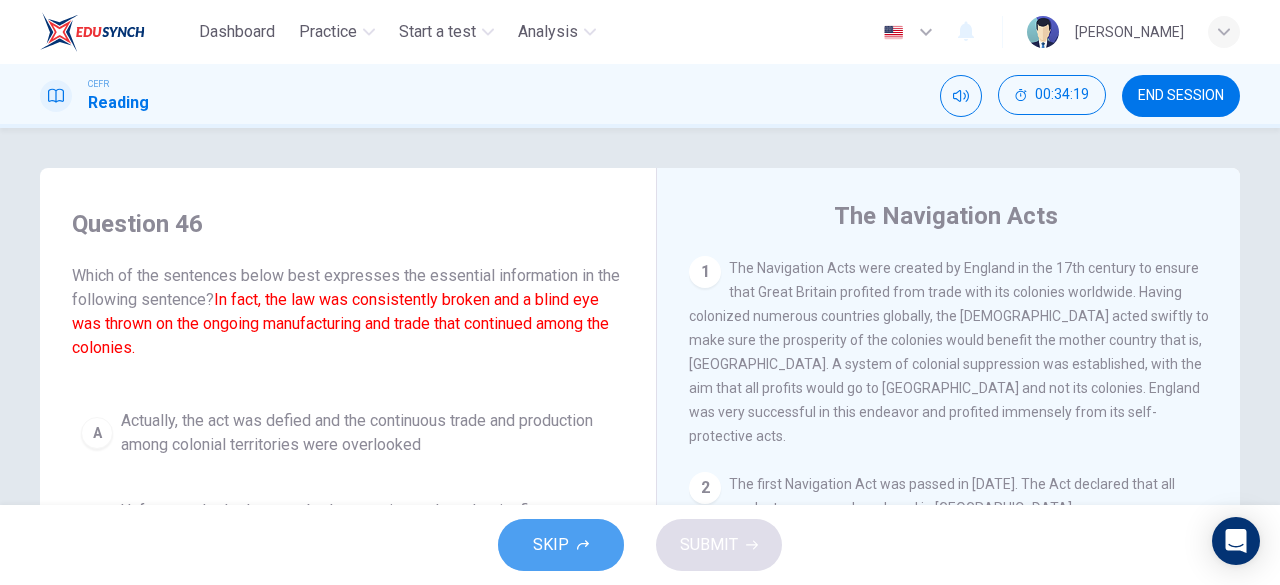 click on "SKIP" at bounding box center [561, 545] 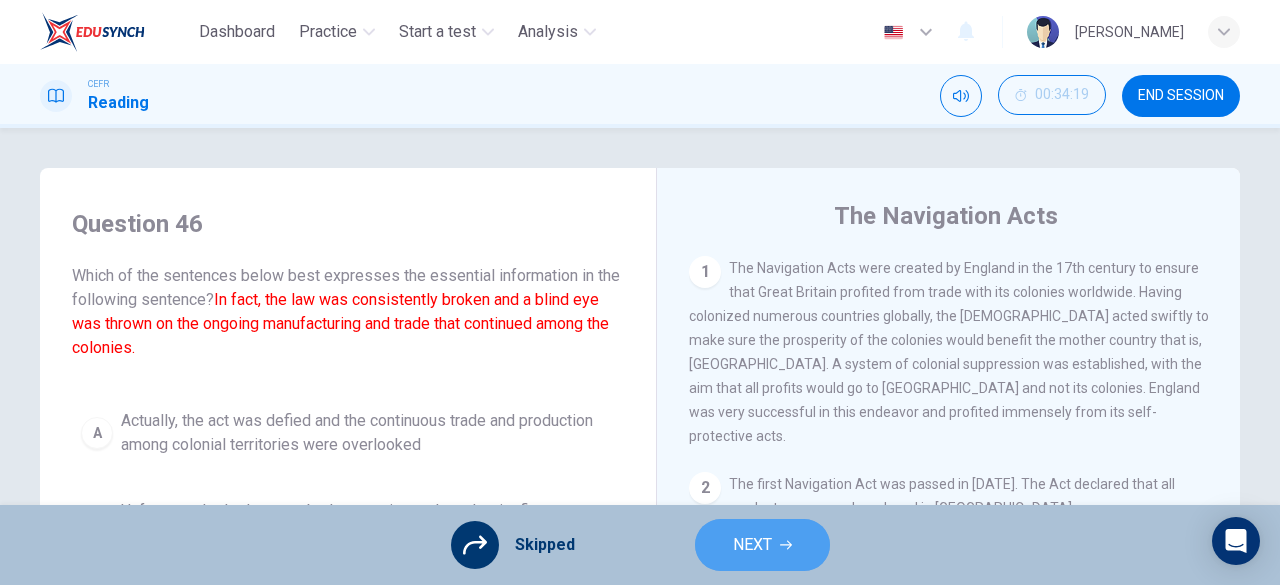 click on "NEXT" at bounding box center (752, 545) 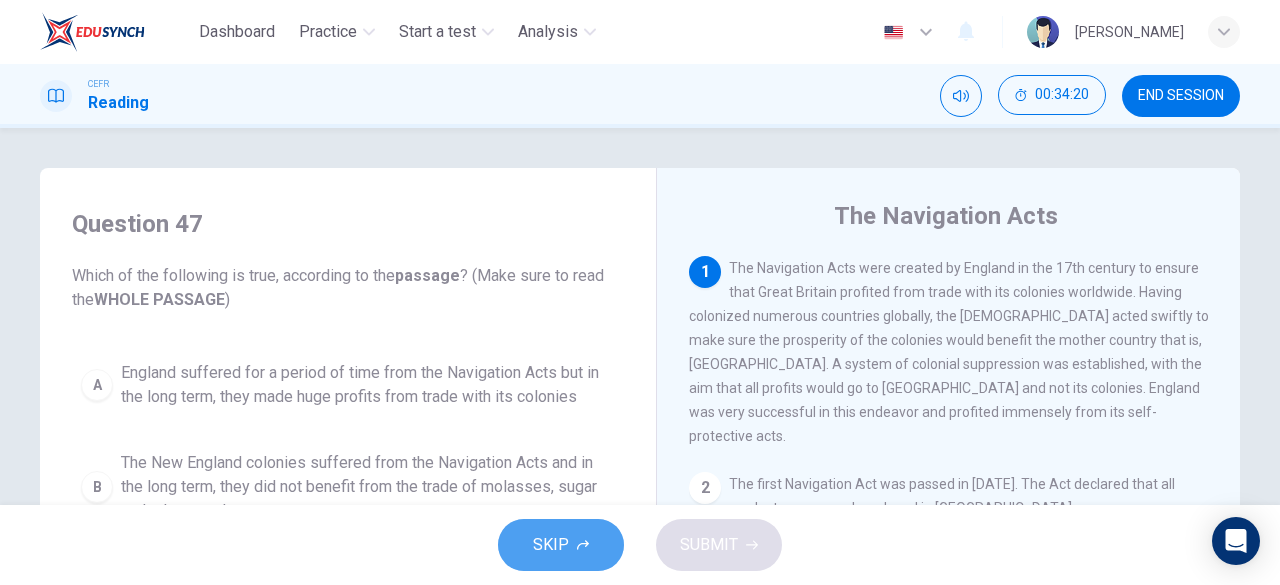 click on "SKIP" at bounding box center [551, 545] 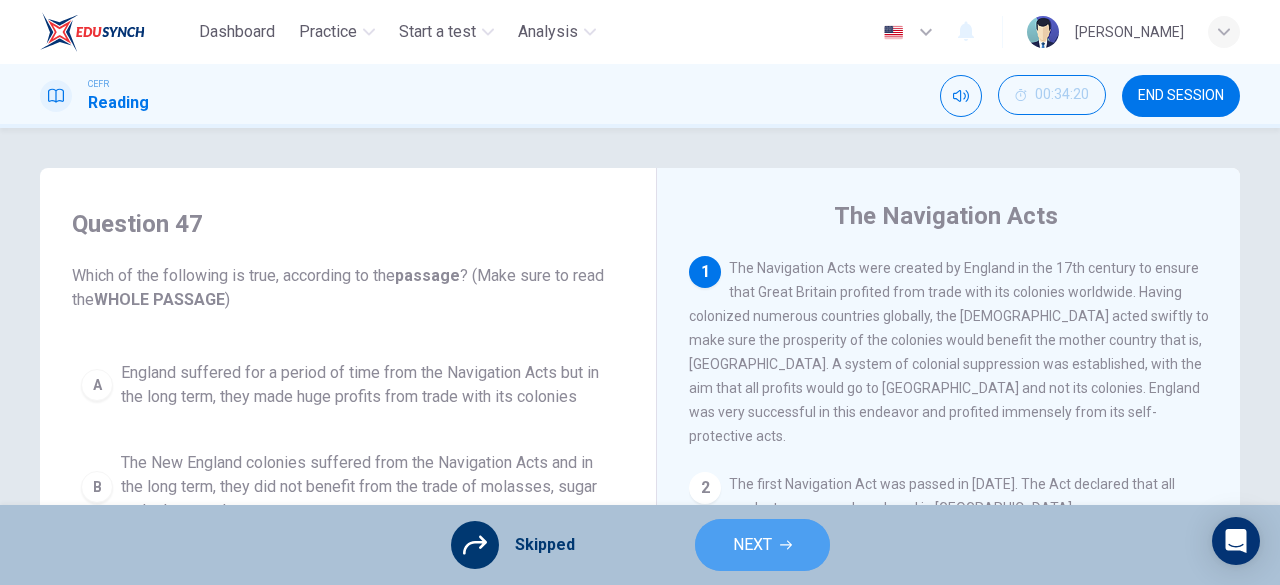 click on "NEXT" at bounding box center [762, 545] 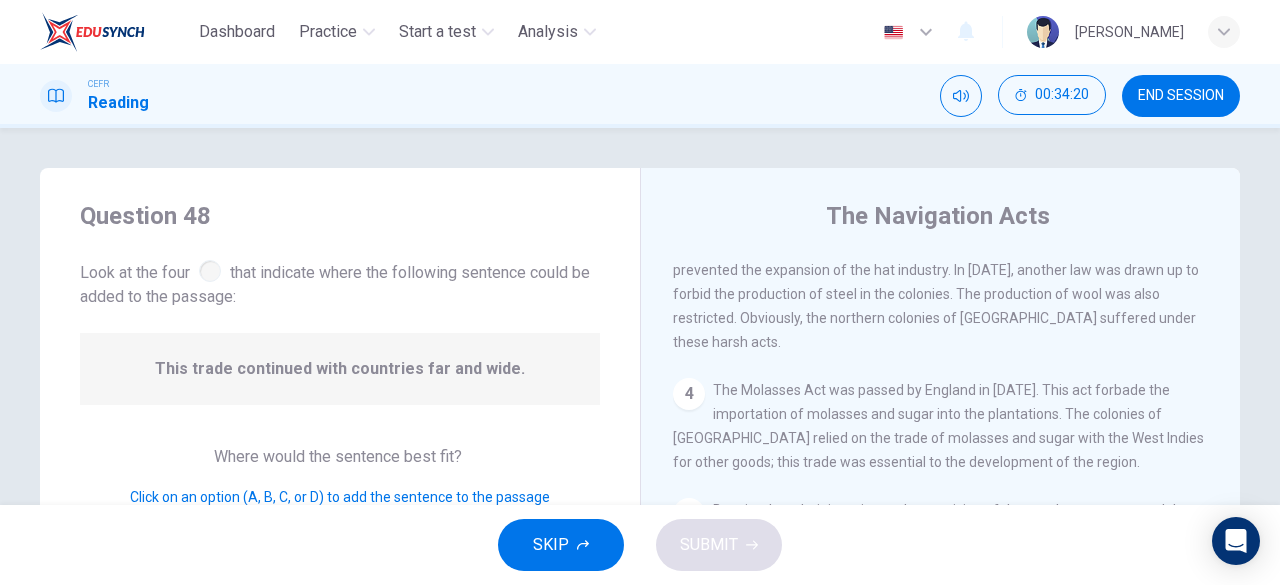 scroll, scrollTop: 704, scrollLeft: 0, axis: vertical 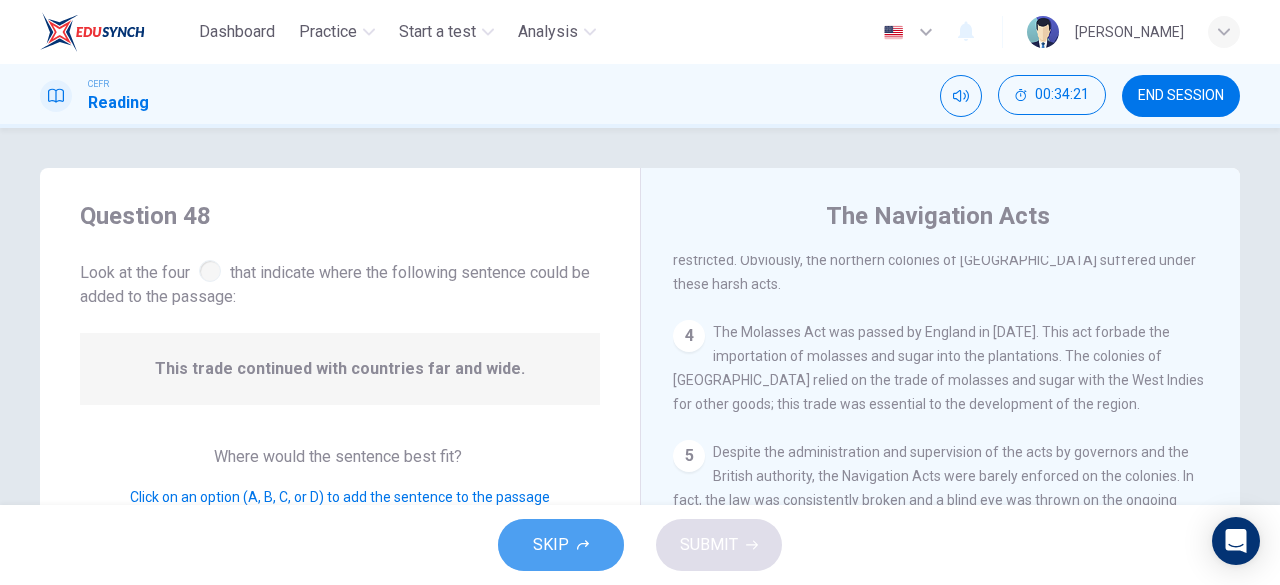 click on "SKIP" at bounding box center (561, 545) 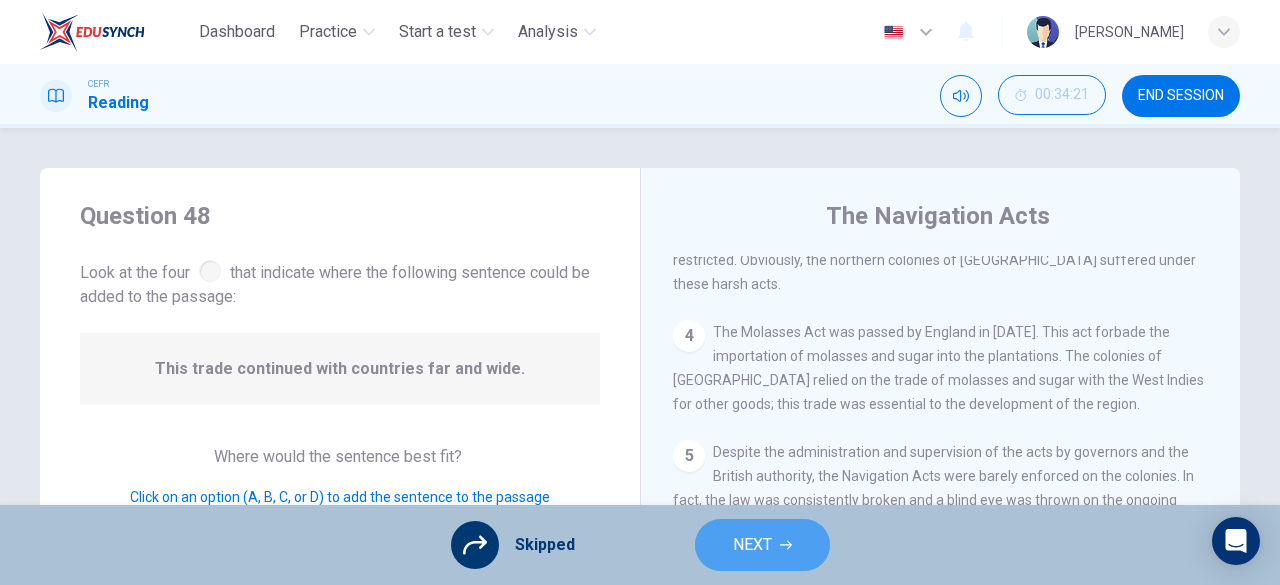 click on "NEXT" at bounding box center [762, 545] 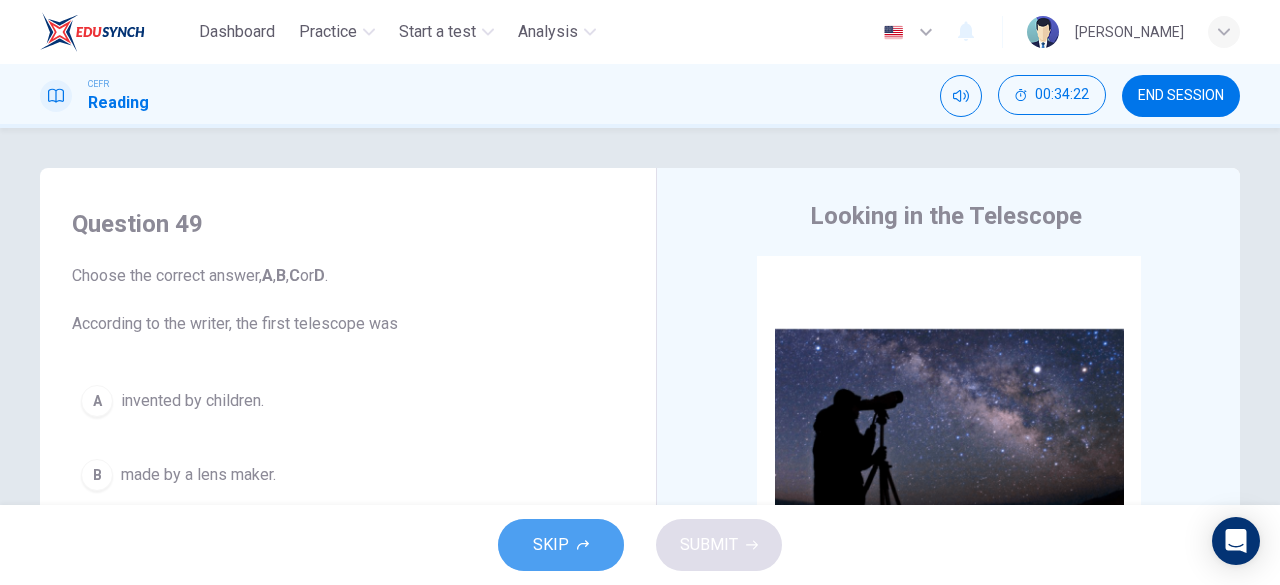 click on "SKIP" at bounding box center [561, 545] 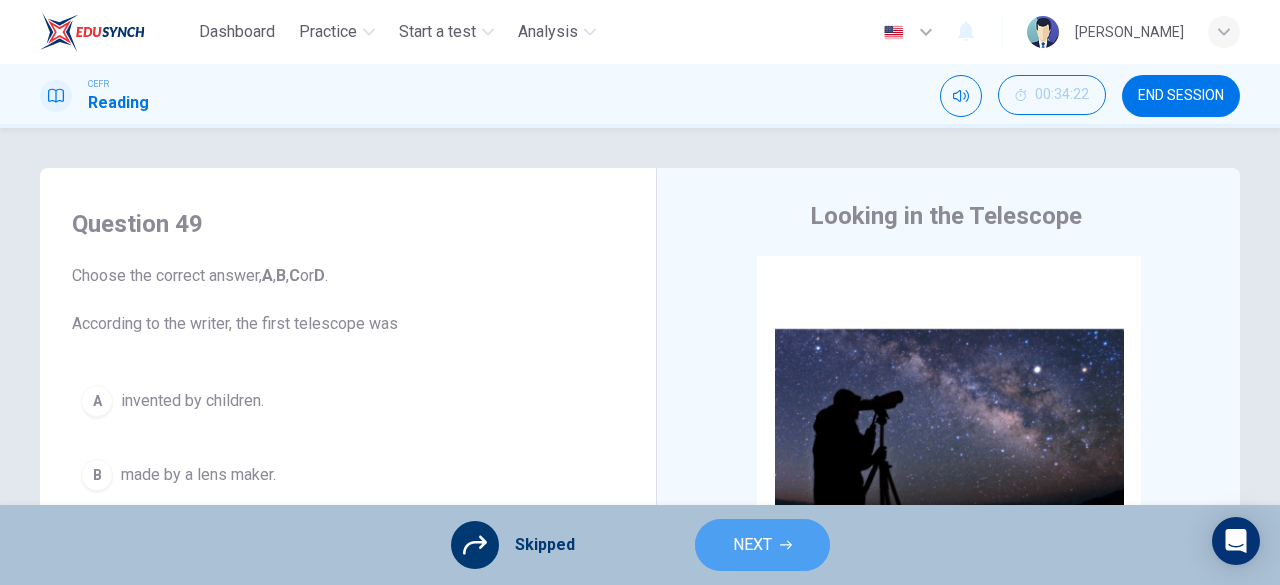 click on "NEXT" at bounding box center (752, 545) 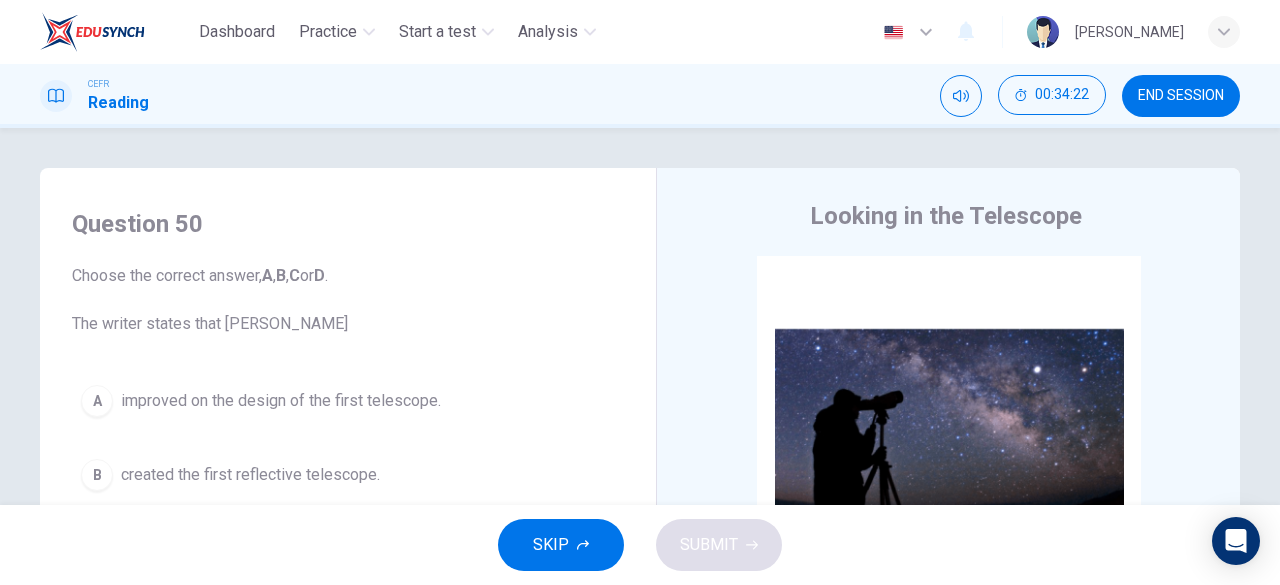 click on "SKIP" at bounding box center [561, 545] 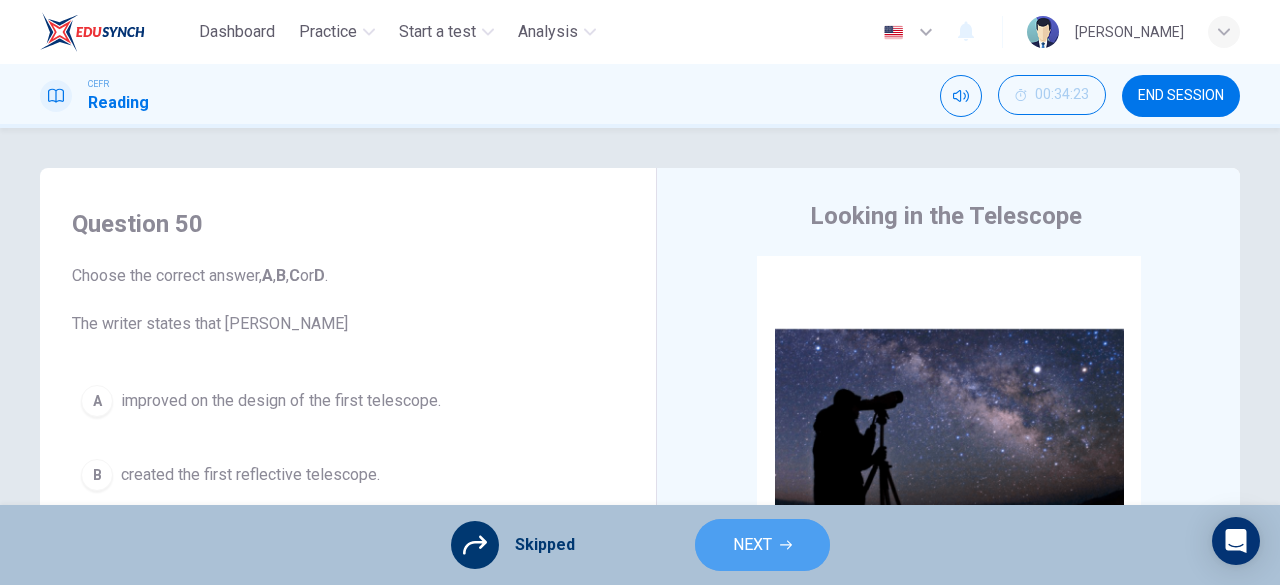 click on "NEXT" at bounding box center [762, 545] 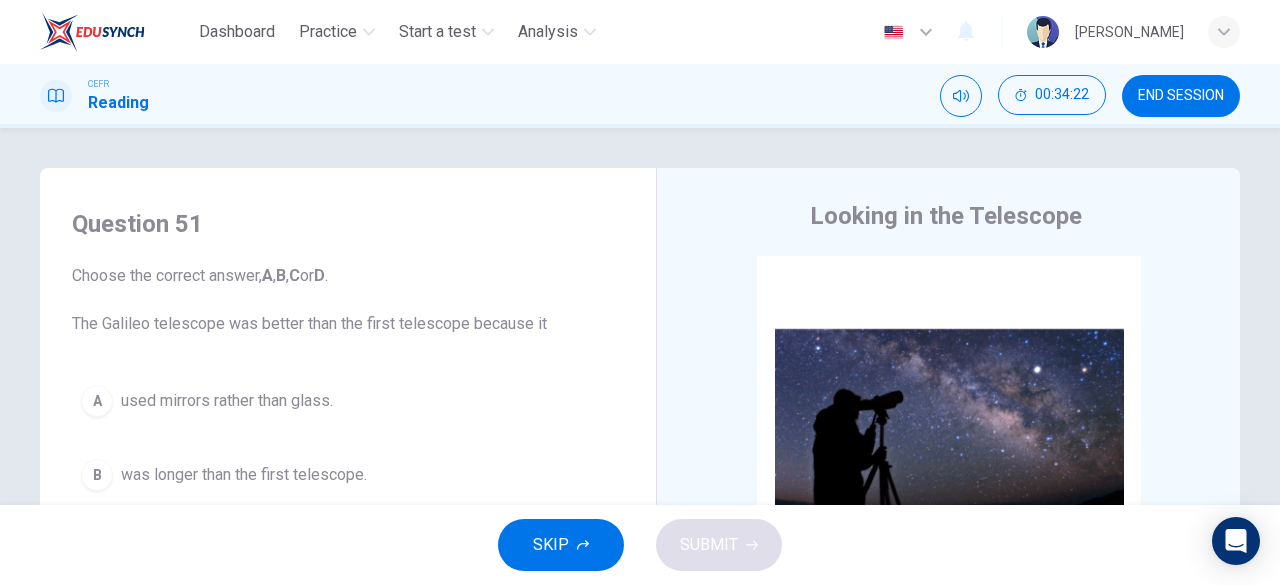 click 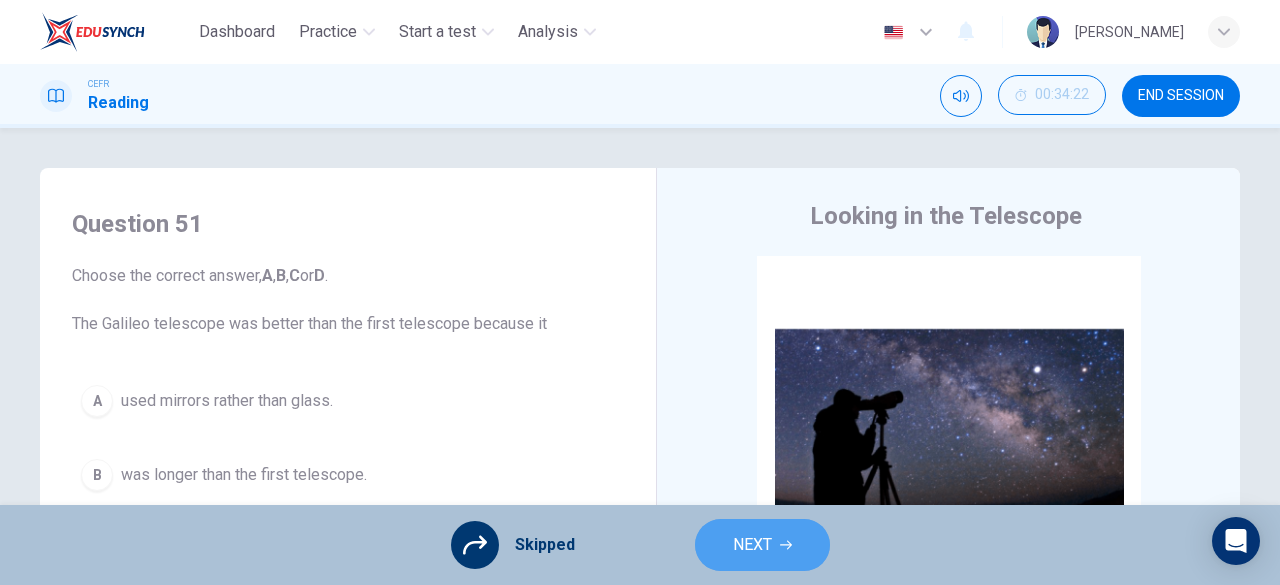 click on "NEXT" at bounding box center [762, 545] 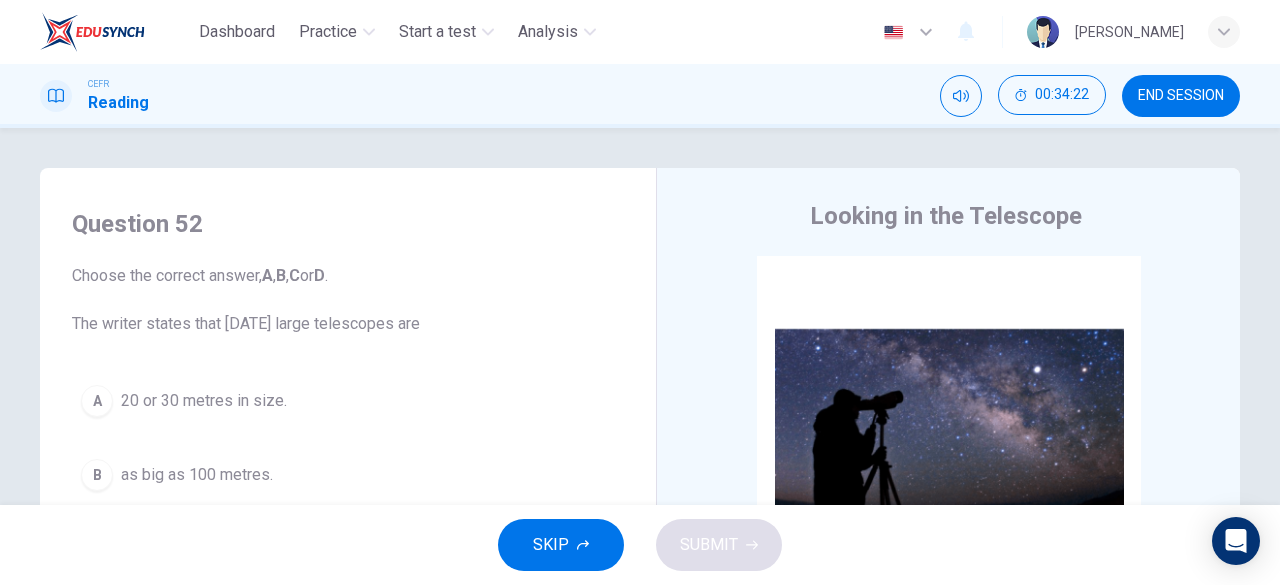 click on "SKIP" at bounding box center [551, 545] 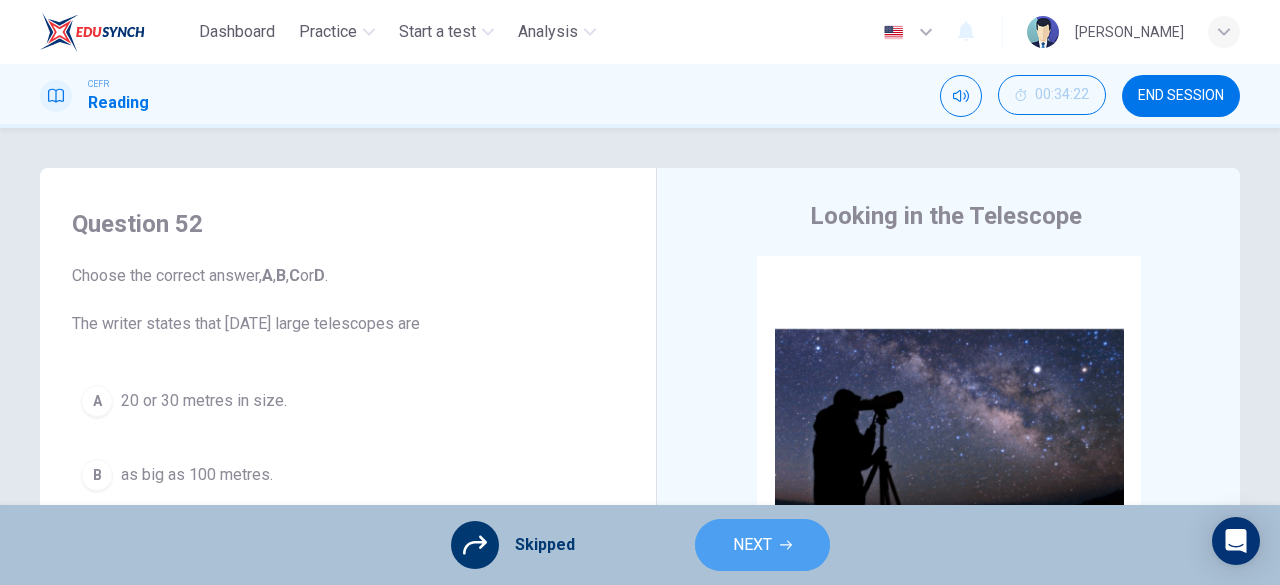 click on "NEXT" at bounding box center [752, 545] 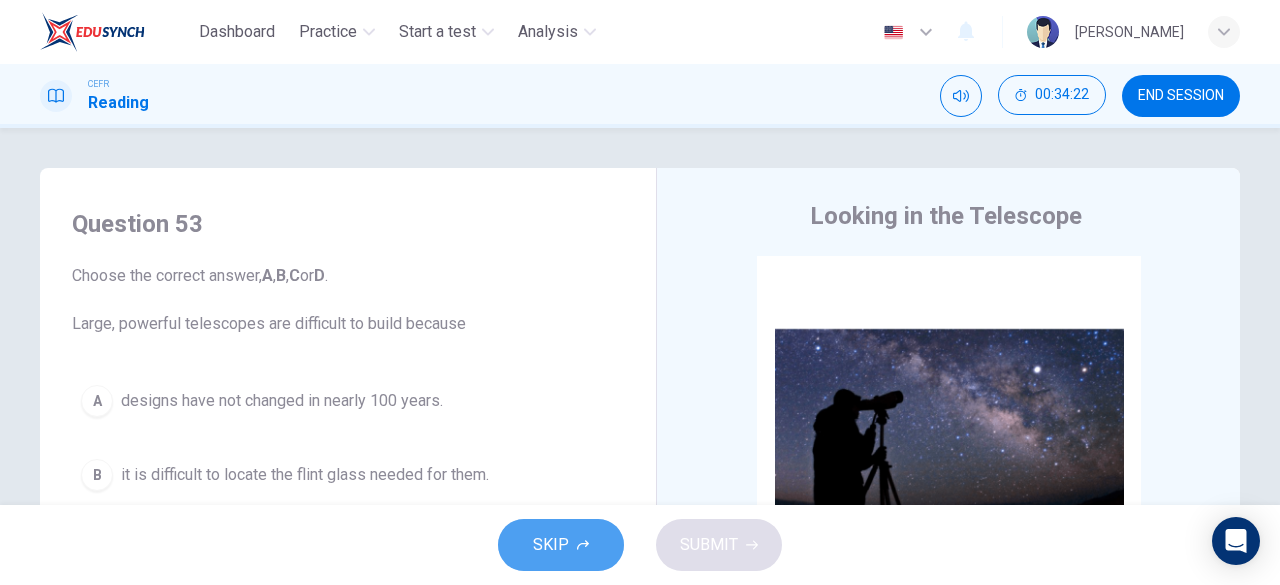 click on "SKIP" at bounding box center (561, 545) 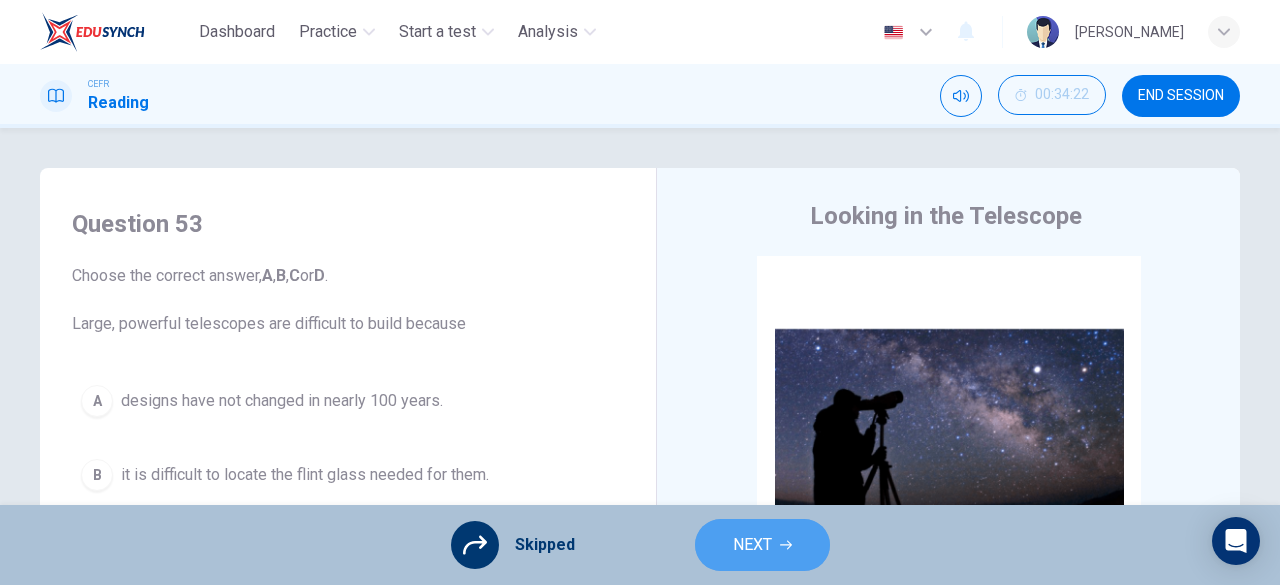 click on "NEXT" at bounding box center [762, 545] 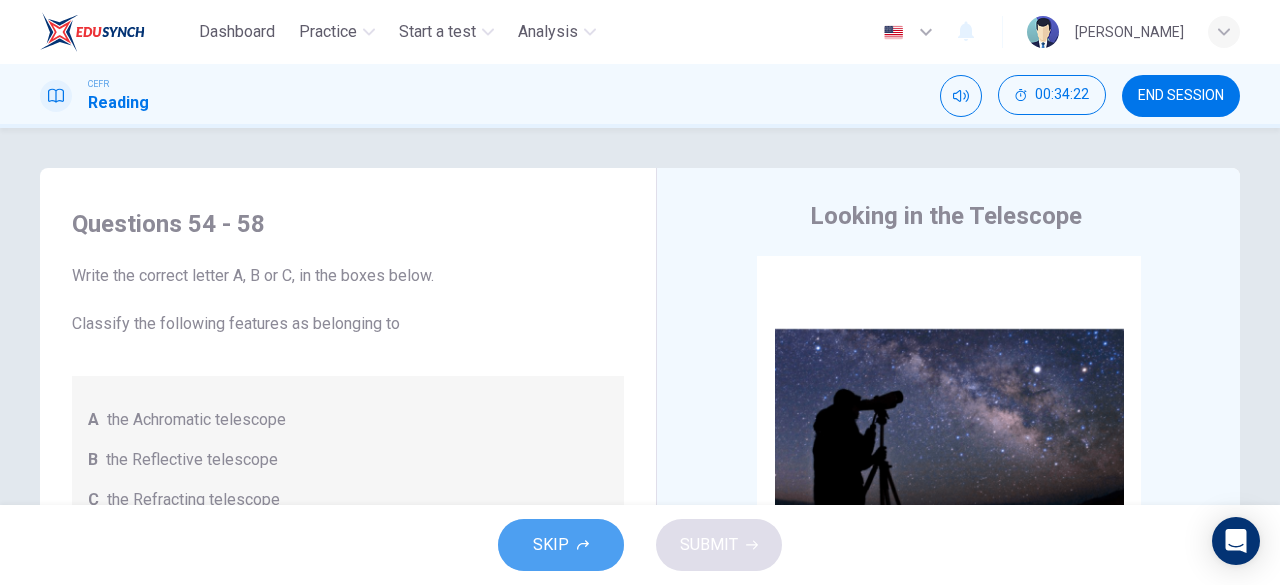 click on "SKIP" at bounding box center (561, 545) 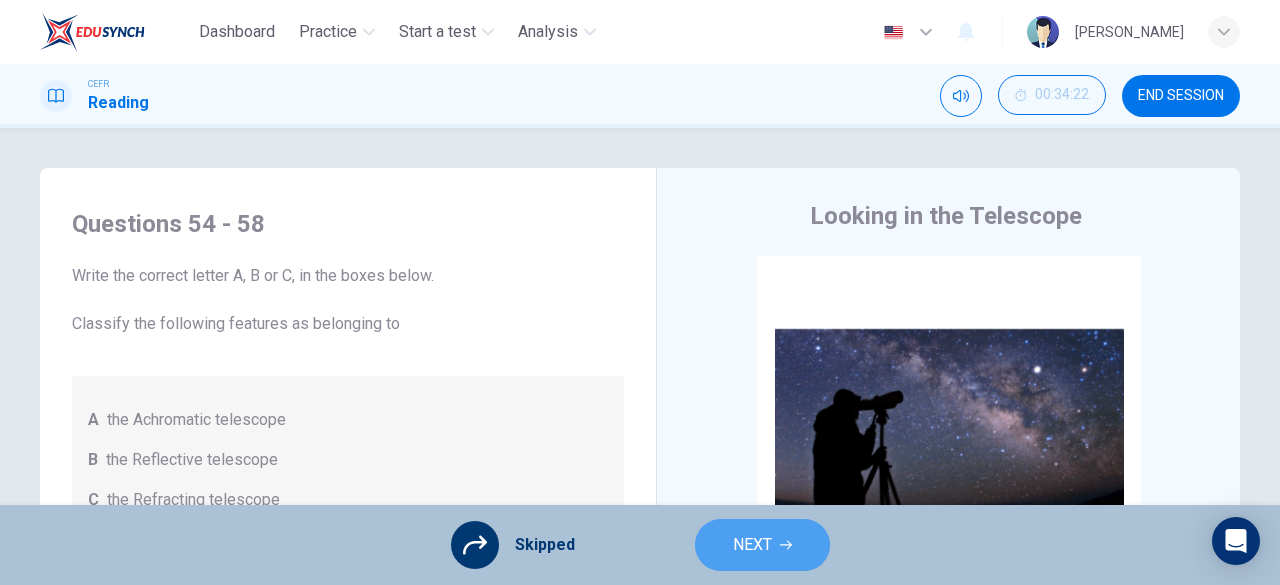 click on "NEXT" at bounding box center (762, 545) 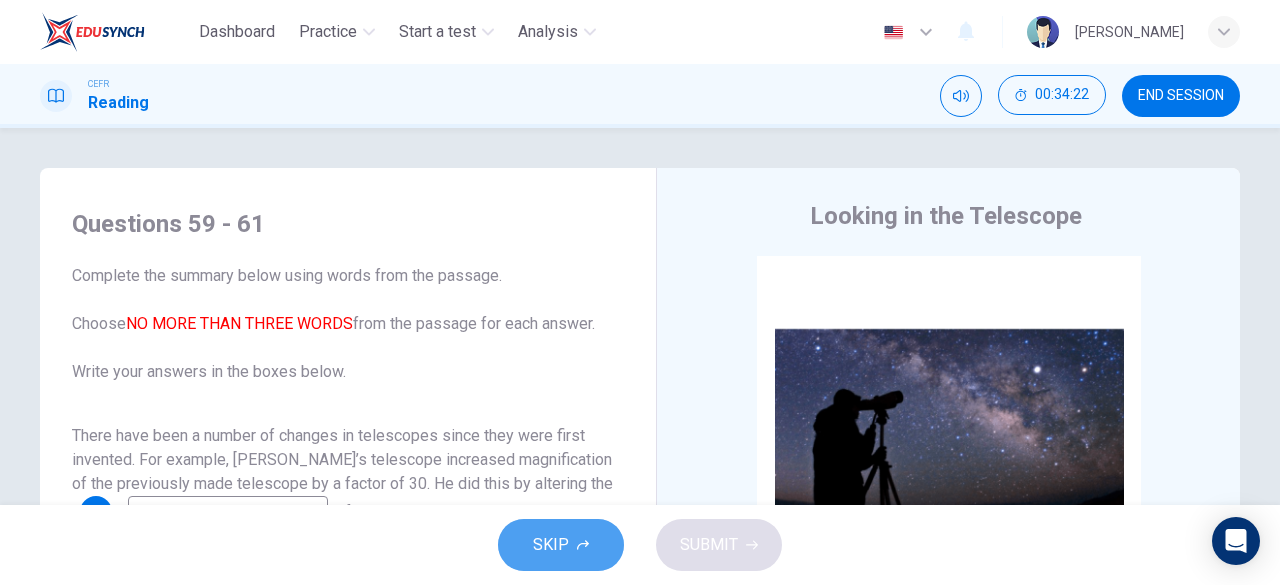 click on "SKIP" at bounding box center [561, 545] 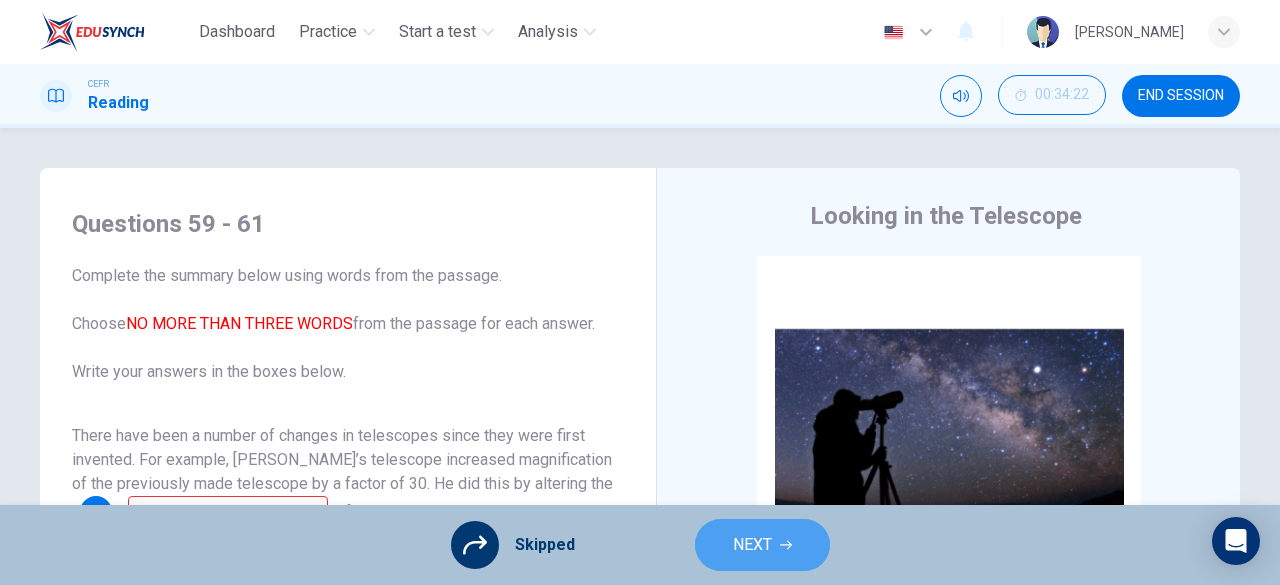 click on "NEXT" at bounding box center (762, 545) 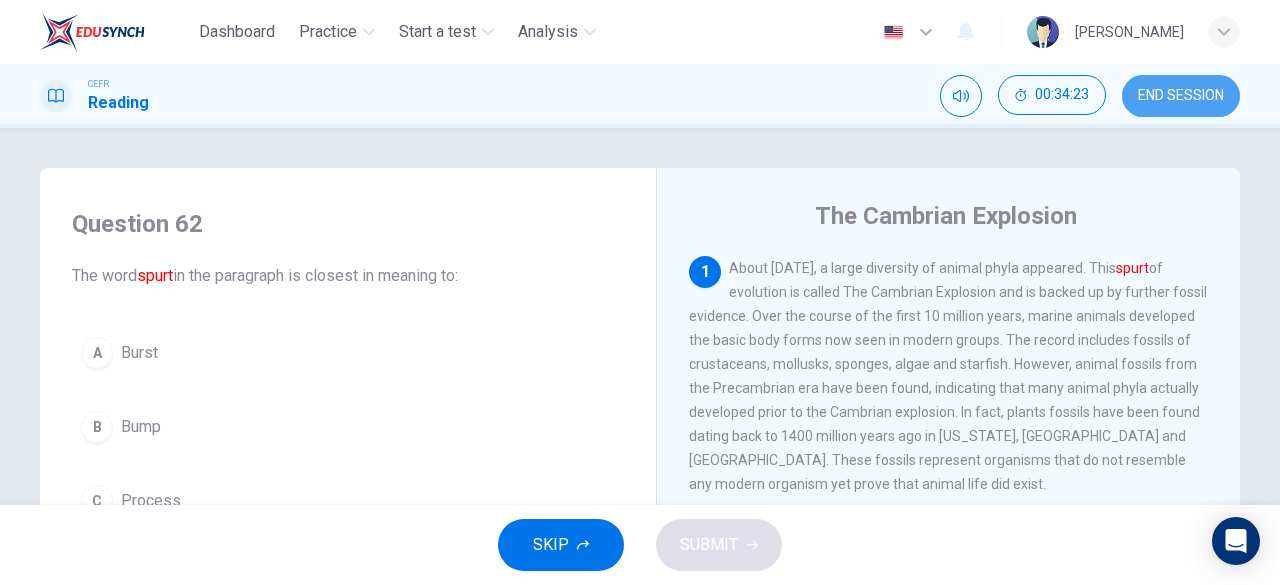 click on "END SESSION" at bounding box center (1181, 96) 